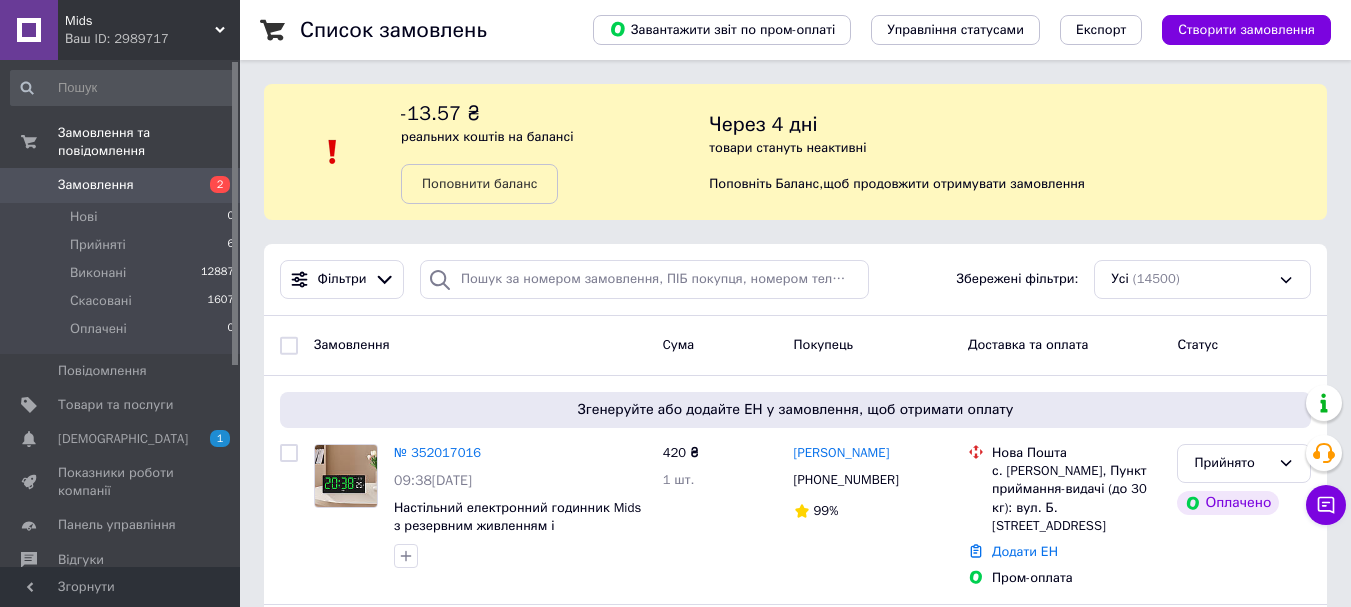 click on "[DEMOGRAPHIC_DATA]" at bounding box center (123, 439) 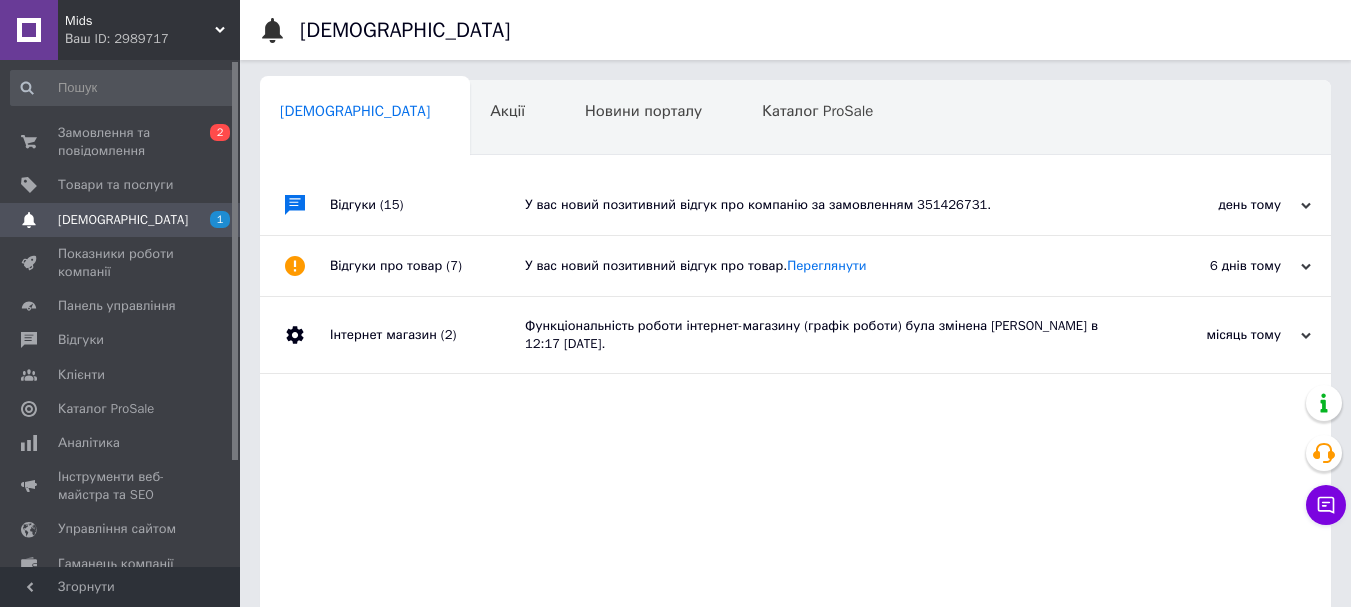 click on "У вас новий позитивний відгук про компанію за замовленням 351426731." at bounding box center (818, 205) 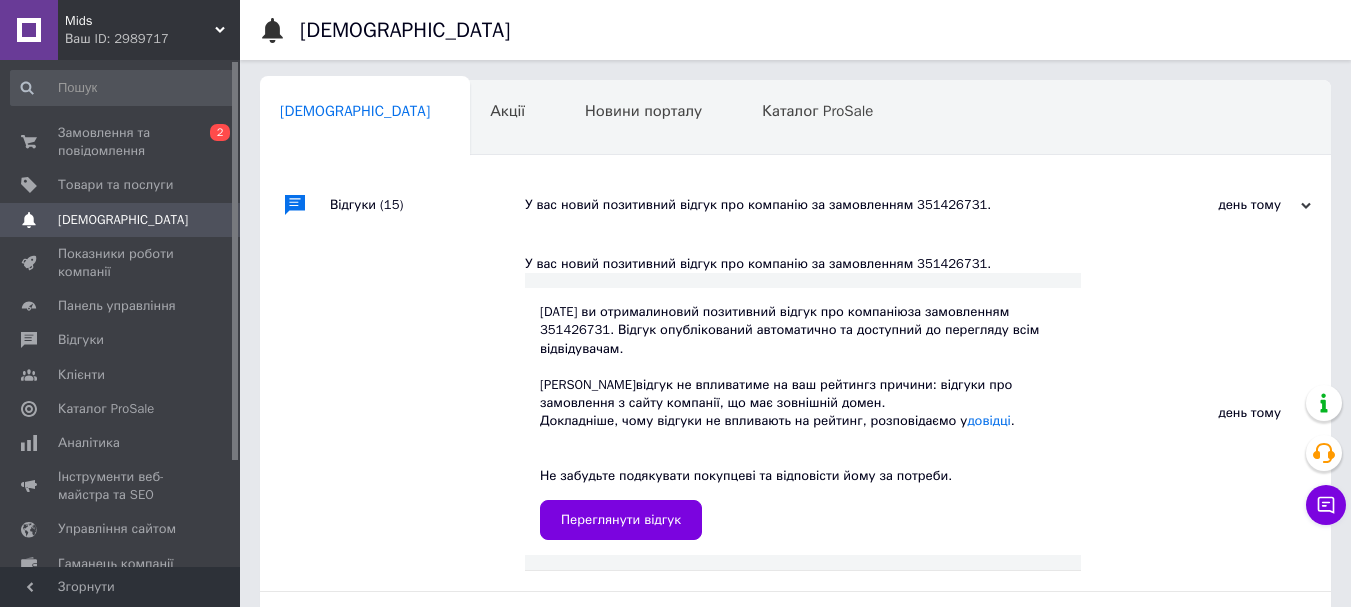 scroll, scrollTop: 200, scrollLeft: 0, axis: vertical 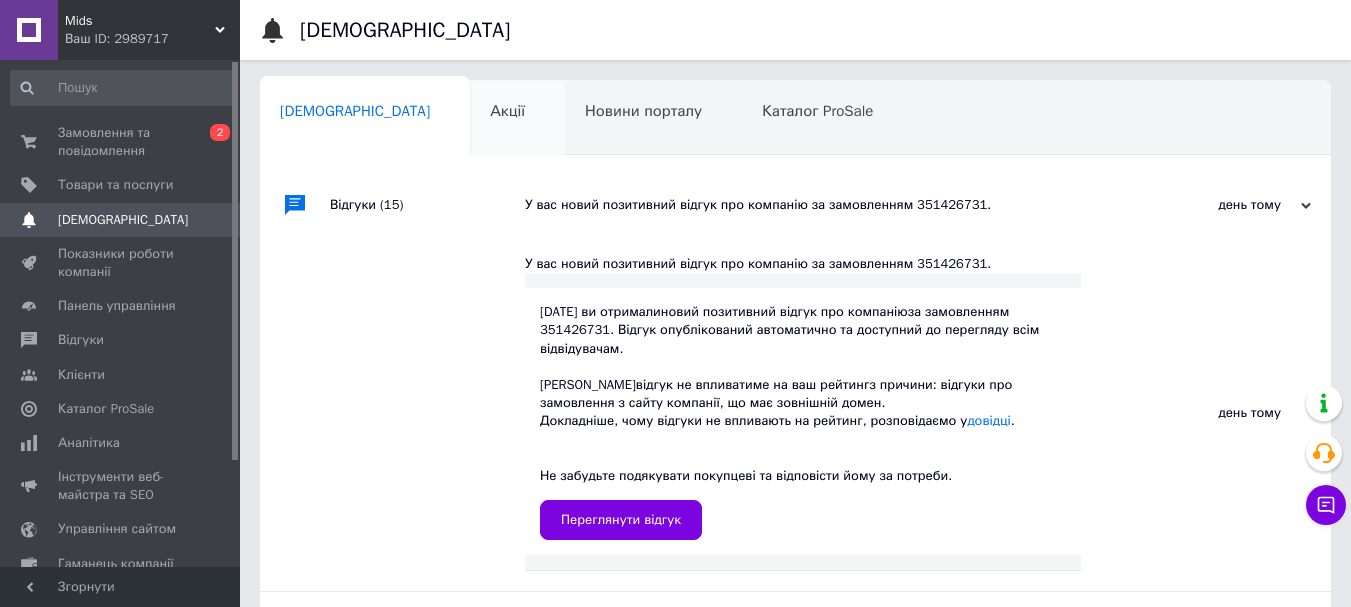 click on "Акції 0" at bounding box center [517, 119] 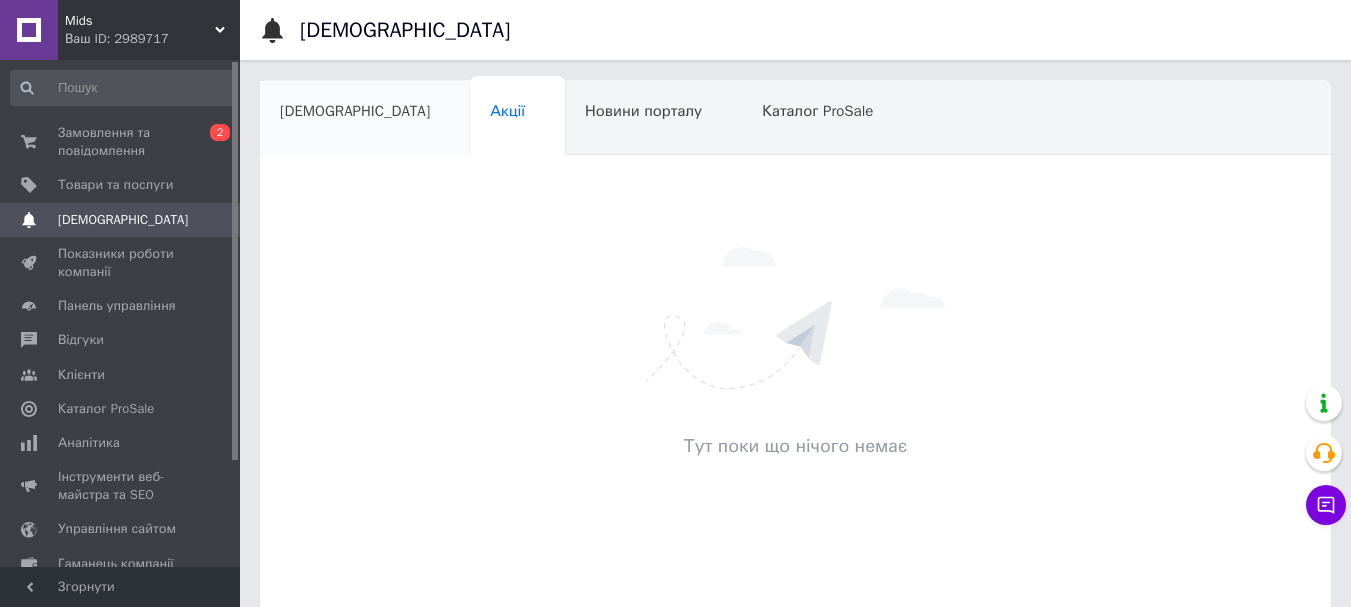 click on "[DEMOGRAPHIC_DATA]" at bounding box center (355, 111) 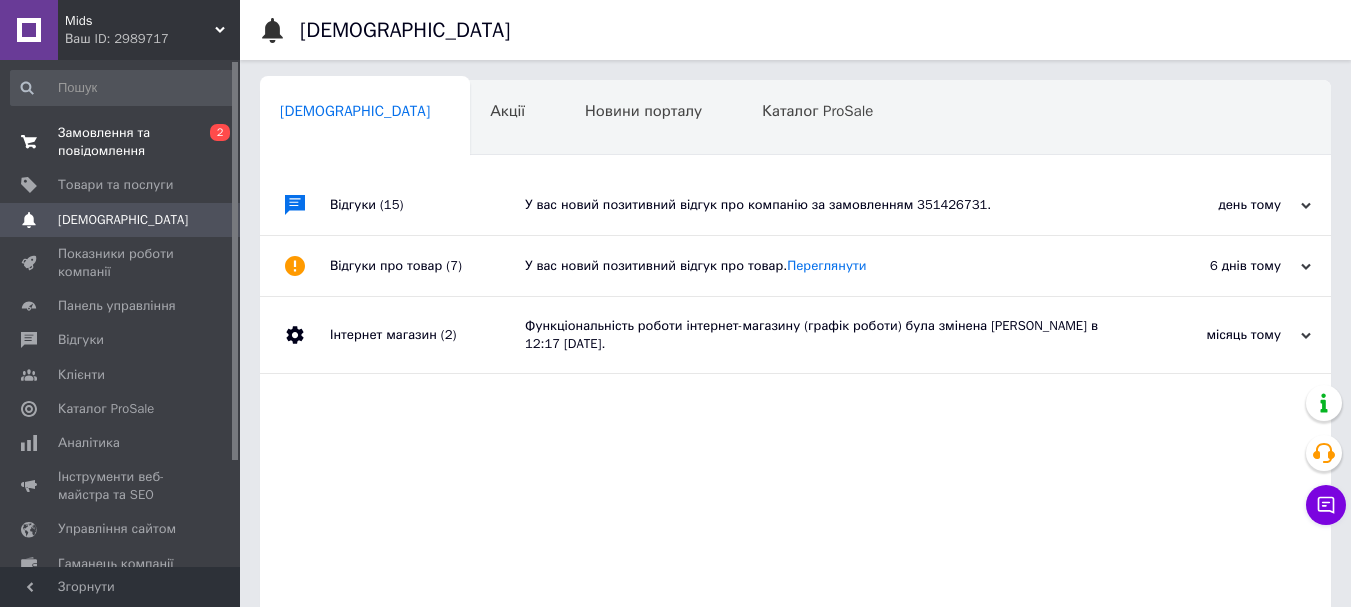 click on "Замовлення та повідомлення 0 2" at bounding box center [123, 142] 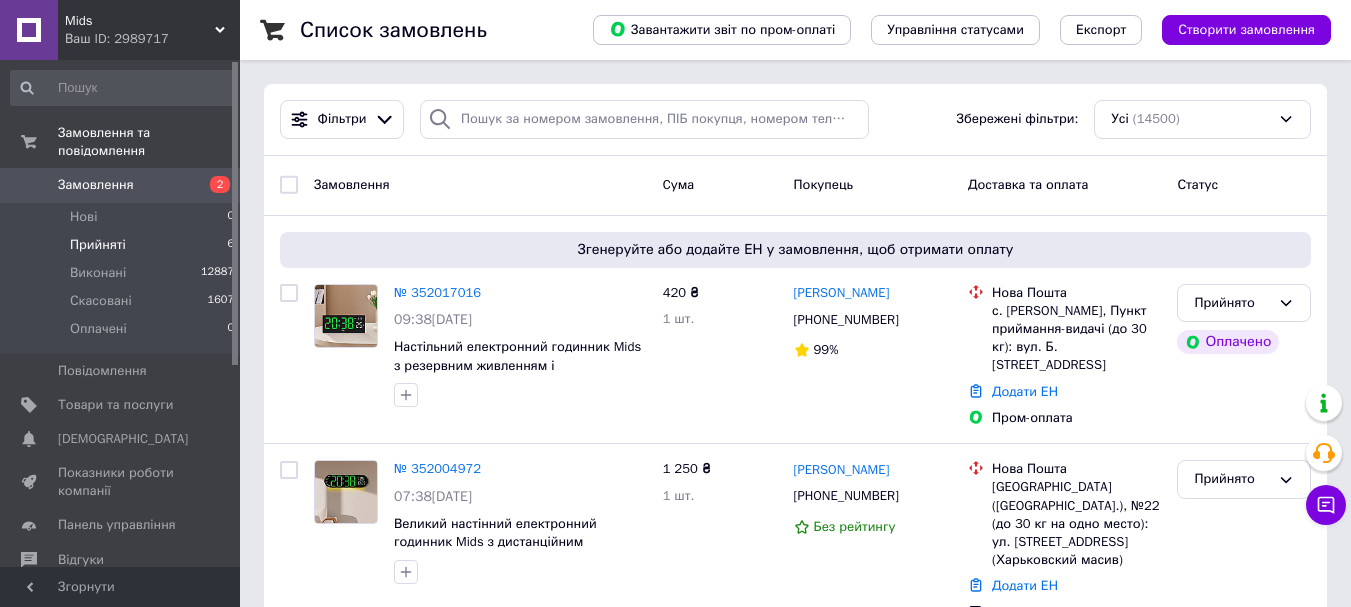 click on "Прийняті" at bounding box center [98, 245] 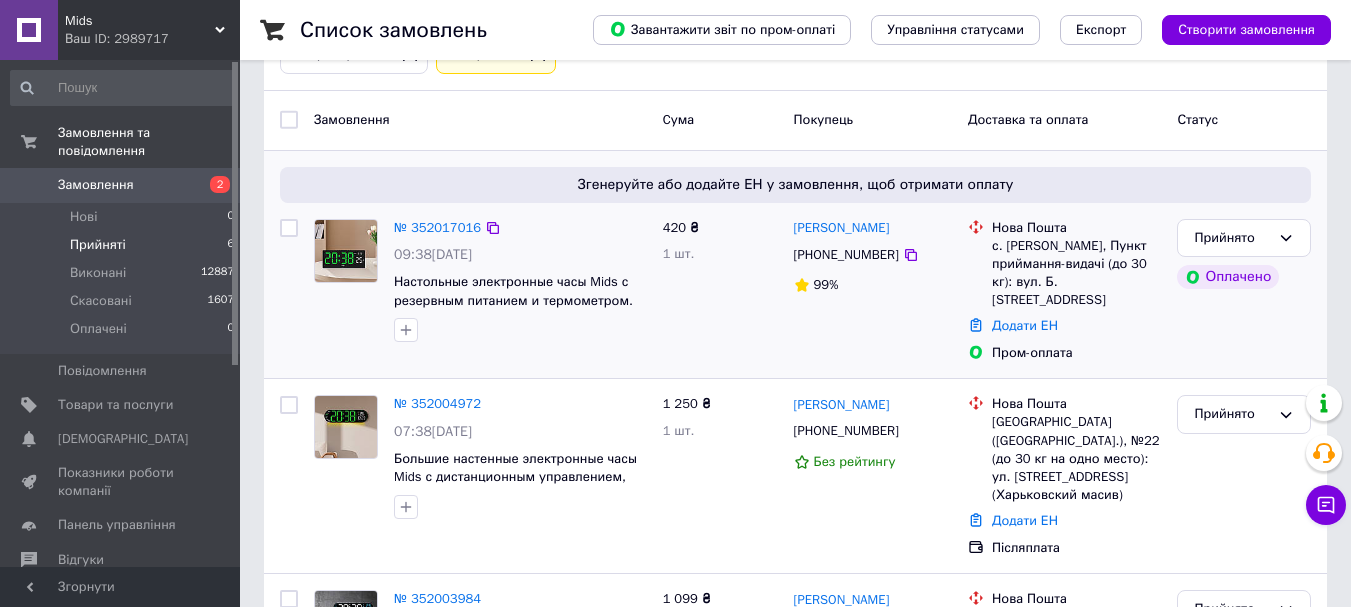 scroll, scrollTop: 400, scrollLeft: 0, axis: vertical 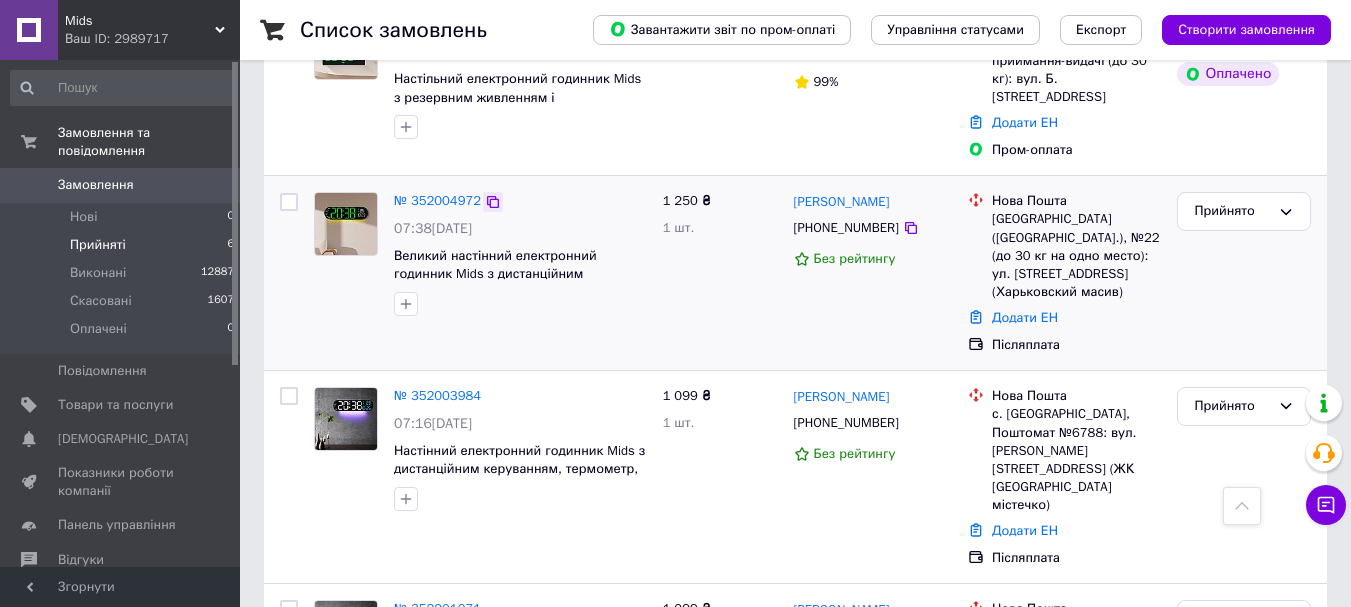 click 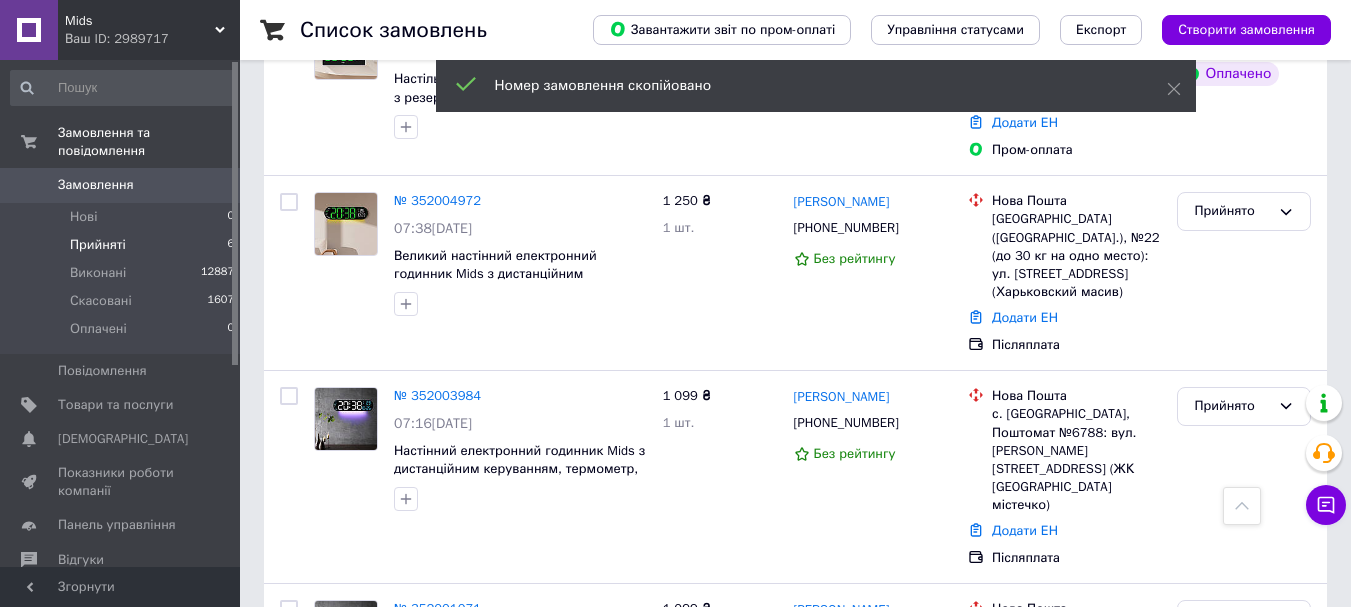 click on "№ 352004972" at bounding box center (437, 200) 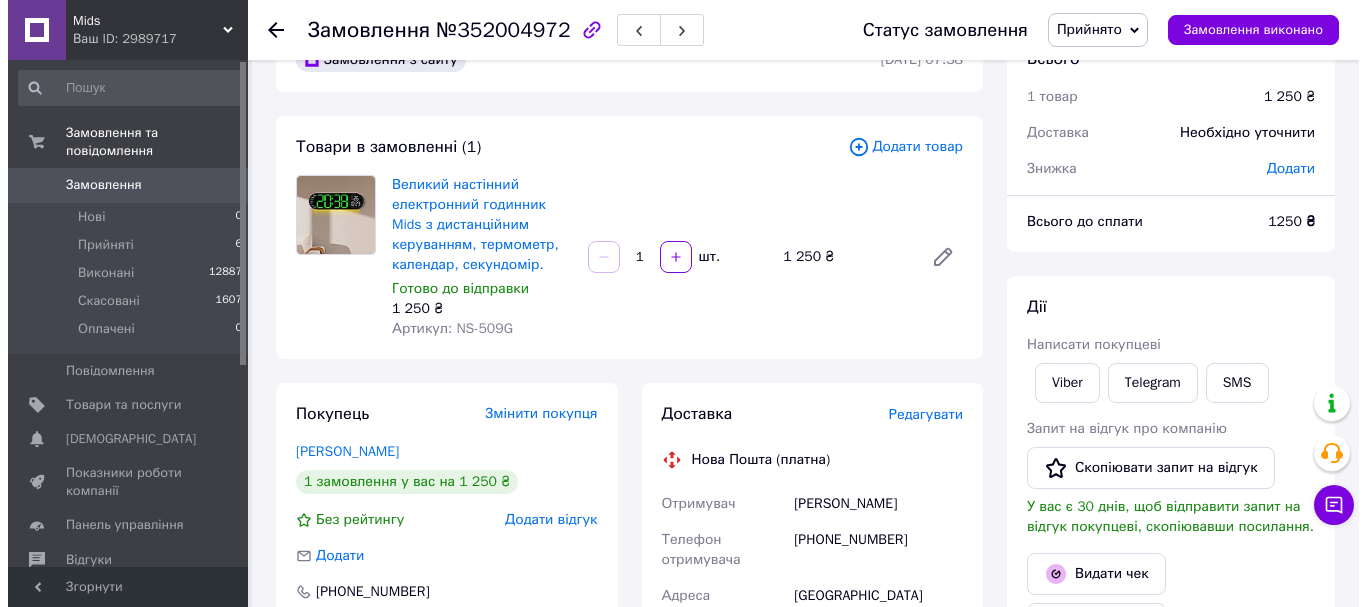 scroll, scrollTop: 100, scrollLeft: 0, axis: vertical 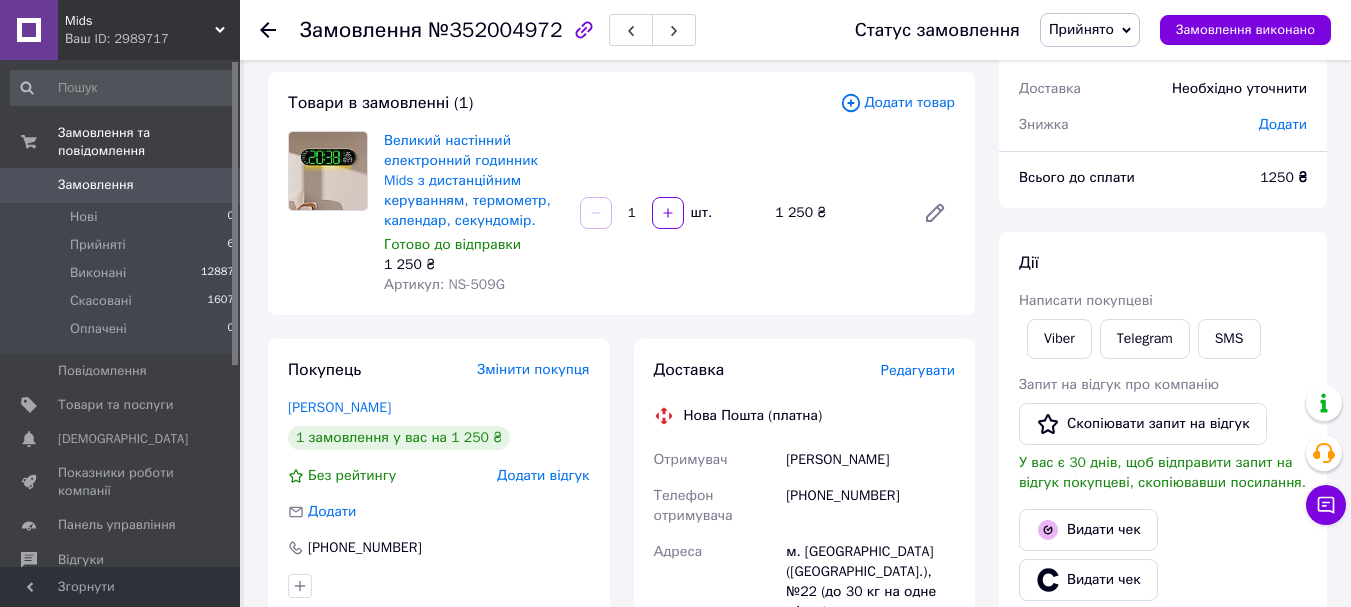 click on "Редагувати" at bounding box center (918, 370) 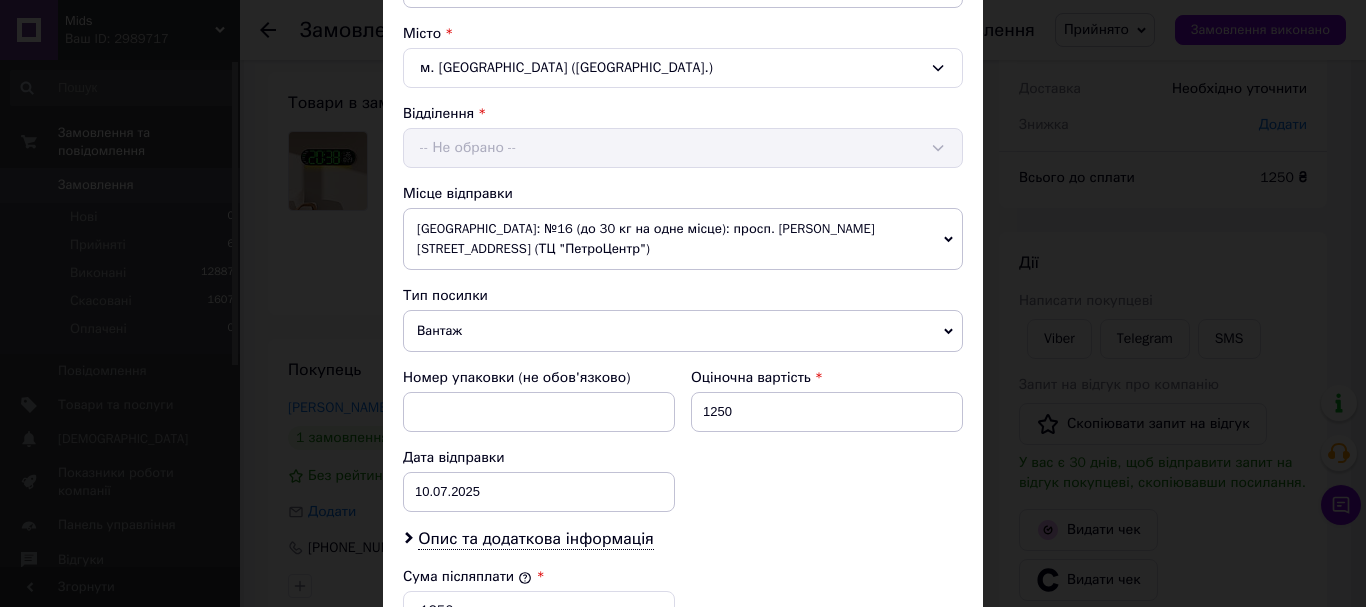scroll, scrollTop: 600, scrollLeft: 0, axis: vertical 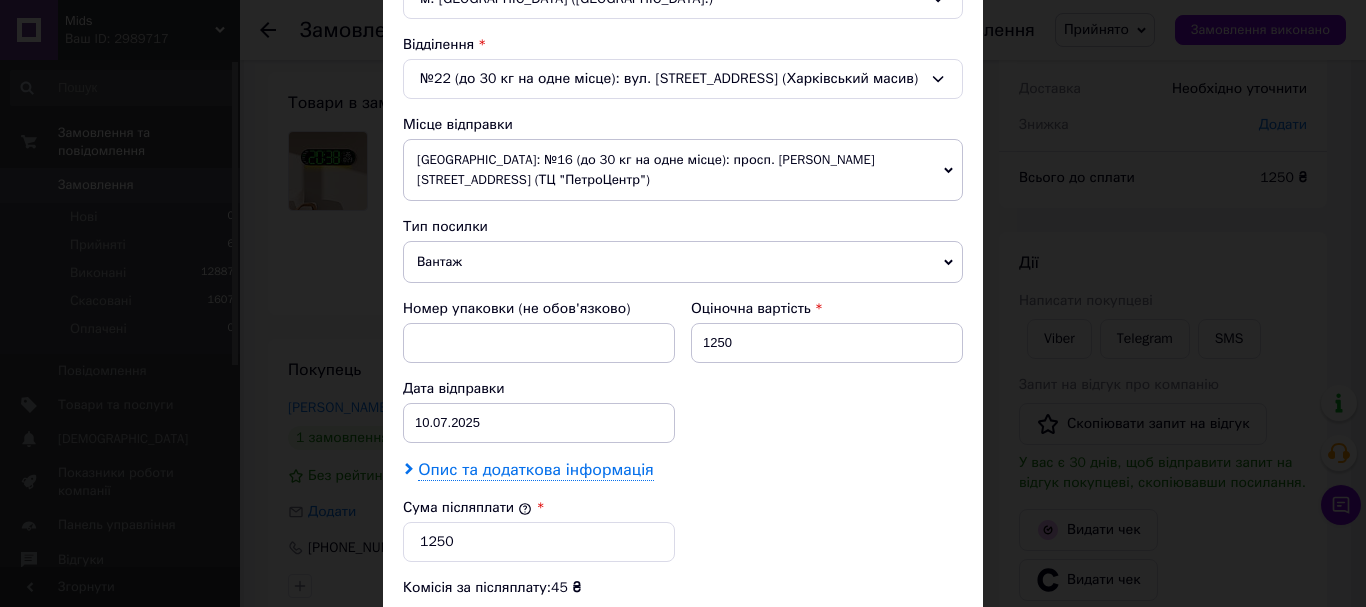 click on "Опис та додаткова інформація" at bounding box center (535, 470) 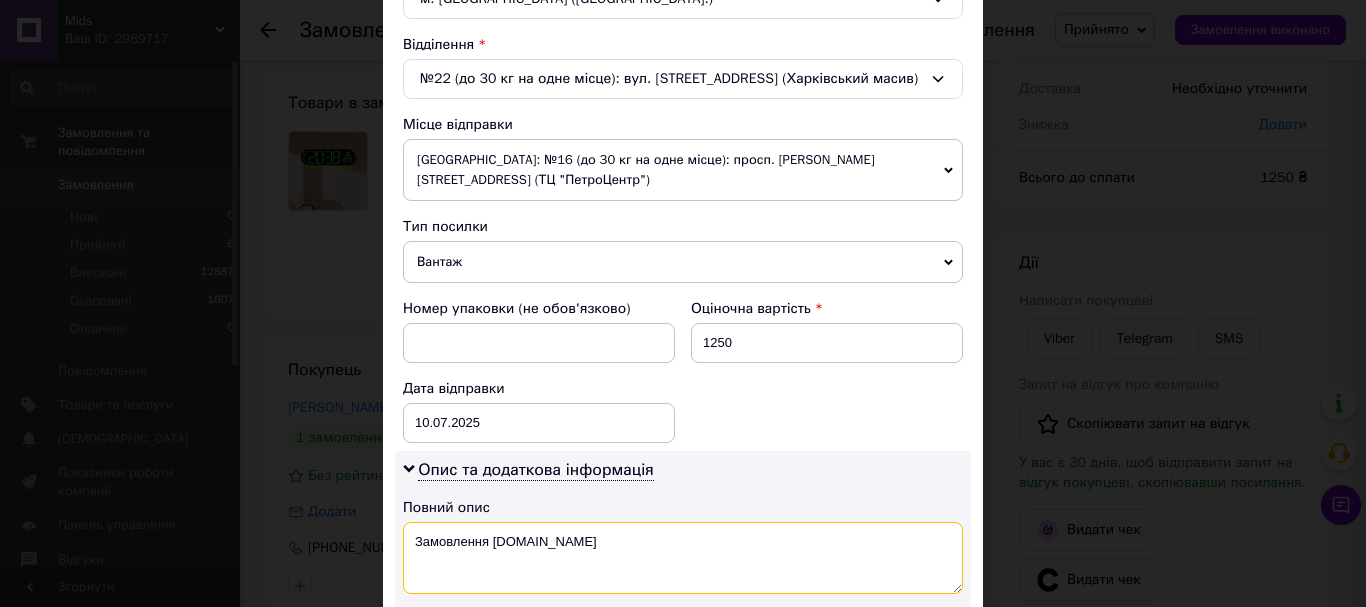 click on "Замовлення Prom.ua" at bounding box center (683, 558) 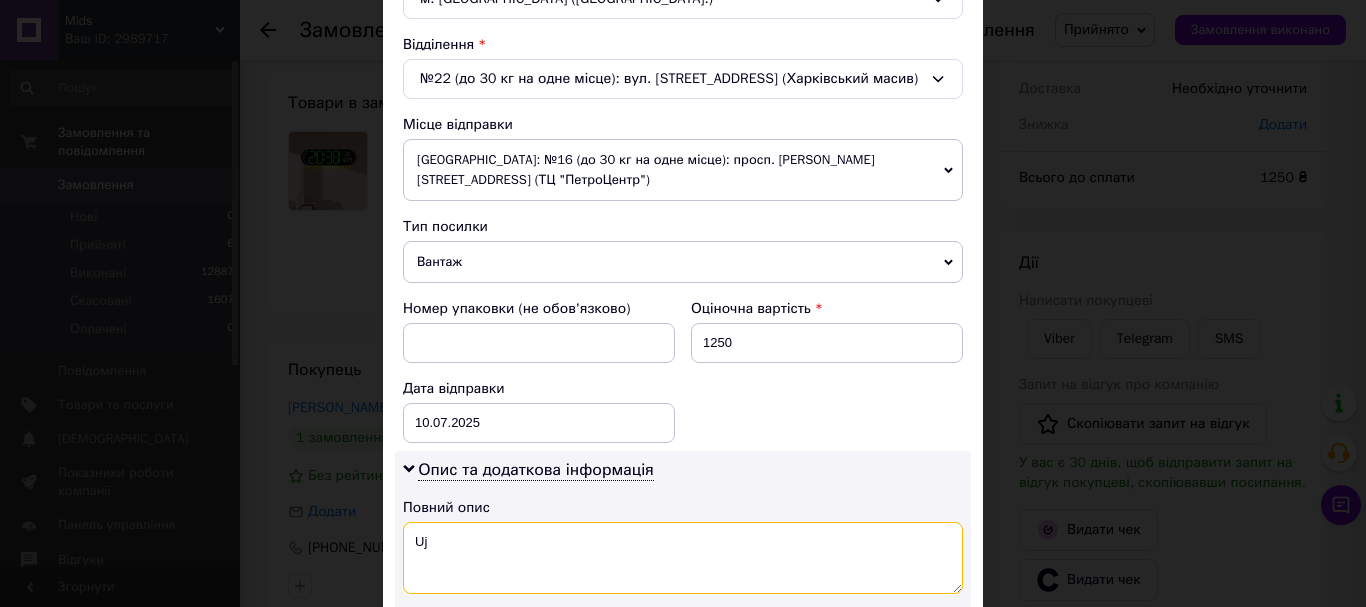 type on "U" 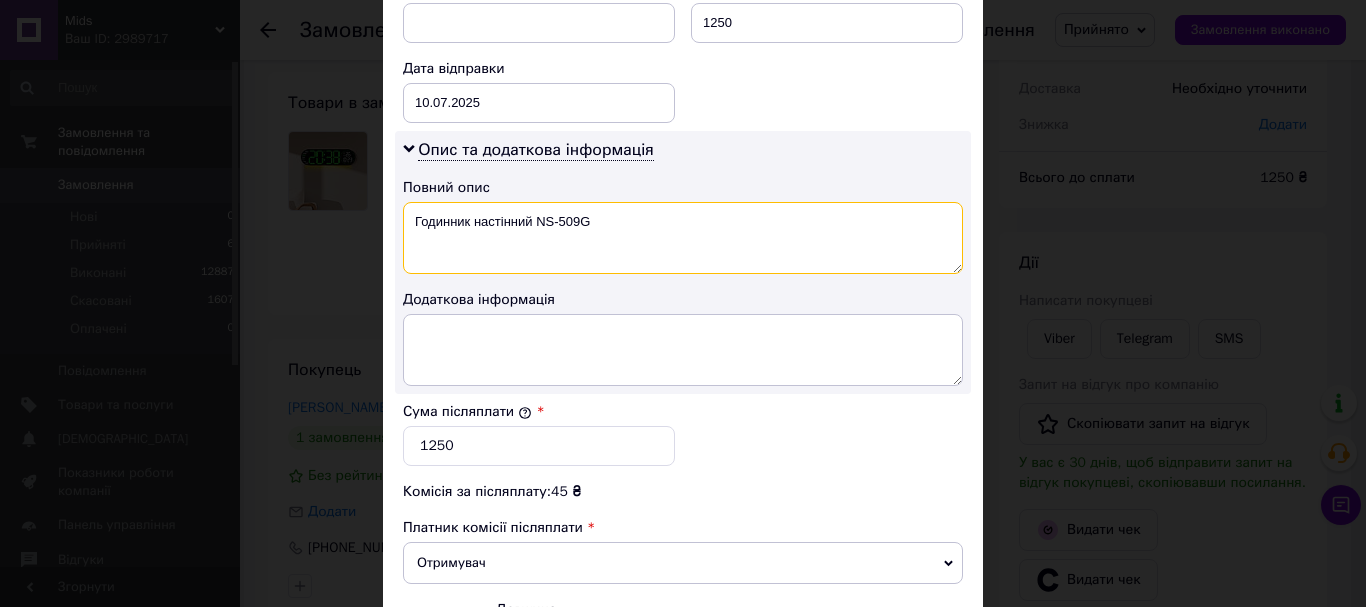 scroll, scrollTop: 1100, scrollLeft: 0, axis: vertical 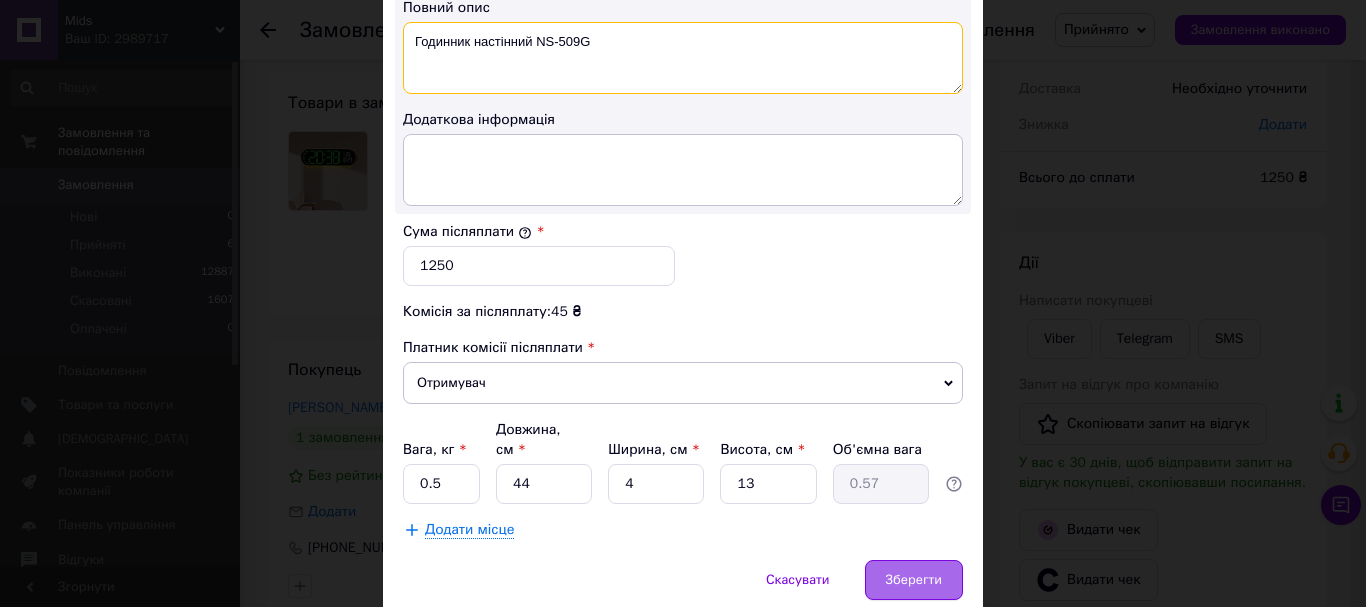 type on "Годинник настінний NS-509G" 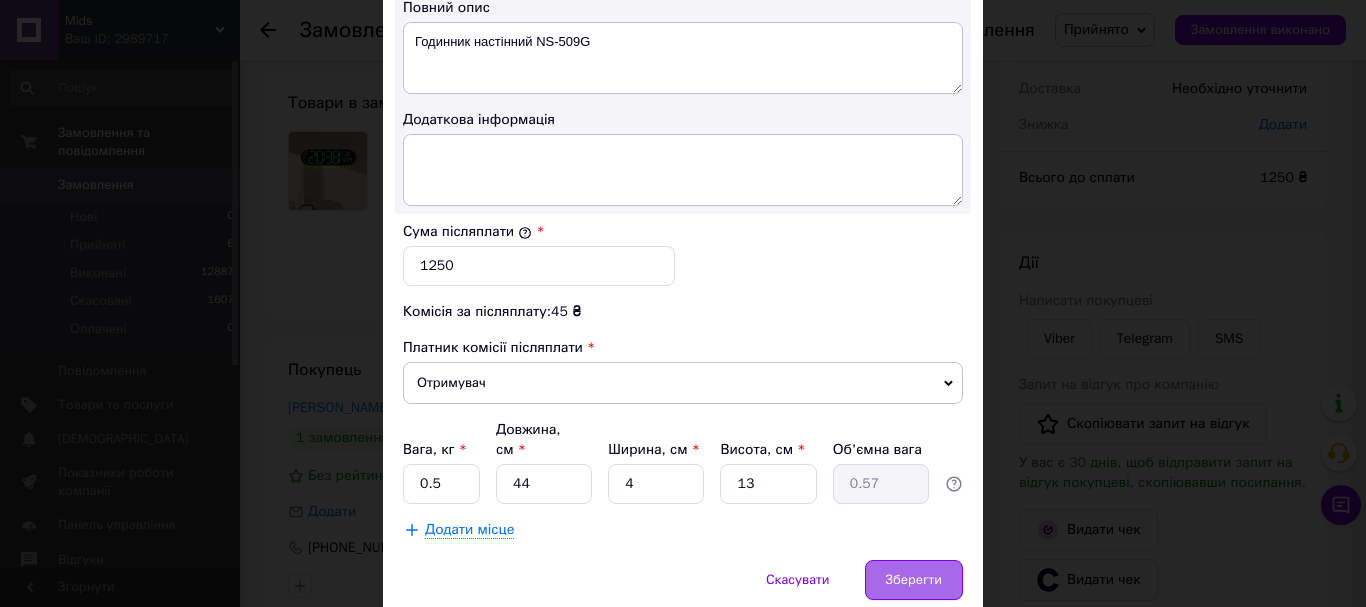 click on "Зберегти" at bounding box center [914, 580] 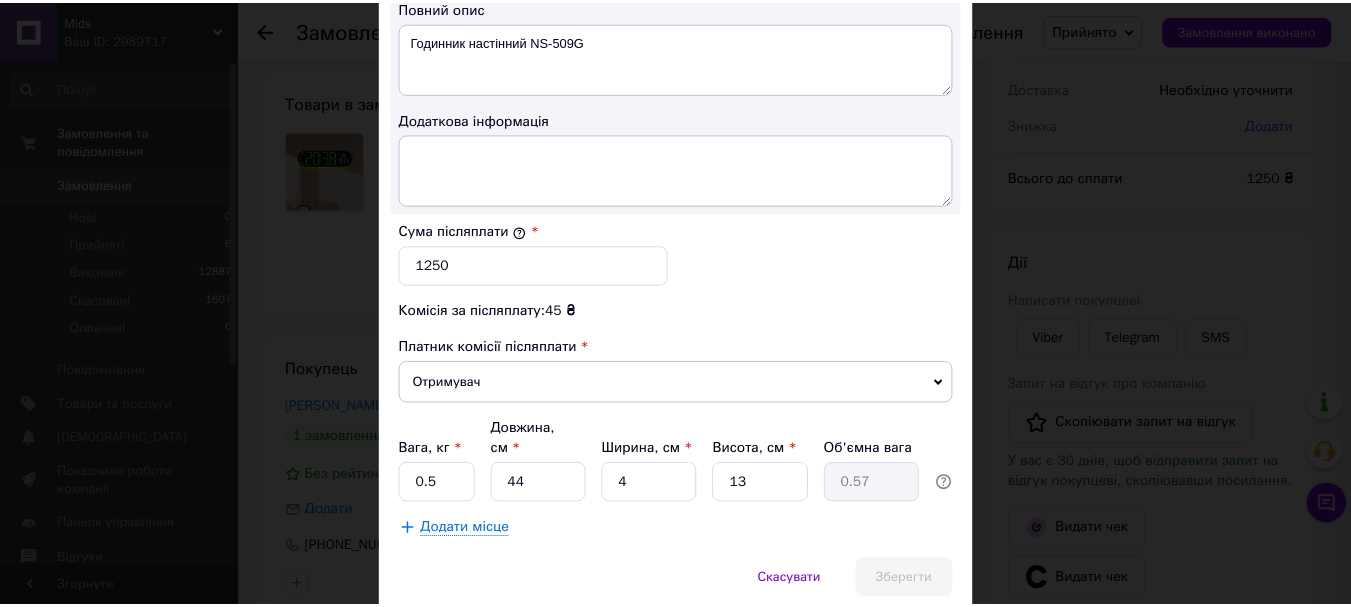 scroll, scrollTop: 1136, scrollLeft: 0, axis: vertical 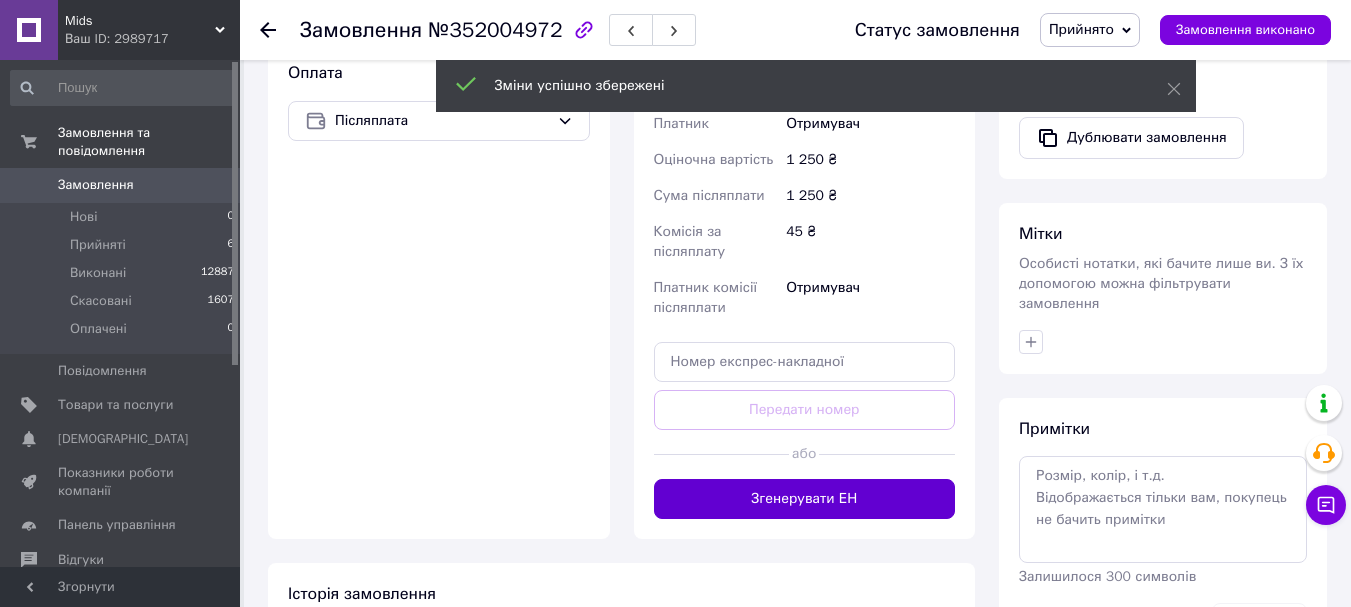 click on "Згенерувати ЕН" at bounding box center (805, 499) 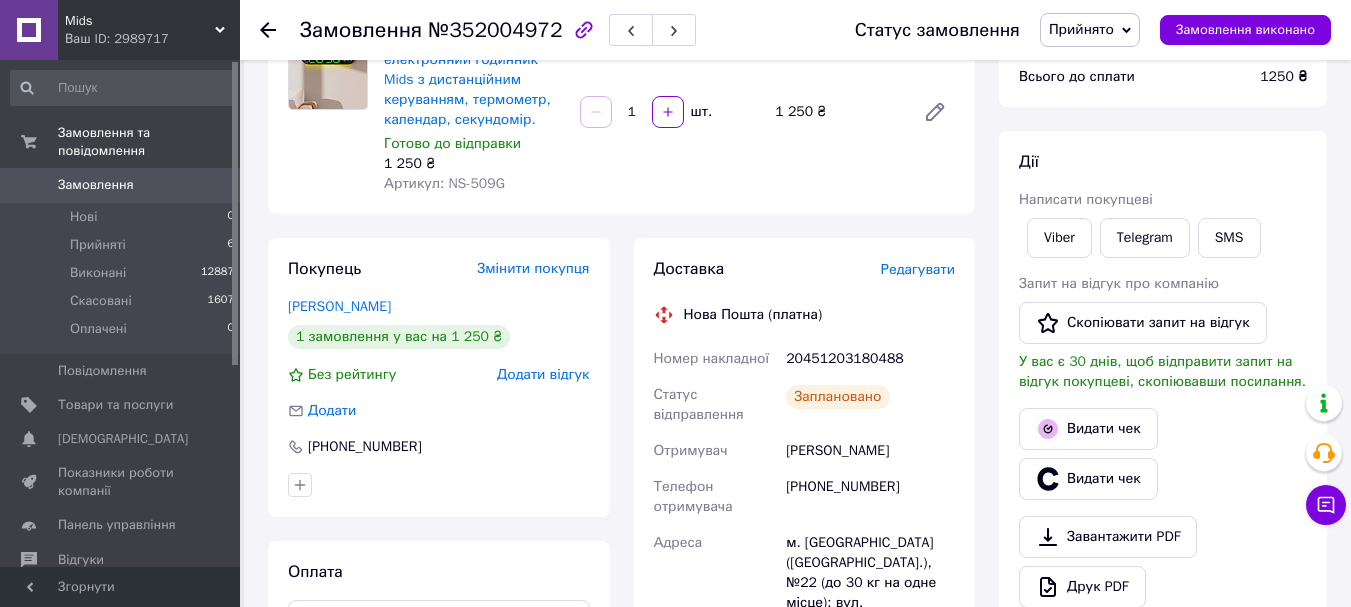 scroll, scrollTop: 200, scrollLeft: 0, axis: vertical 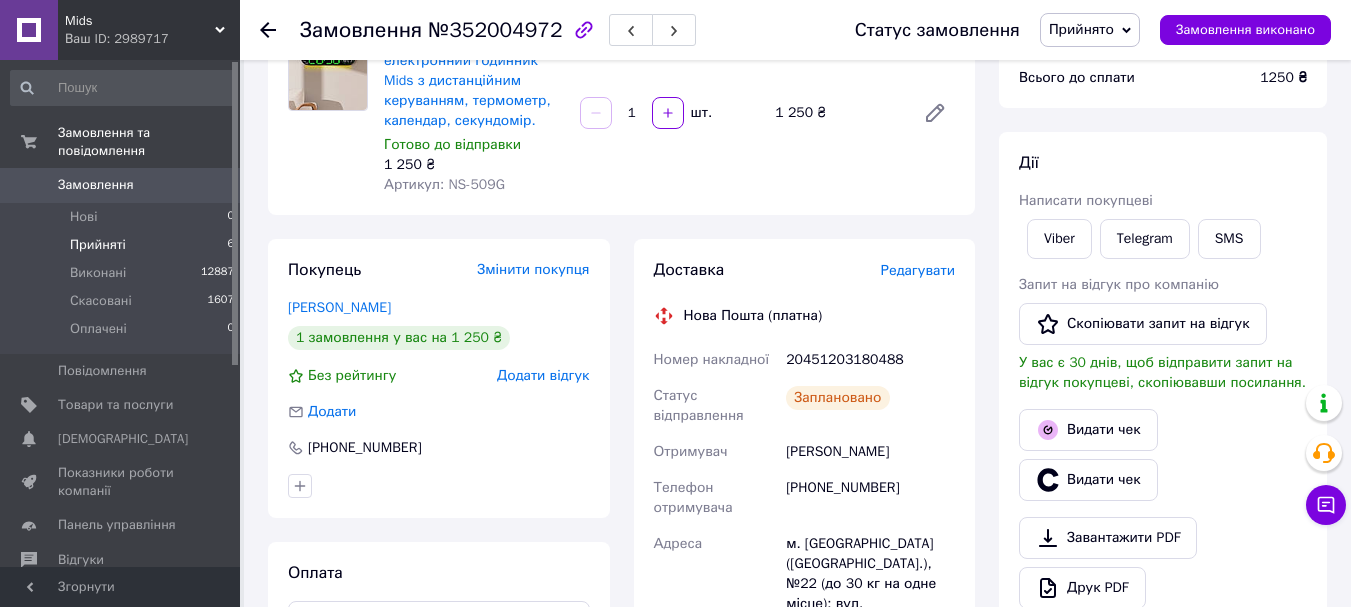 click on "Прийняті 6" at bounding box center [123, 245] 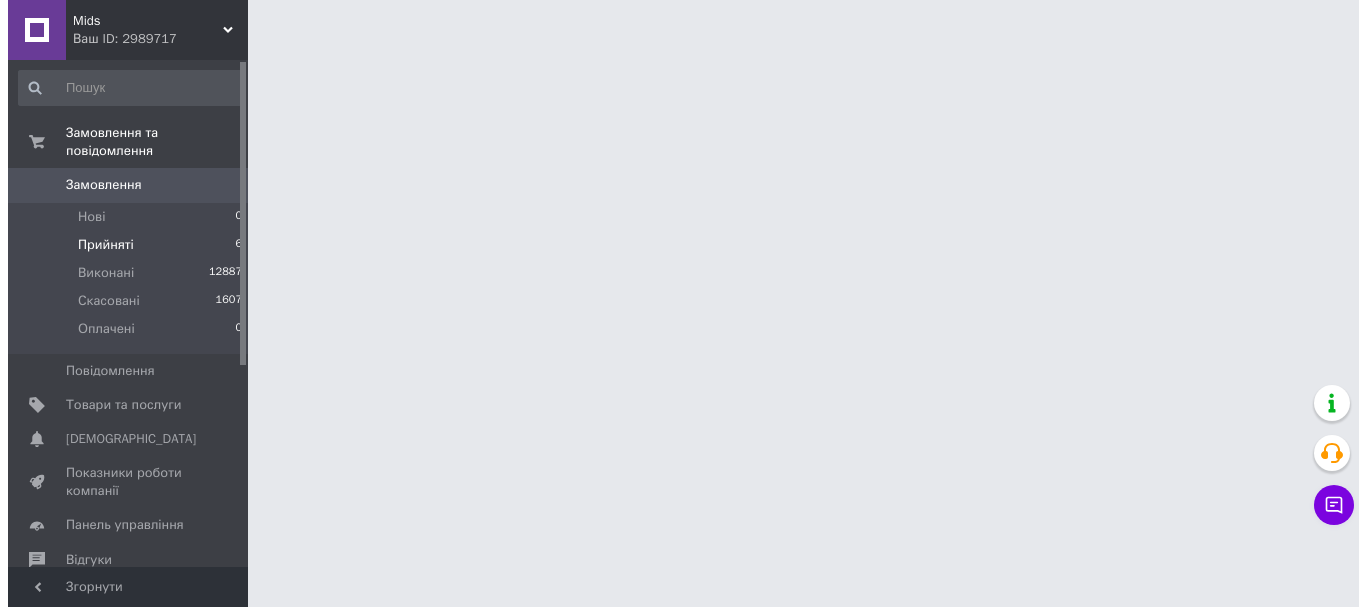 scroll, scrollTop: 0, scrollLeft: 0, axis: both 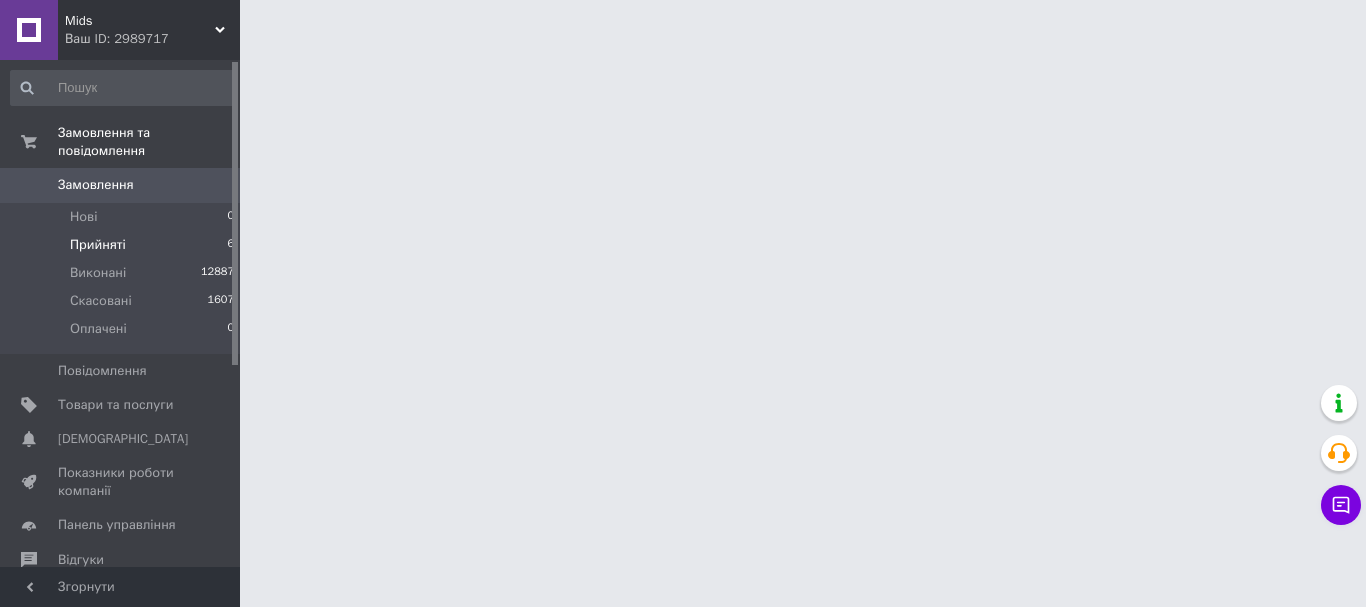 click on "Прийняті" at bounding box center (98, 245) 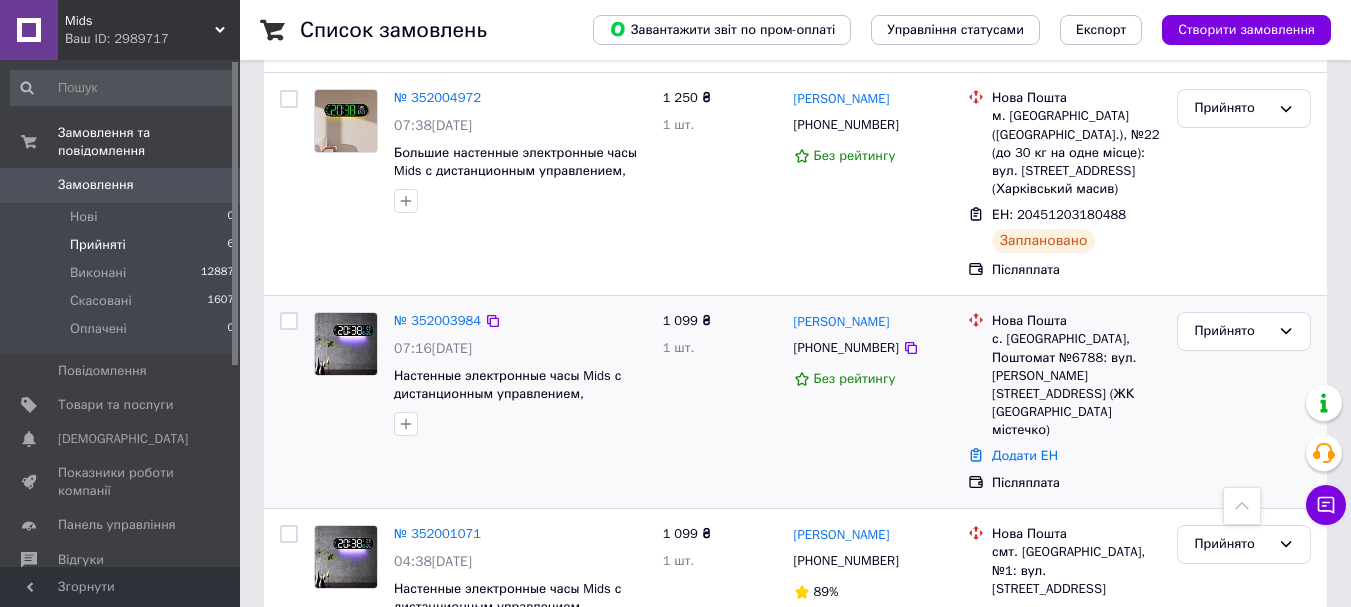scroll, scrollTop: 700, scrollLeft: 0, axis: vertical 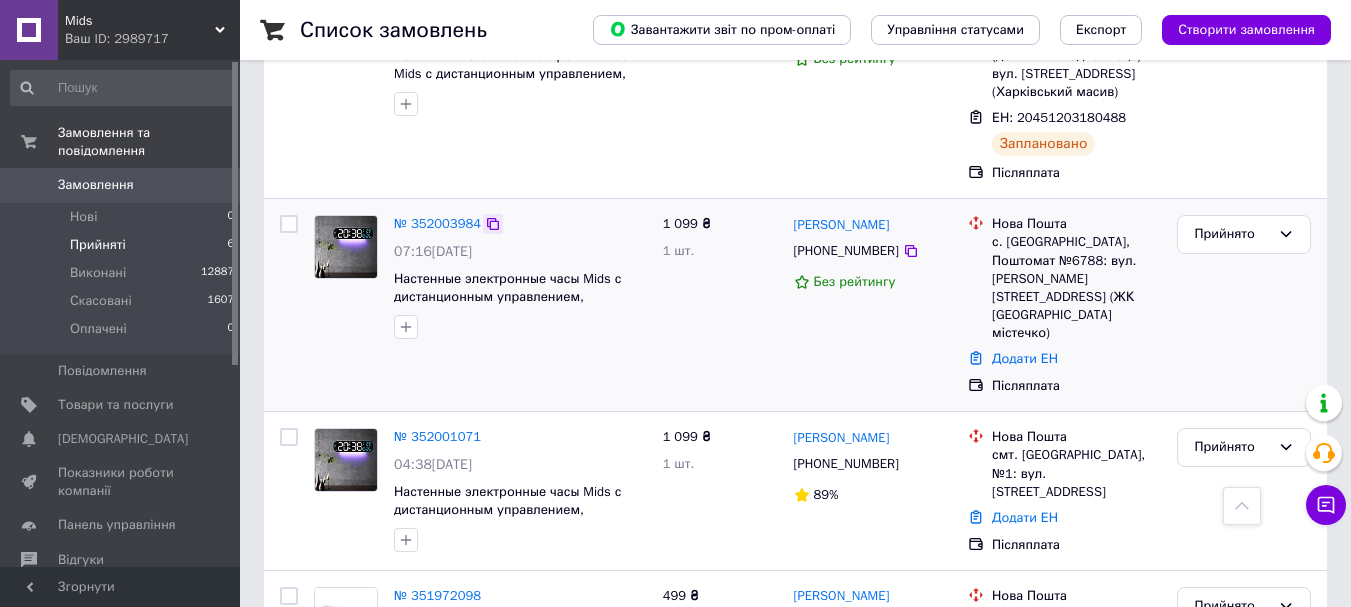 click 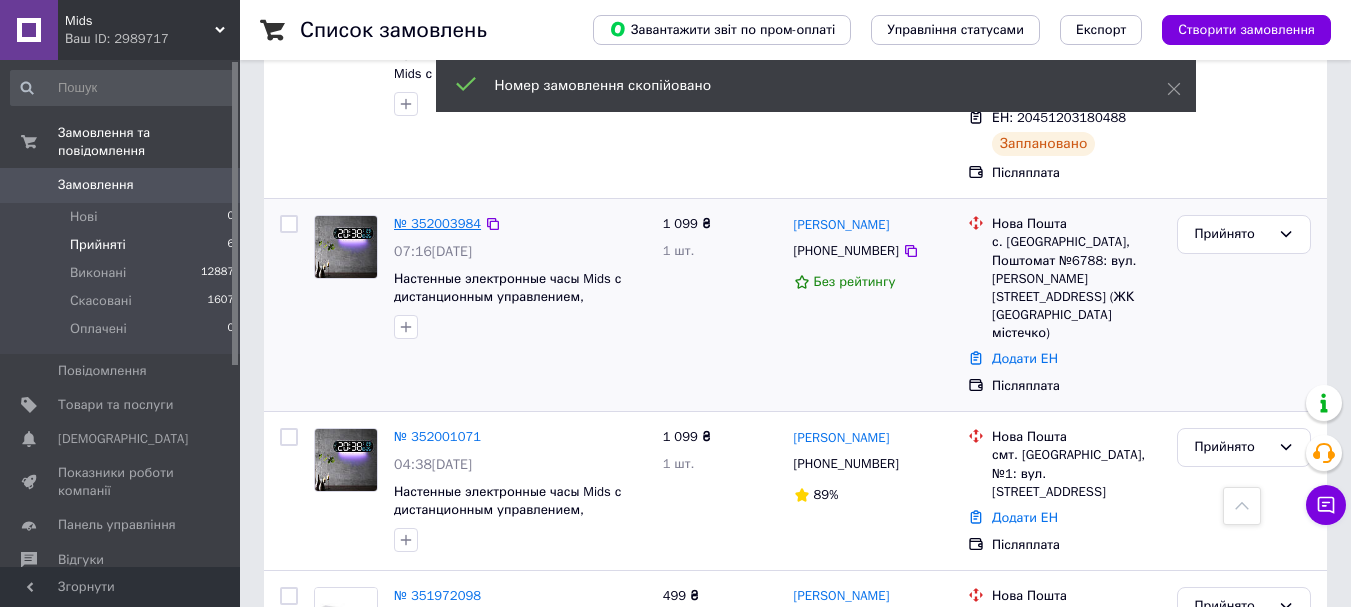 click on "№ 352003984" at bounding box center [437, 223] 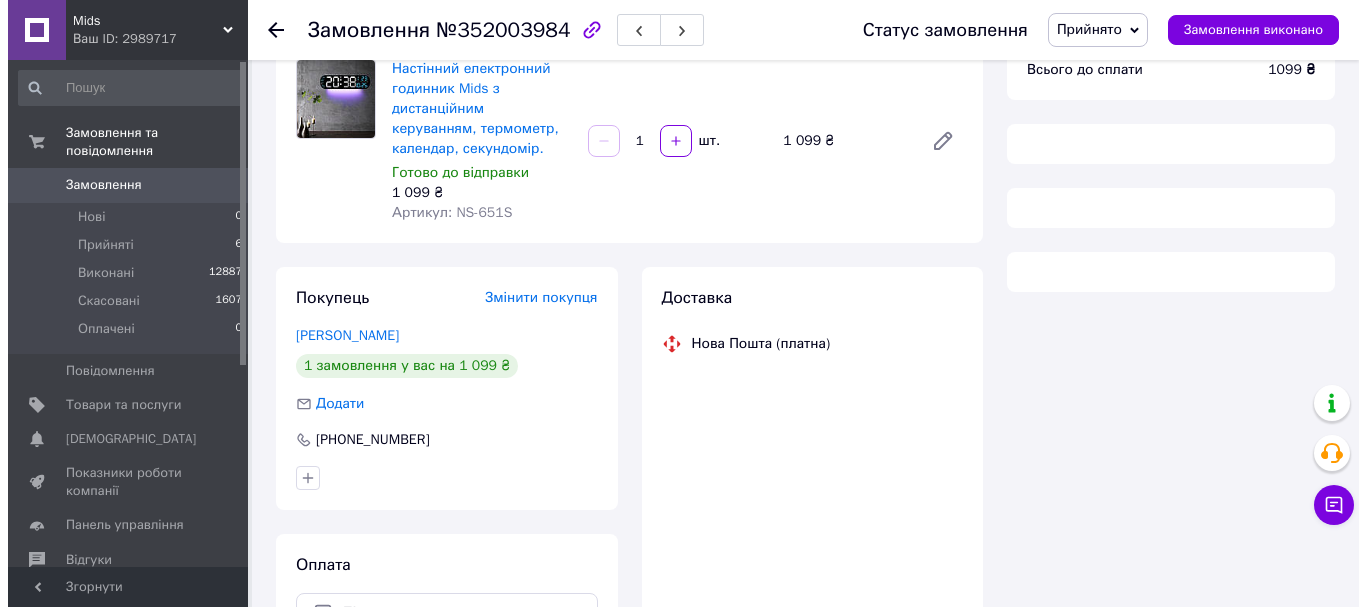 scroll, scrollTop: 106, scrollLeft: 0, axis: vertical 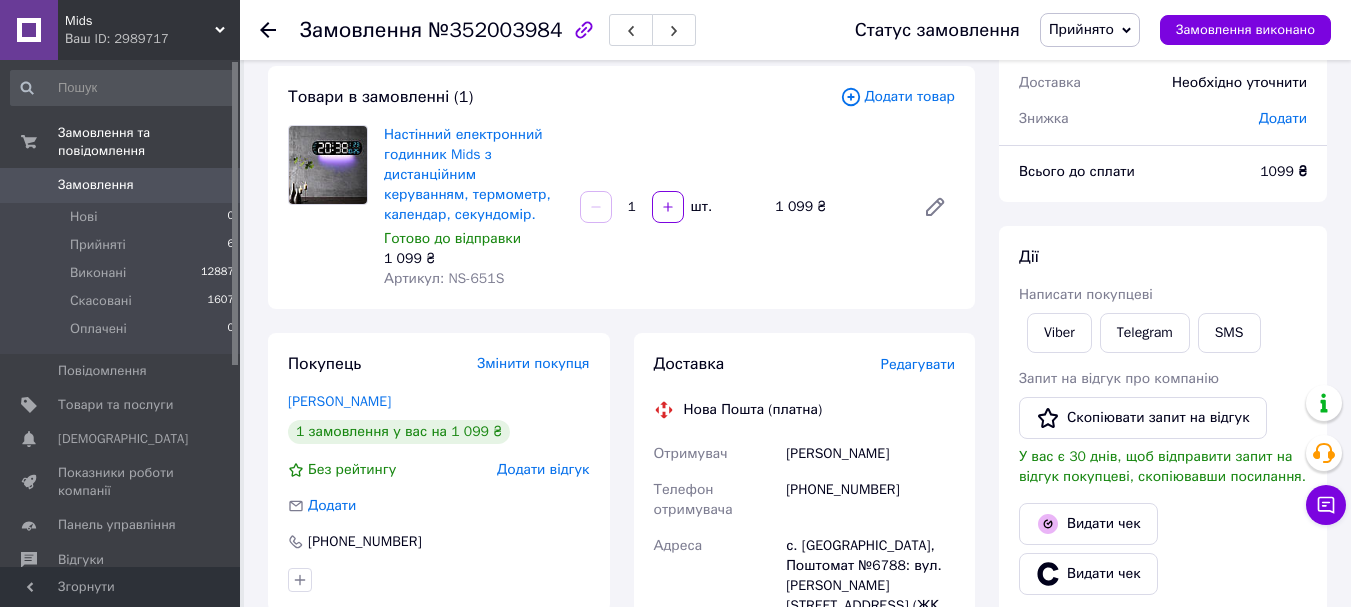 click on "Редагувати" at bounding box center [918, 364] 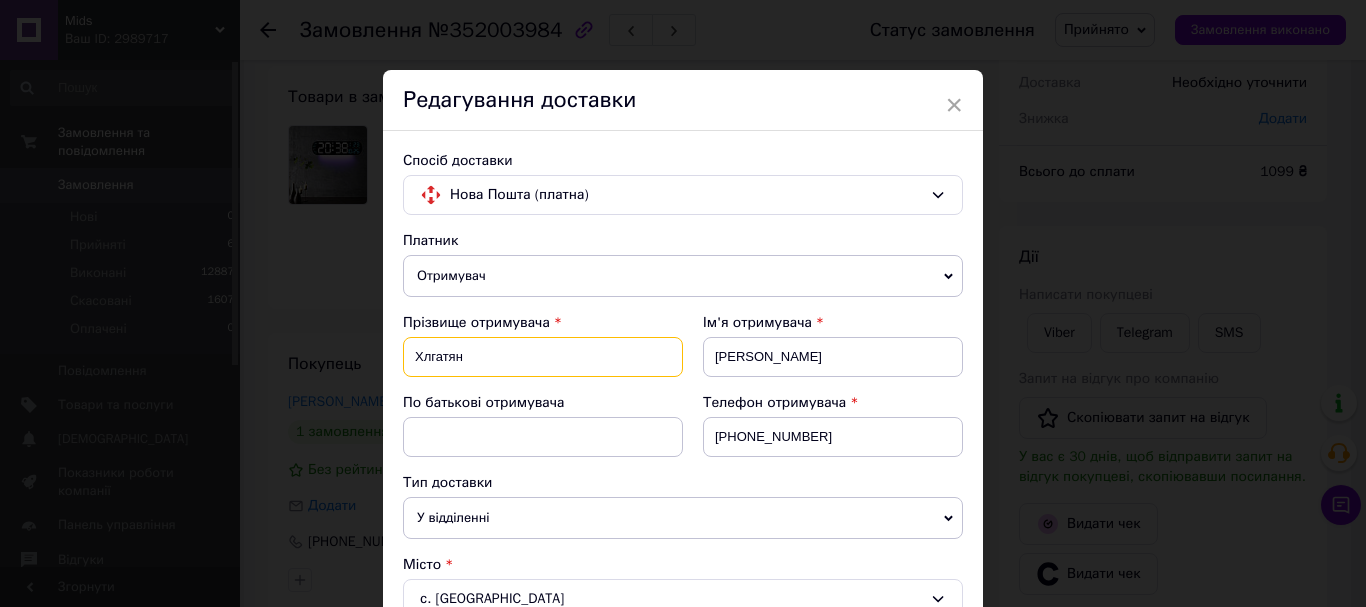 click on "Хлгатян" at bounding box center [543, 357] 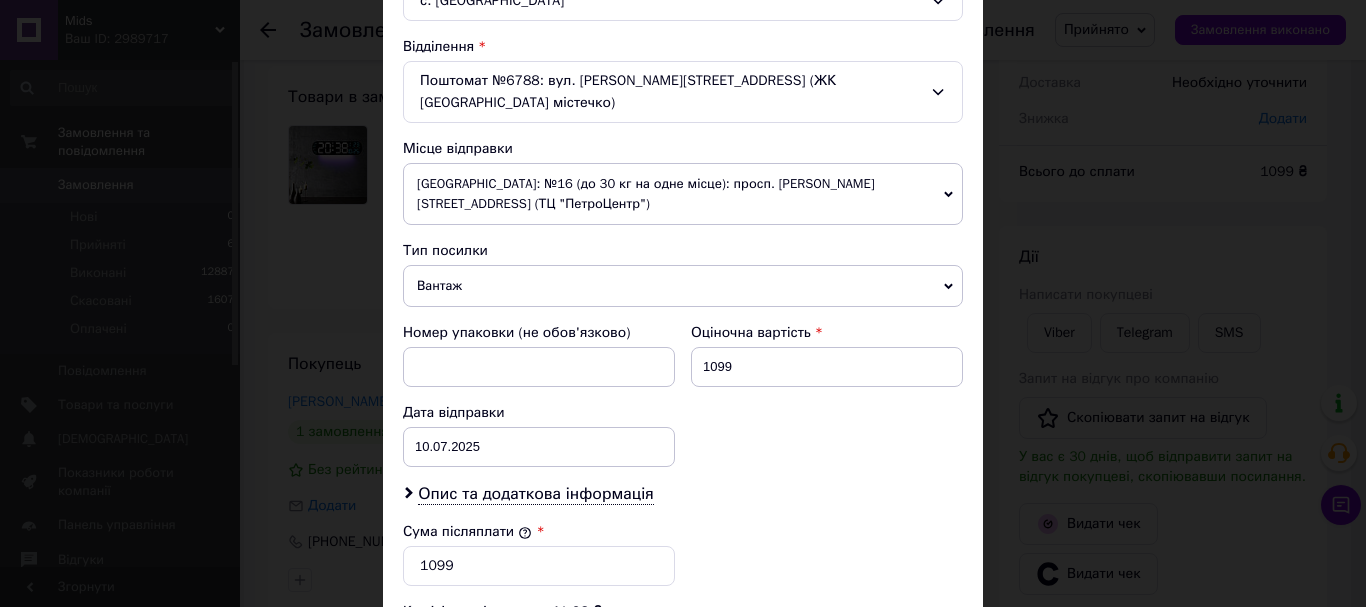 scroll, scrollTop: 600, scrollLeft: 0, axis: vertical 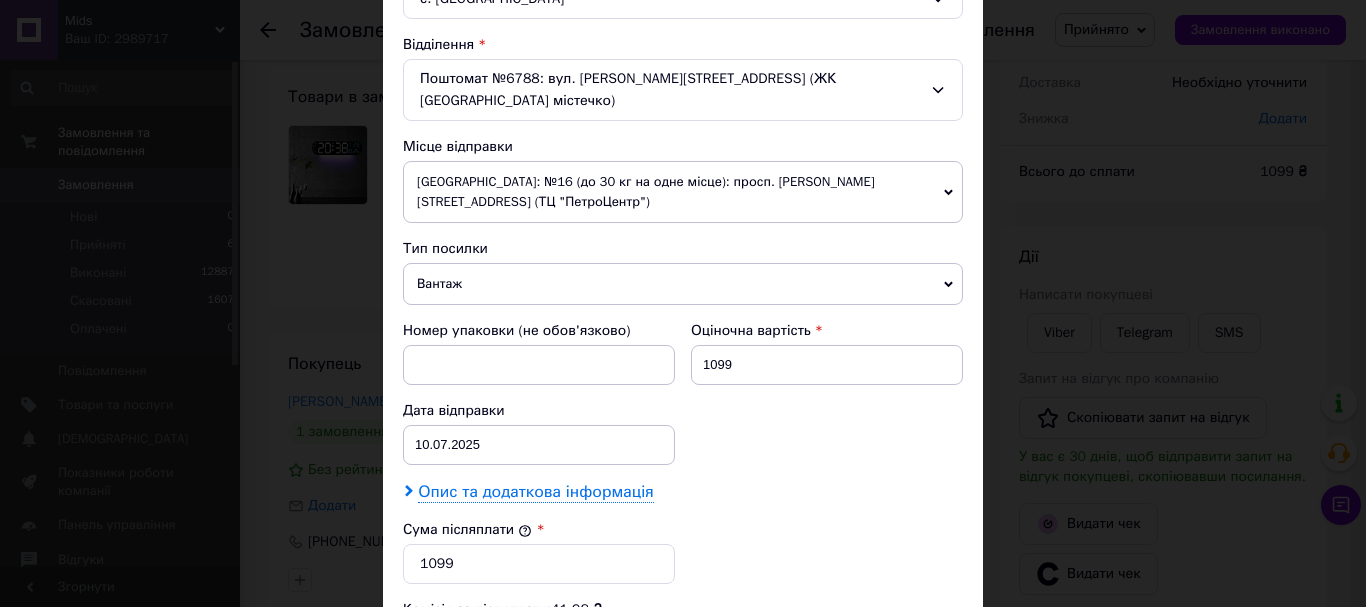 type on "Хогатян" 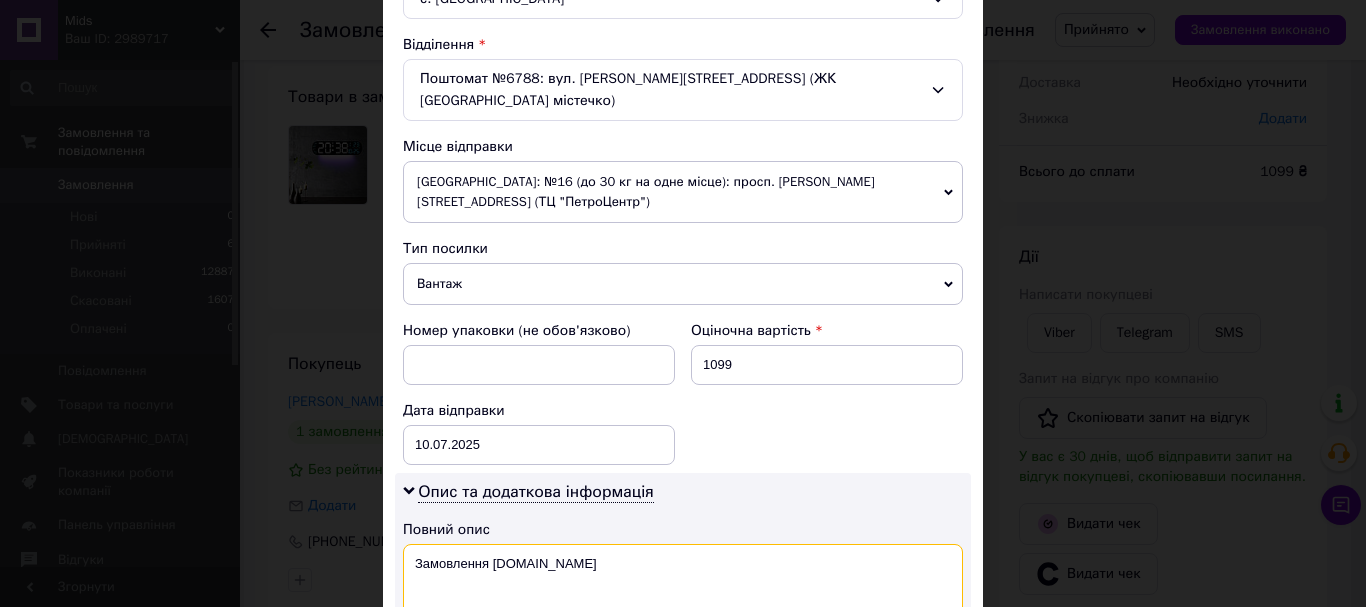 click on "Замовлення Prom.ua" at bounding box center (683, 580) 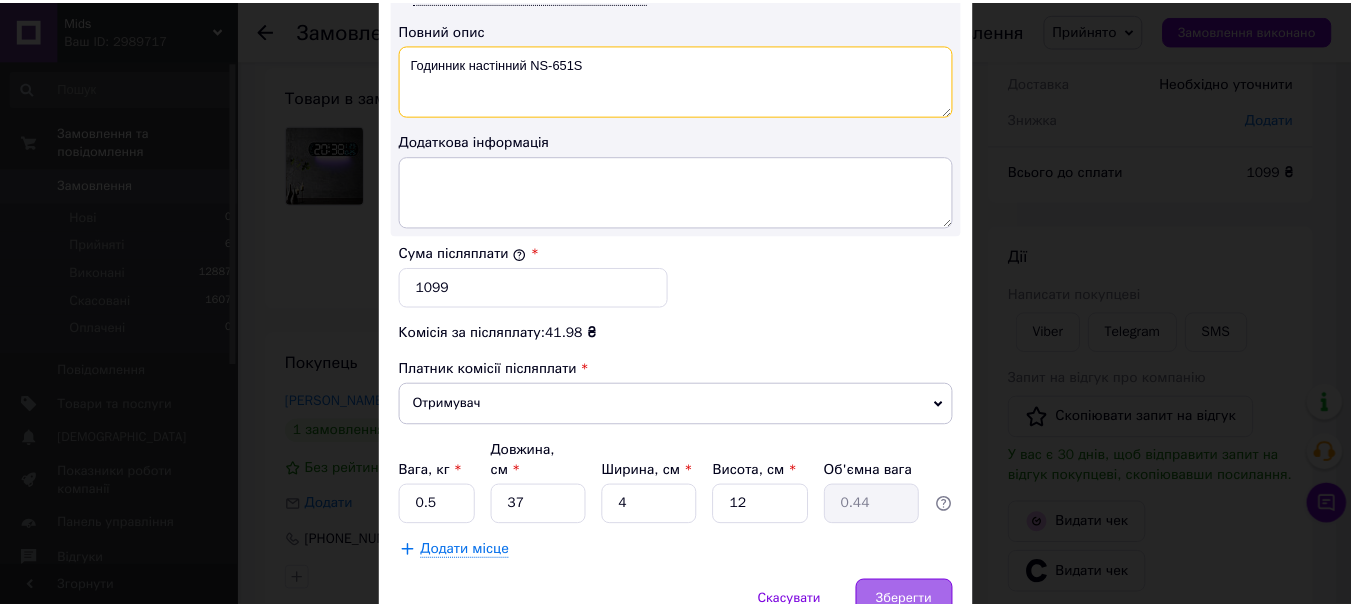 scroll, scrollTop: 1163, scrollLeft: 0, axis: vertical 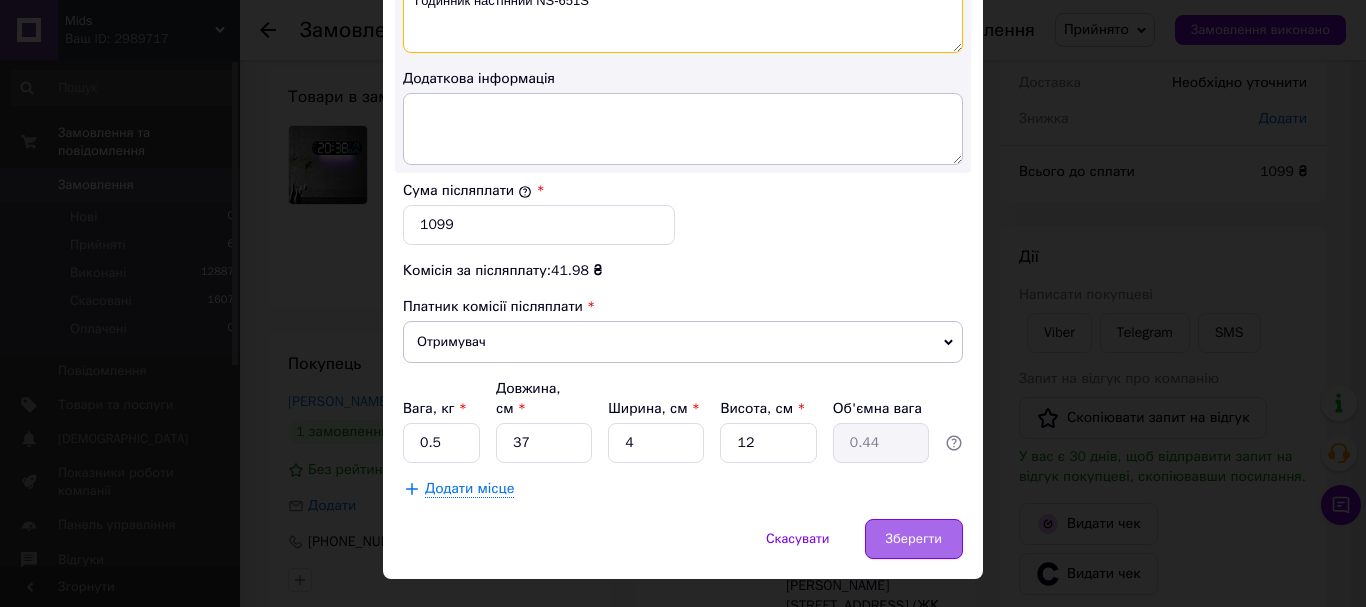 type on "Годинник настінний NS-651S" 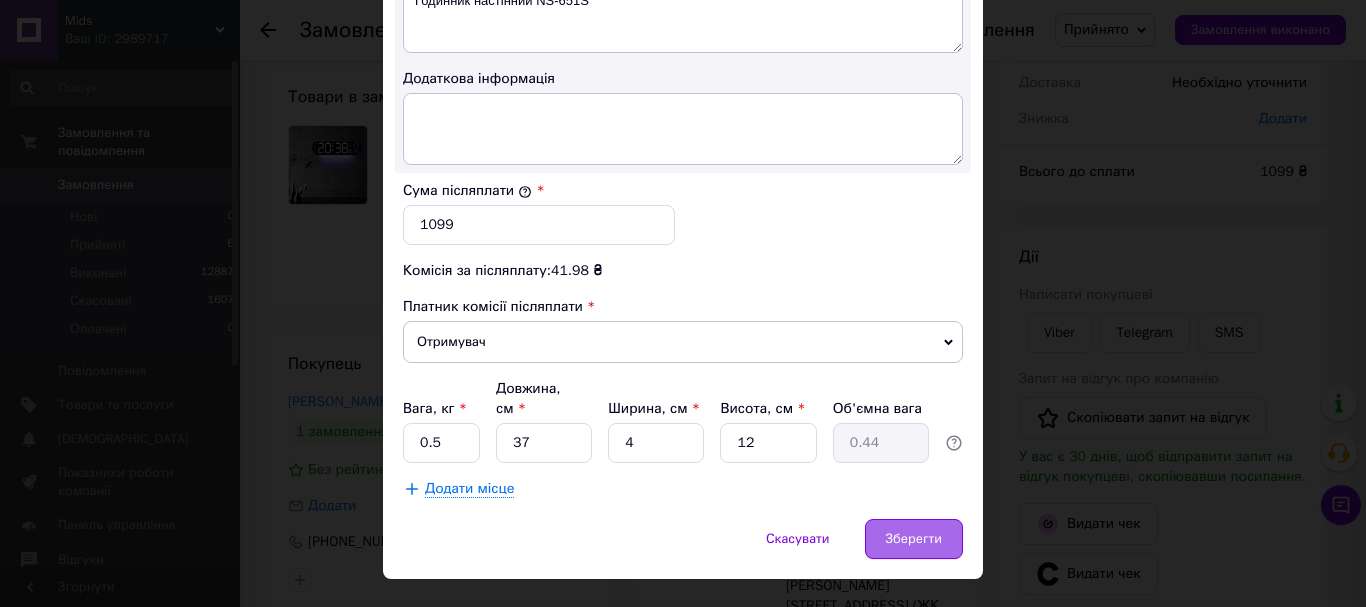 click on "Зберегти" at bounding box center (914, 539) 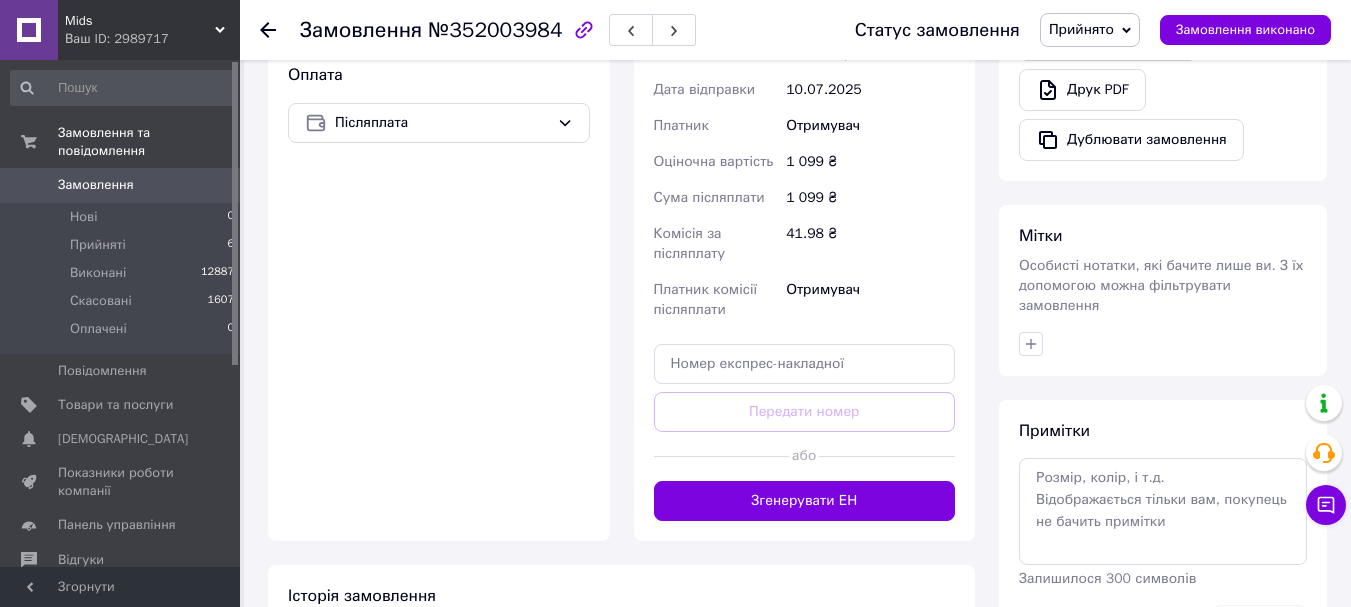 scroll, scrollTop: 706, scrollLeft: 0, axis: vertical 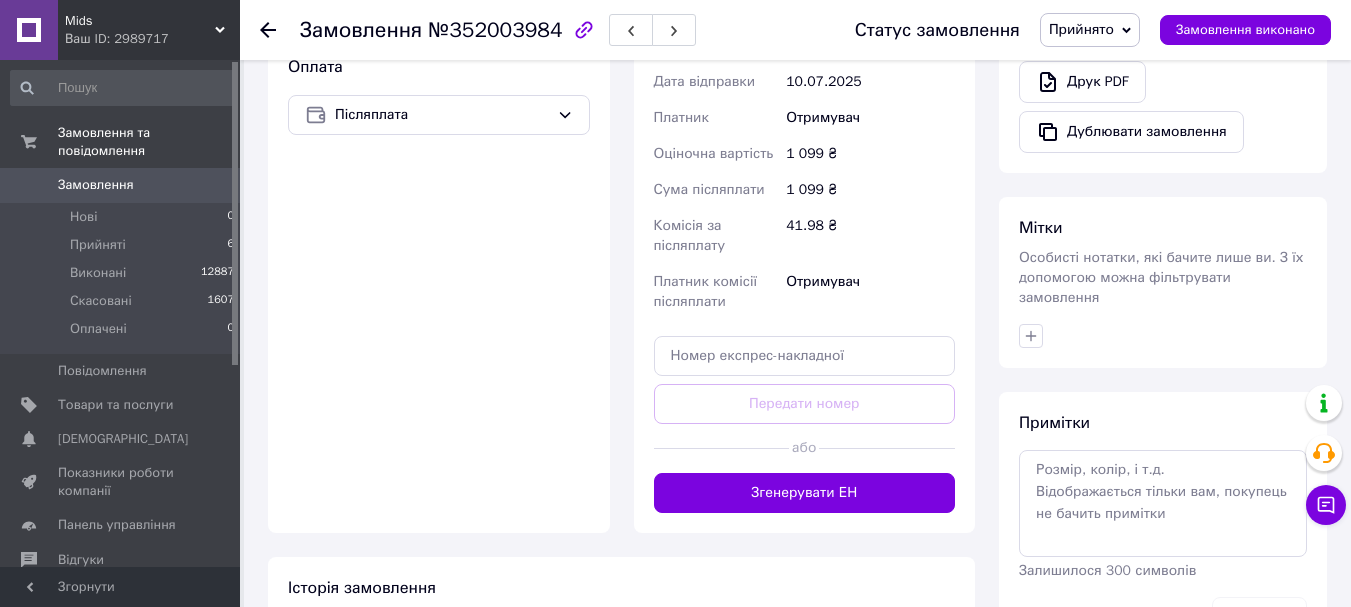 click on "Згенерувати ЕН" at bounding box center [805, 493] 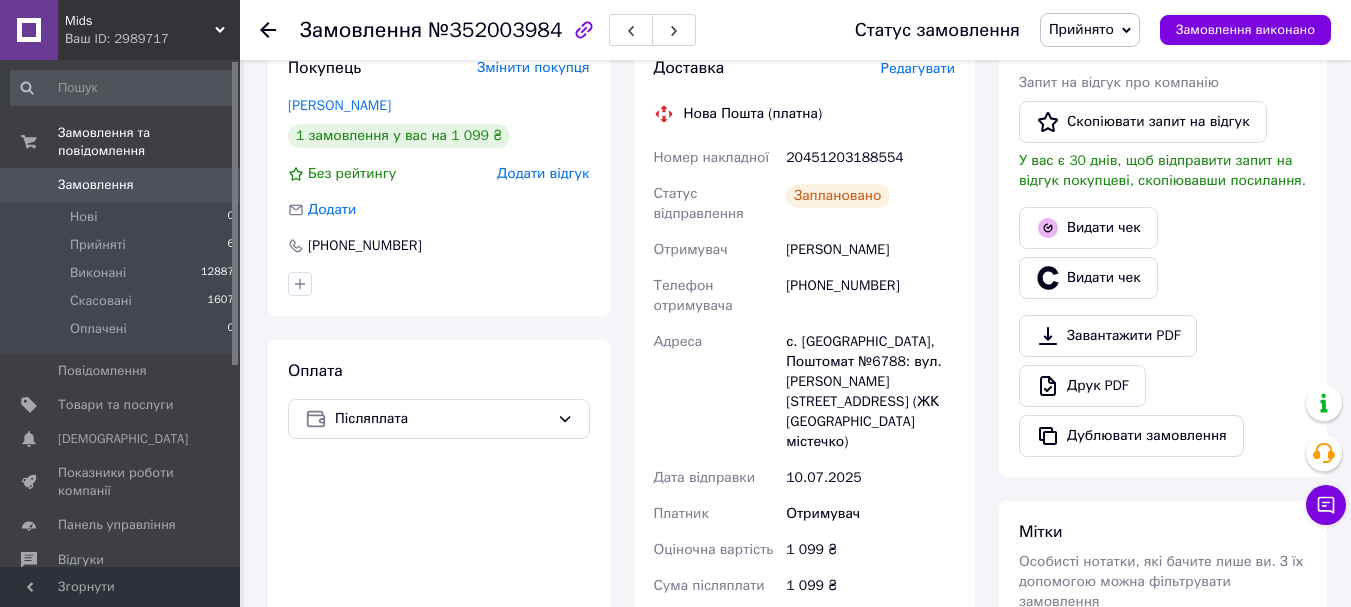 scroll, scrollTop: 406, scrollLeft: 0, axis: vertical 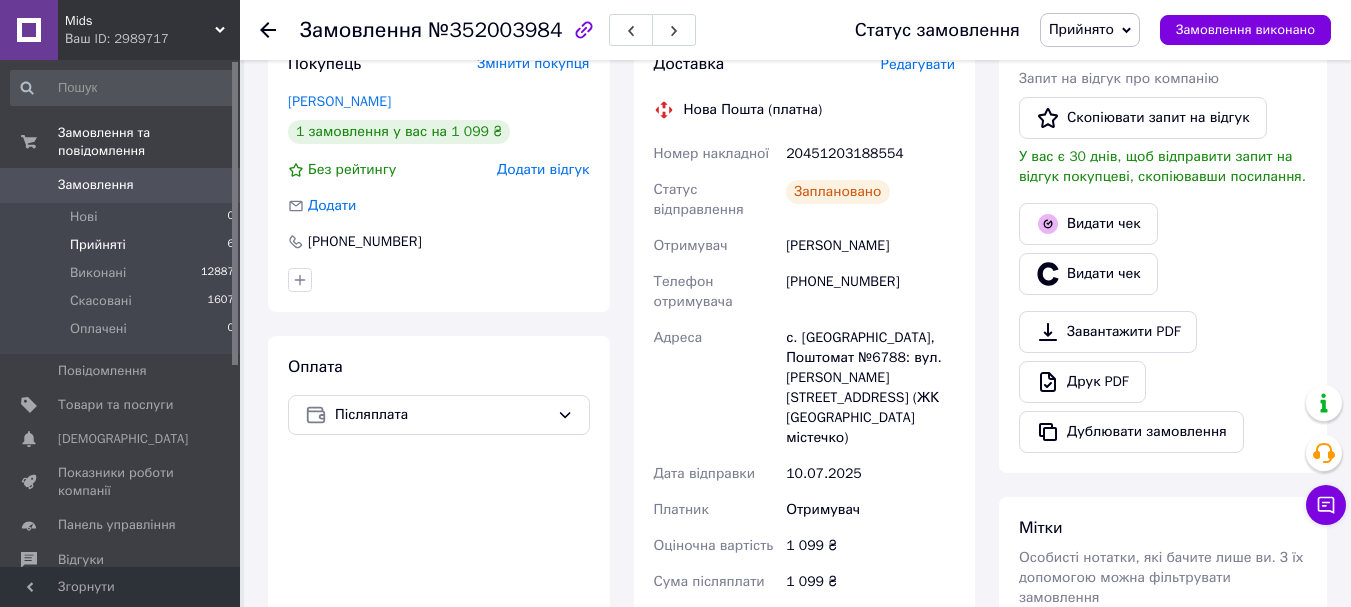 click on "Прийняті" at bounding box center (98, 245) 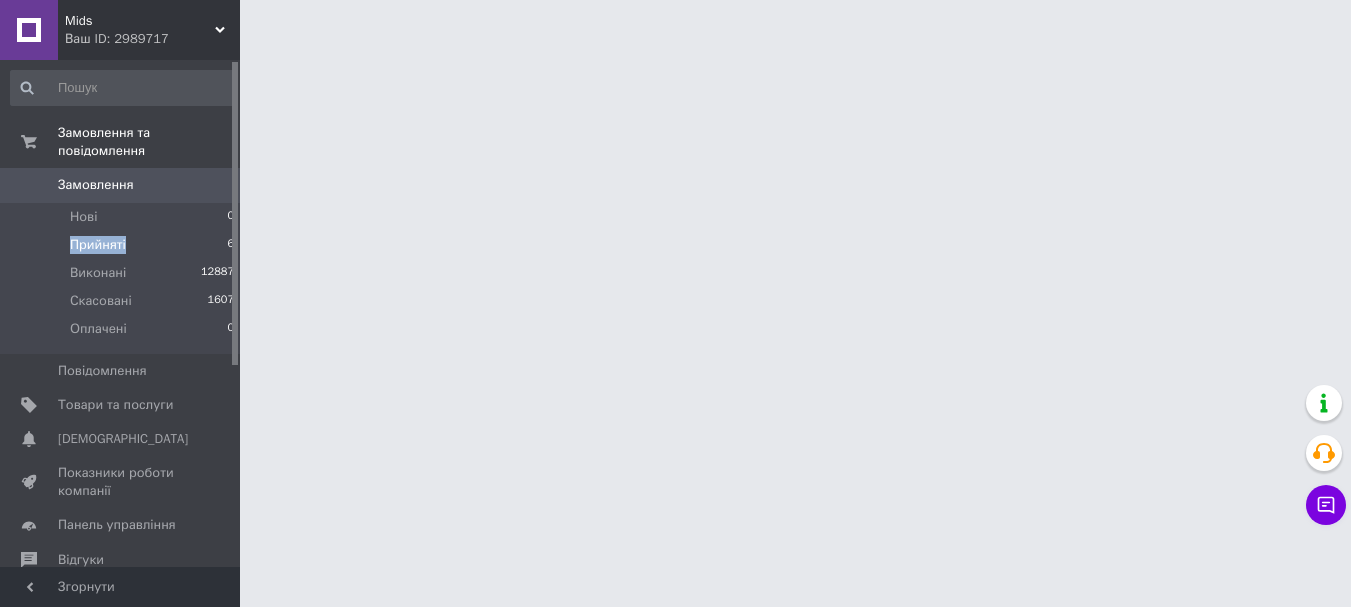scroll, scrollTop: 0, scrollLeft: 0, axis: both 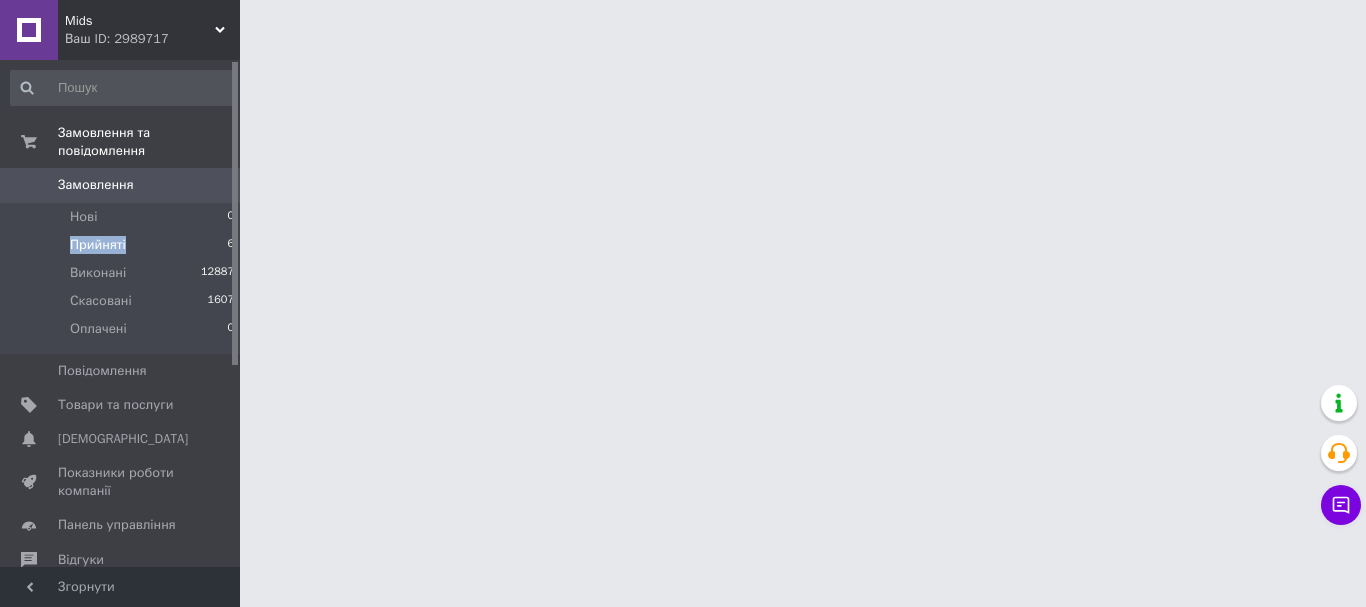 click on "Прийняті" at bounding box center (98, 245) 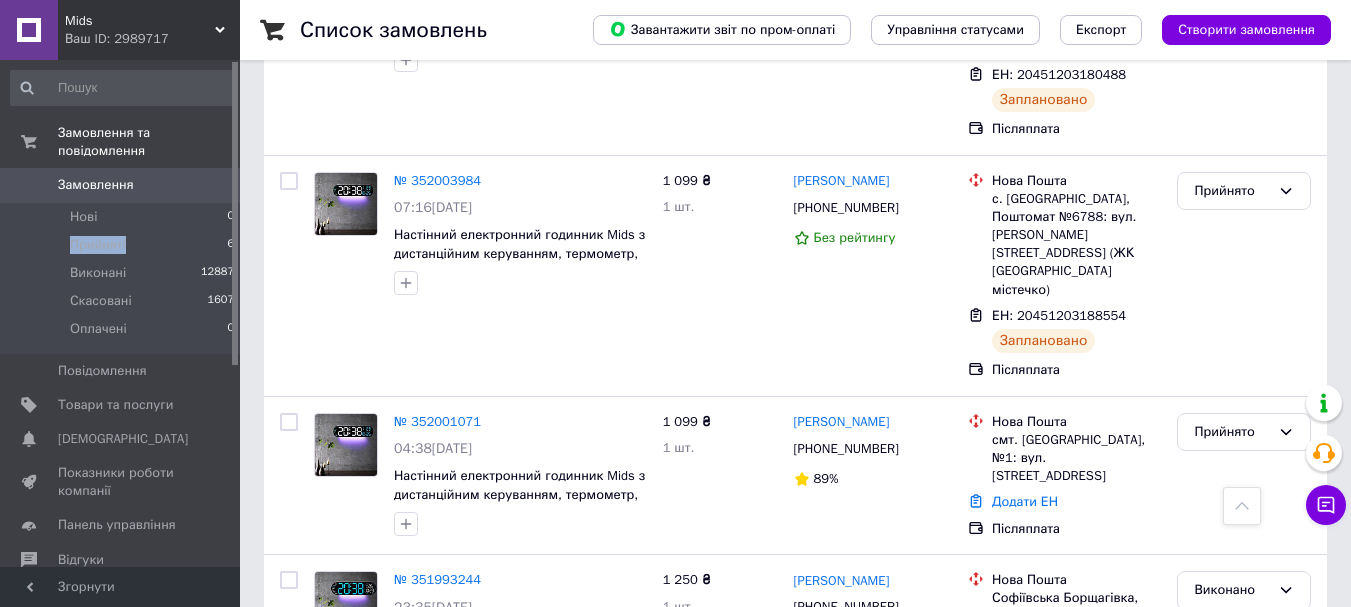 scroll, scrollTop: 700, scrollLeft: 0, axis: vertical 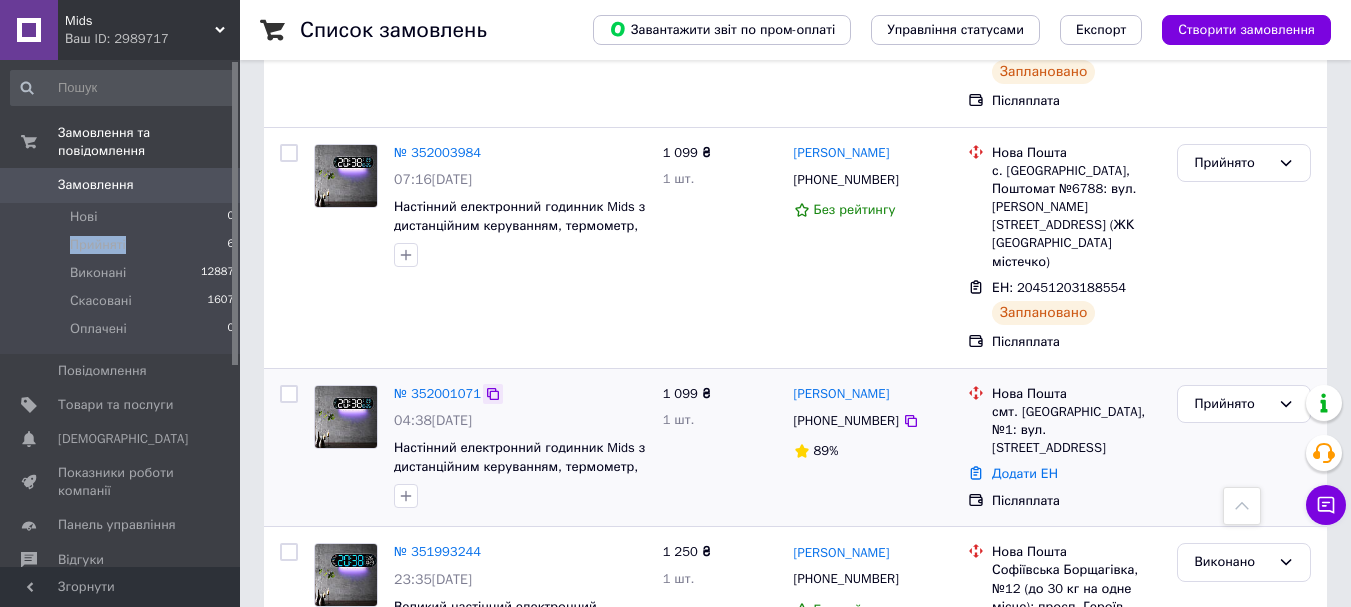 click 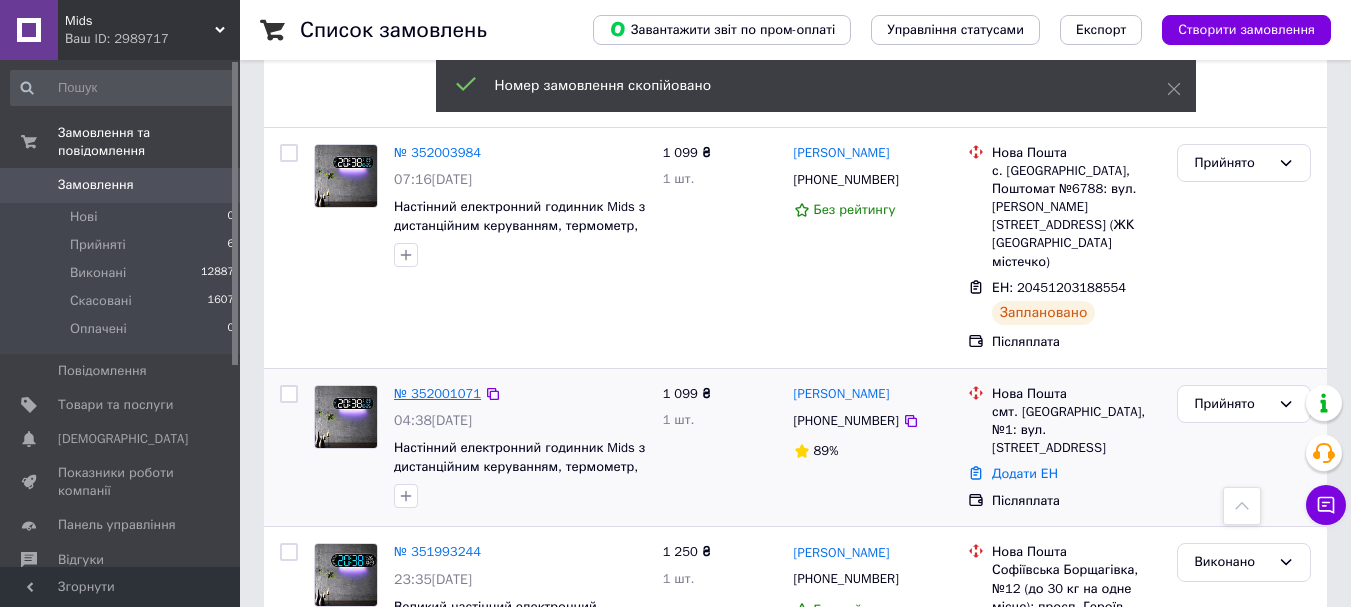click on "№ 352001071" at bounding box center [437, 393] 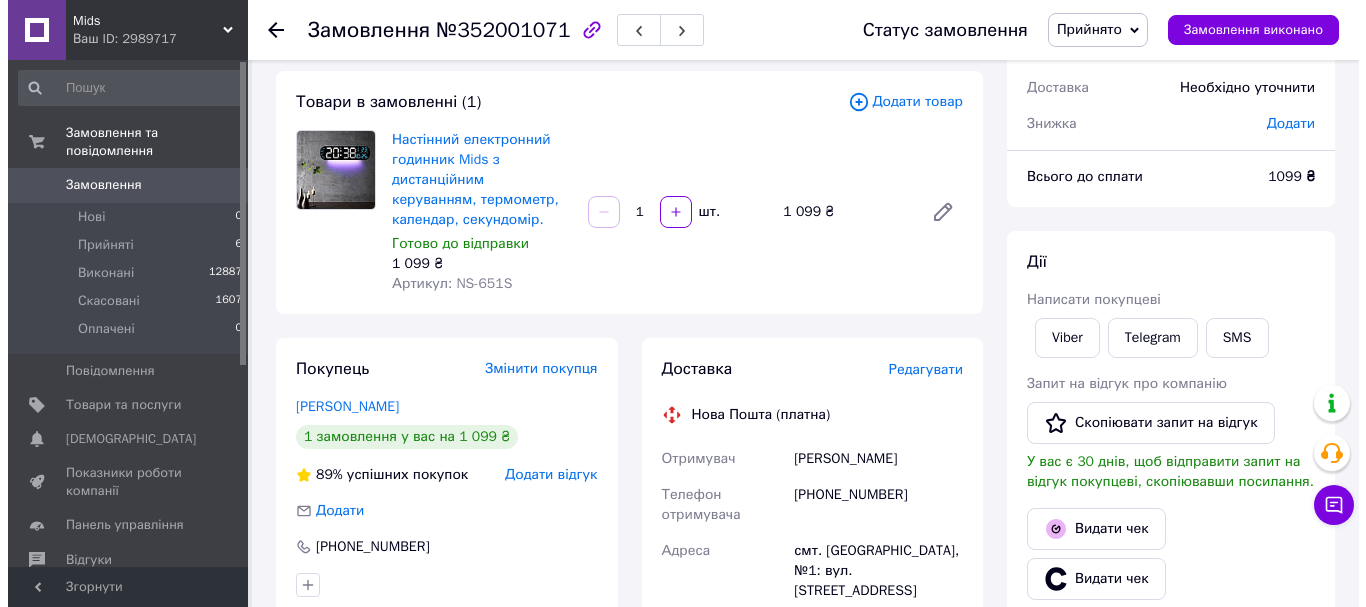 scroll, scrollTop: 100, scrollLeft: 0, axis: vertical 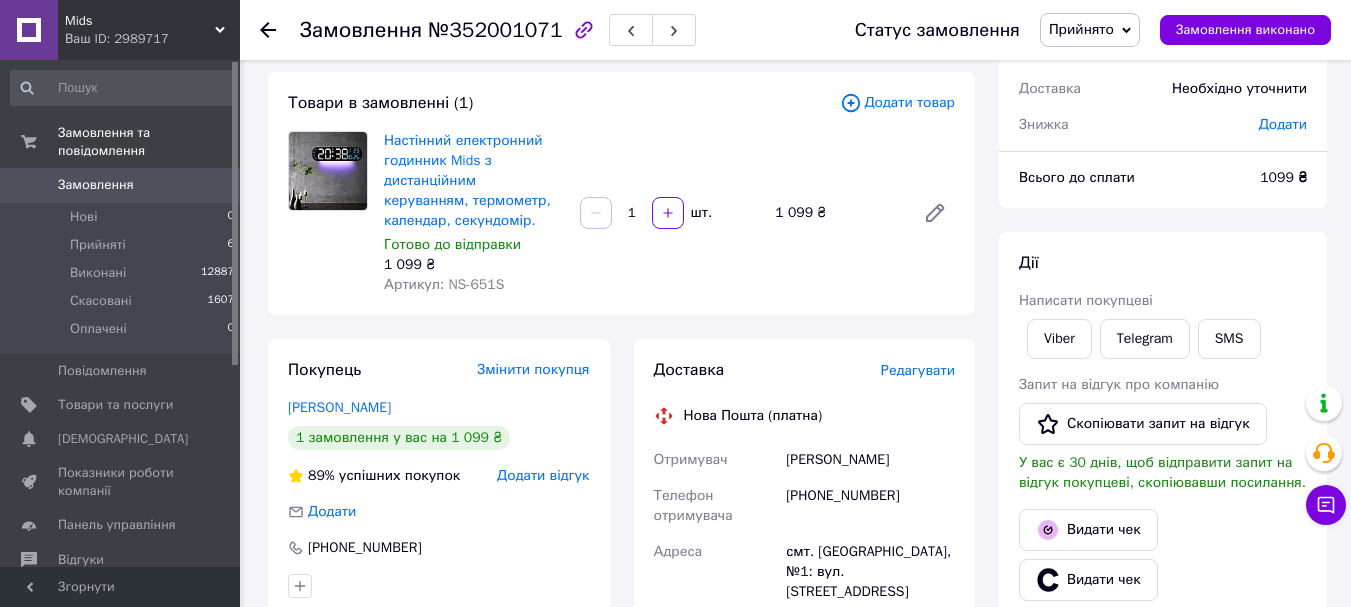 click on "Редагувати" at bounding box center (918, 370) 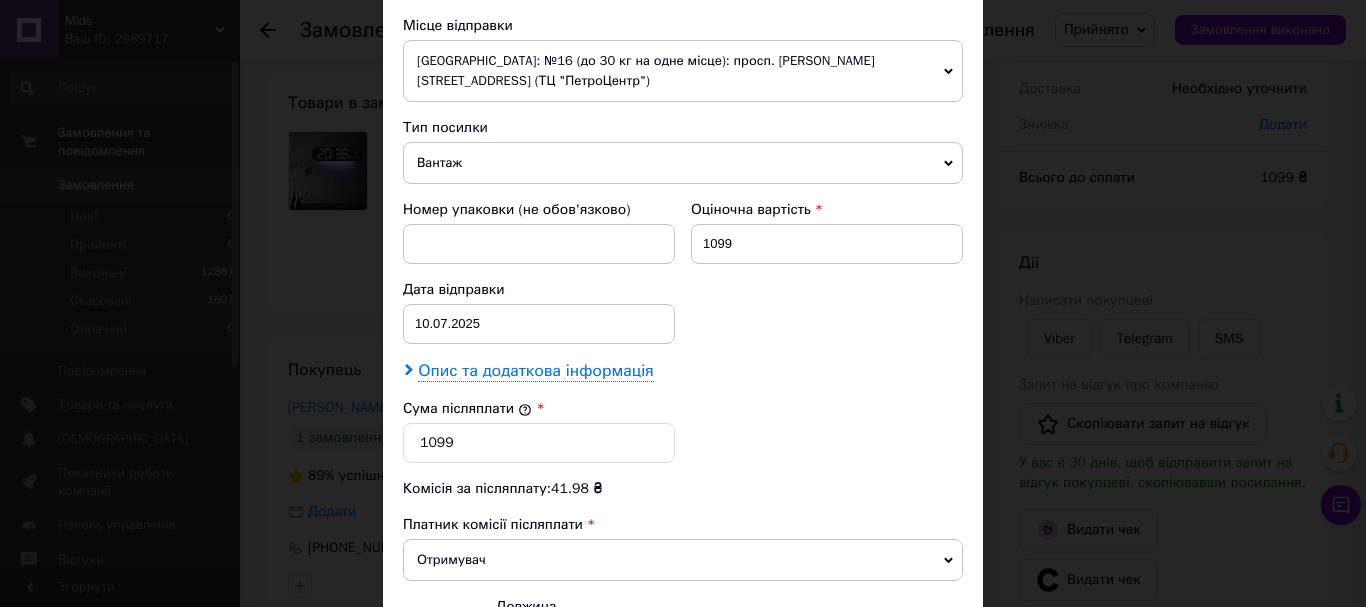scroll, scrollTop: 700, scrollLeft: 0, axis: vertical 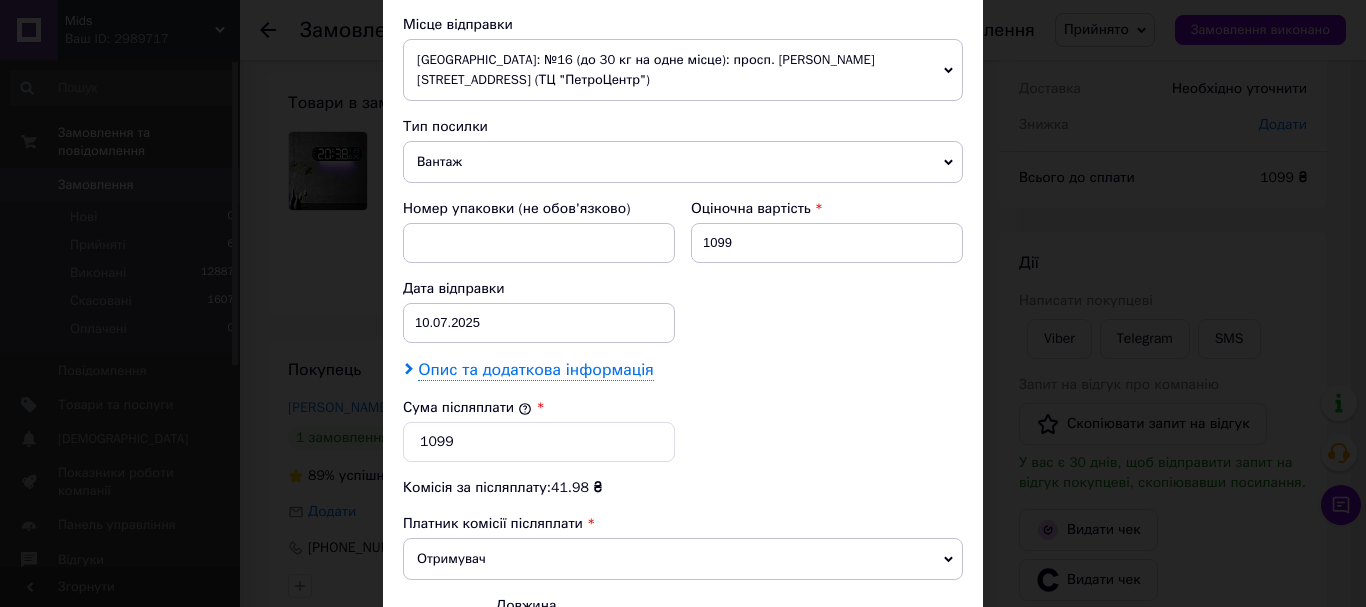 click on "Опис та додаткова інформація" at bounding box center [535, 370] 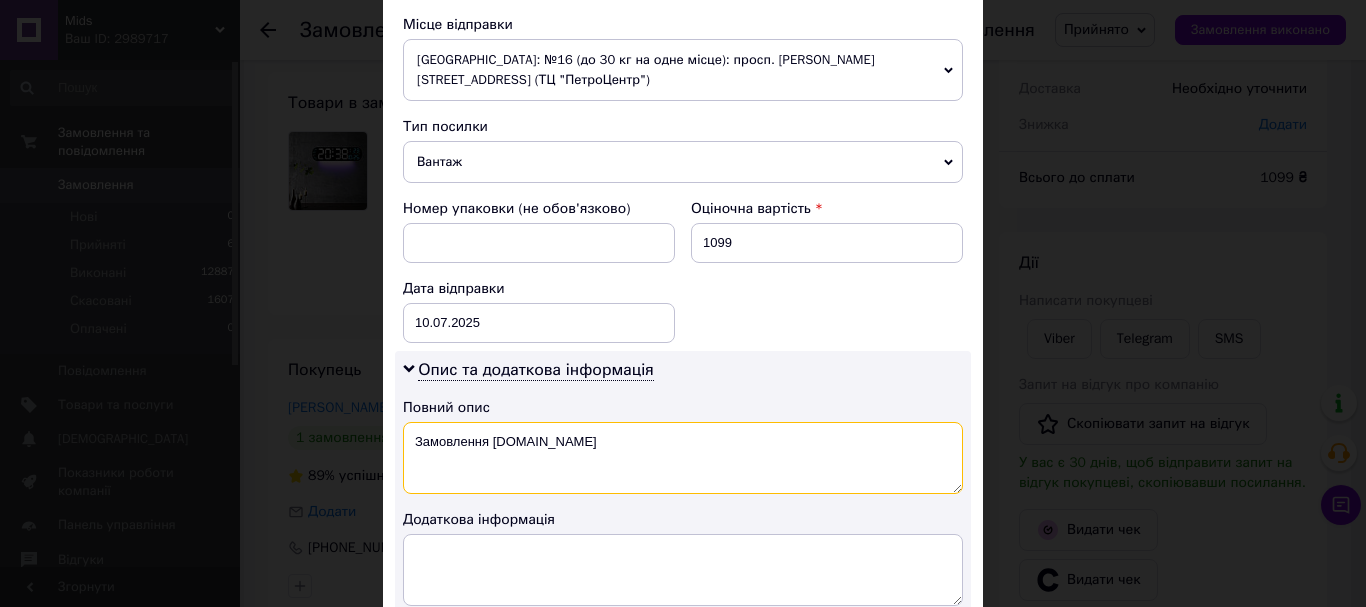 click on "Замовлення Prom.ua" at bounding box center (683, 458) 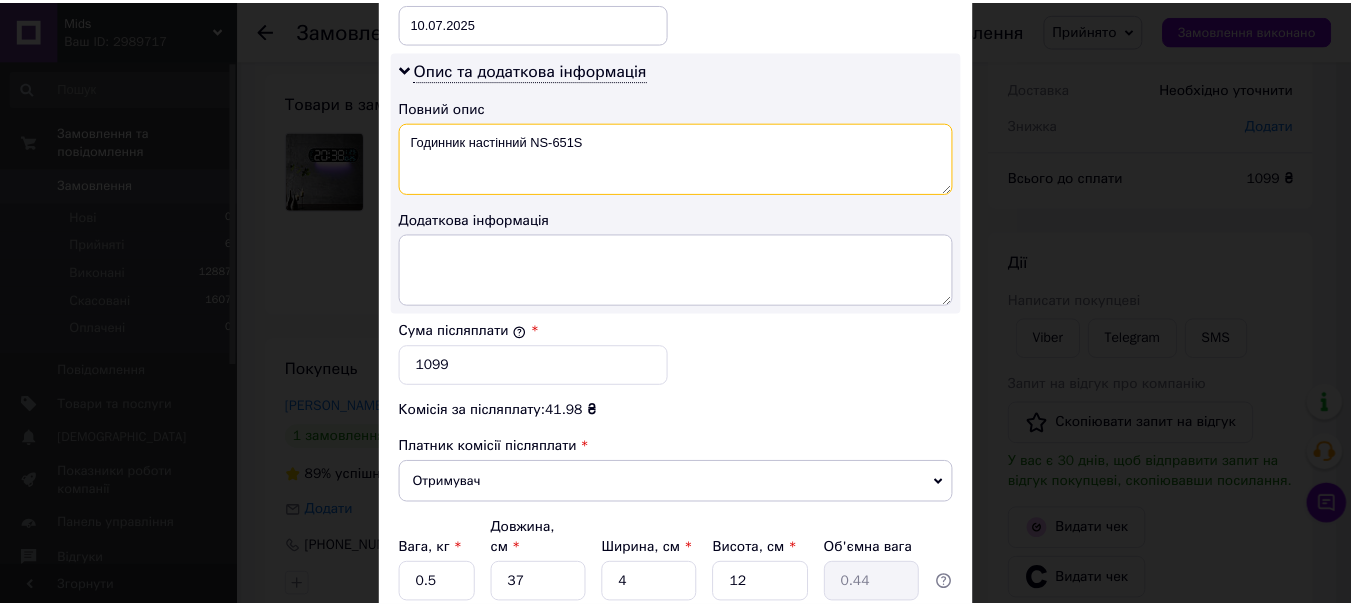 scroll, scrollTop: 1163, scrollLeft: 0, axis: vertical 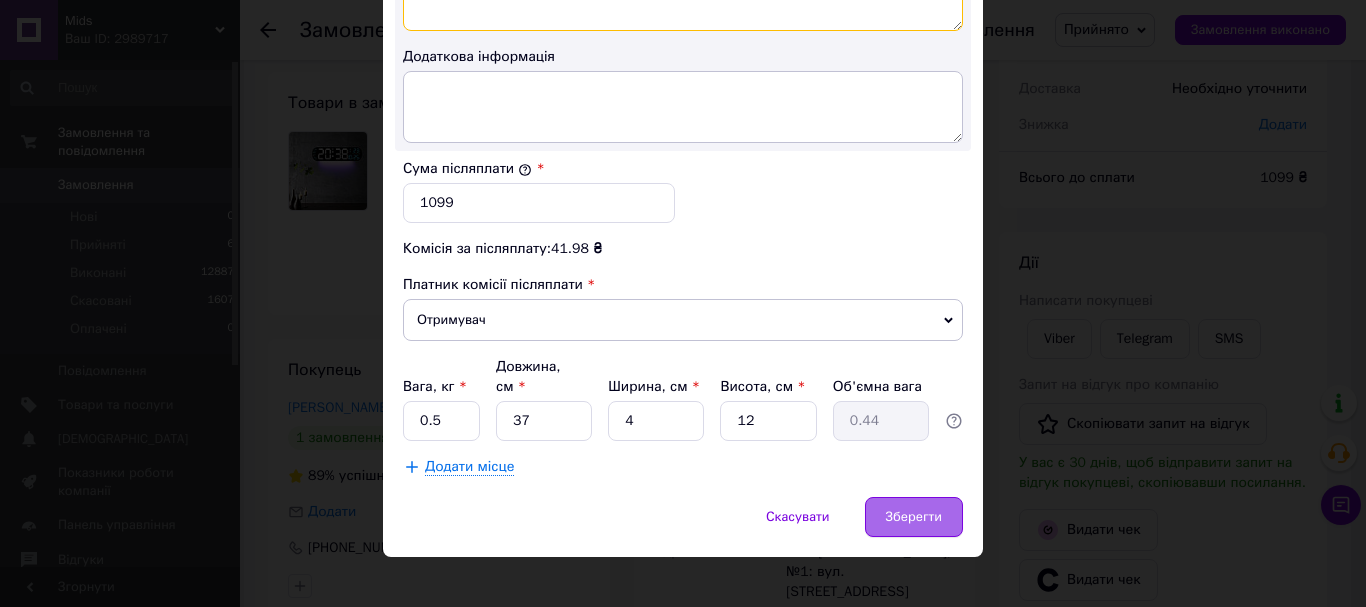 type on "Годинник настінний NS-651S" 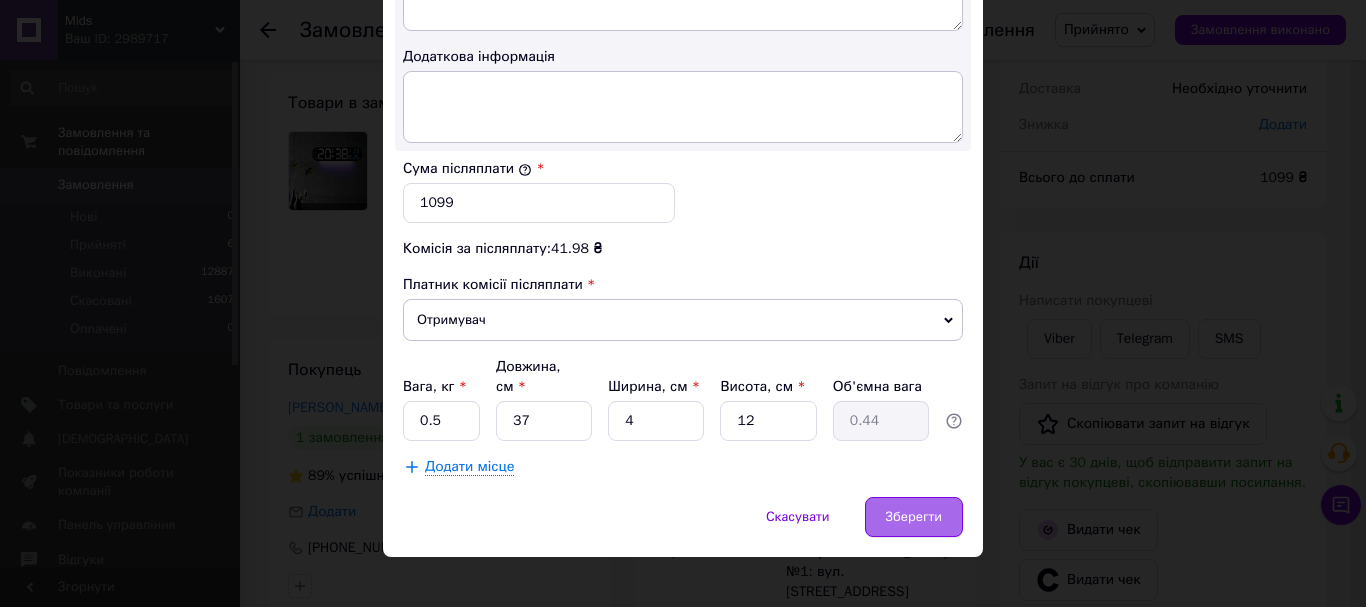 click on "Зберегти" at bounding box center [914, 517] 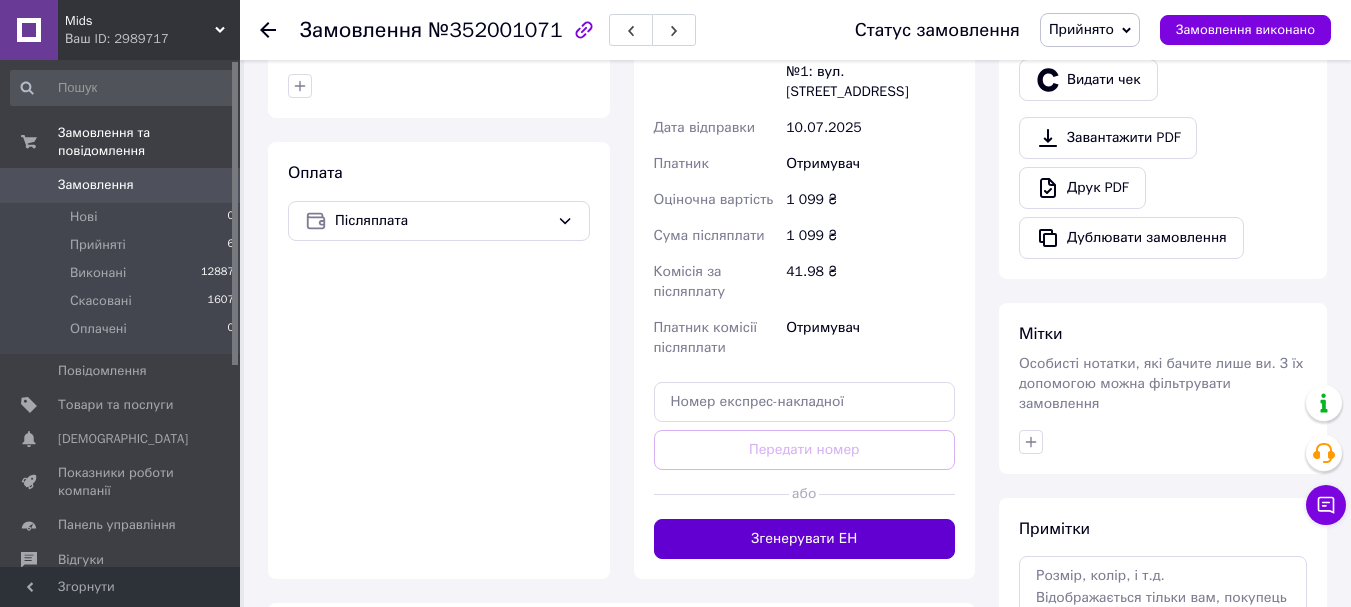 click on "Згенерувати ЕН" at bounding box center (805, 539) 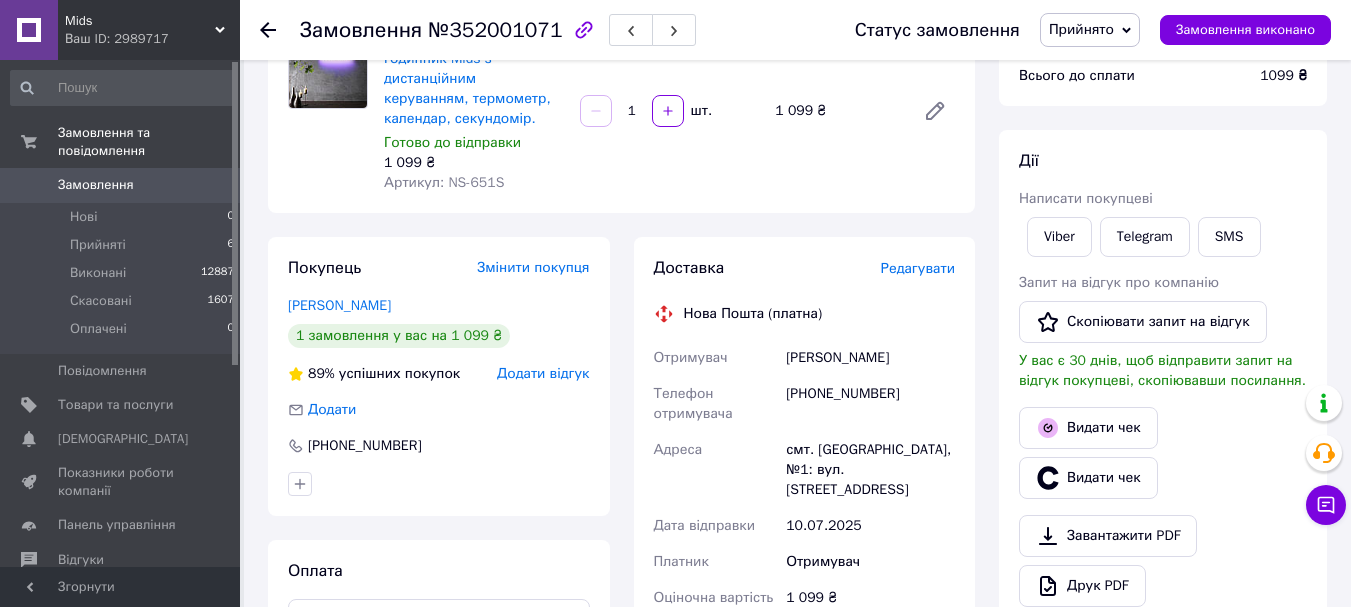 scroll, scrollTop: 200, scrollLeft: 0, axis: vertical 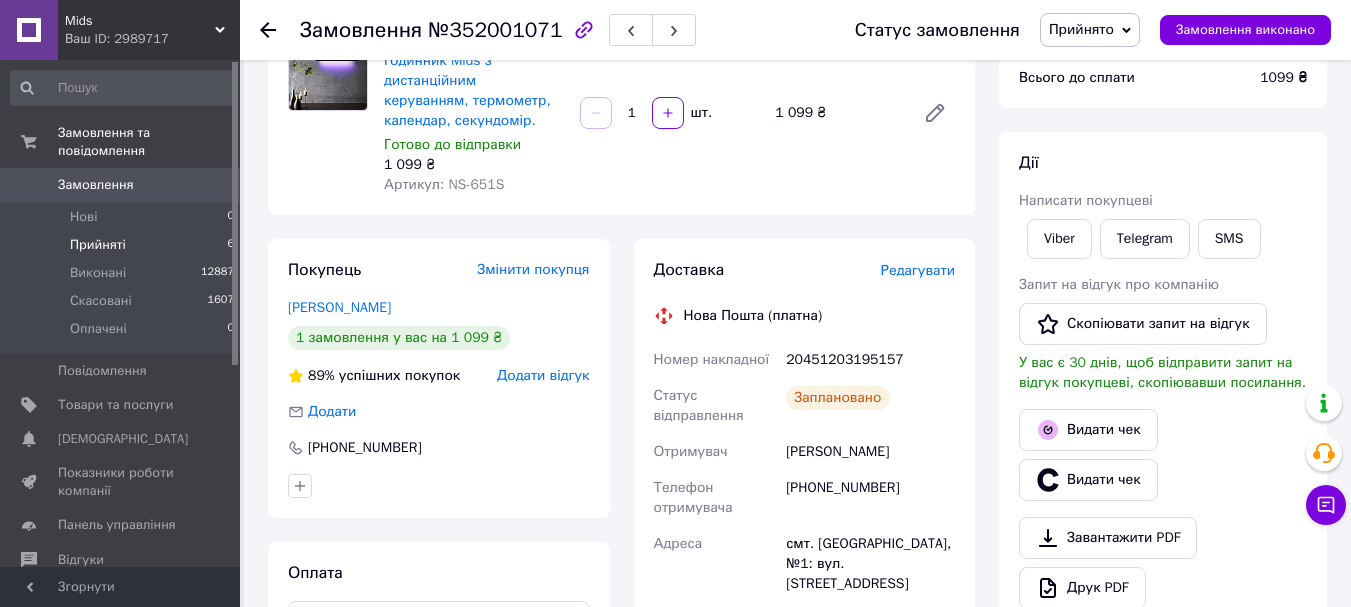 click on "Прийняті" at bounding box center [98, 245] 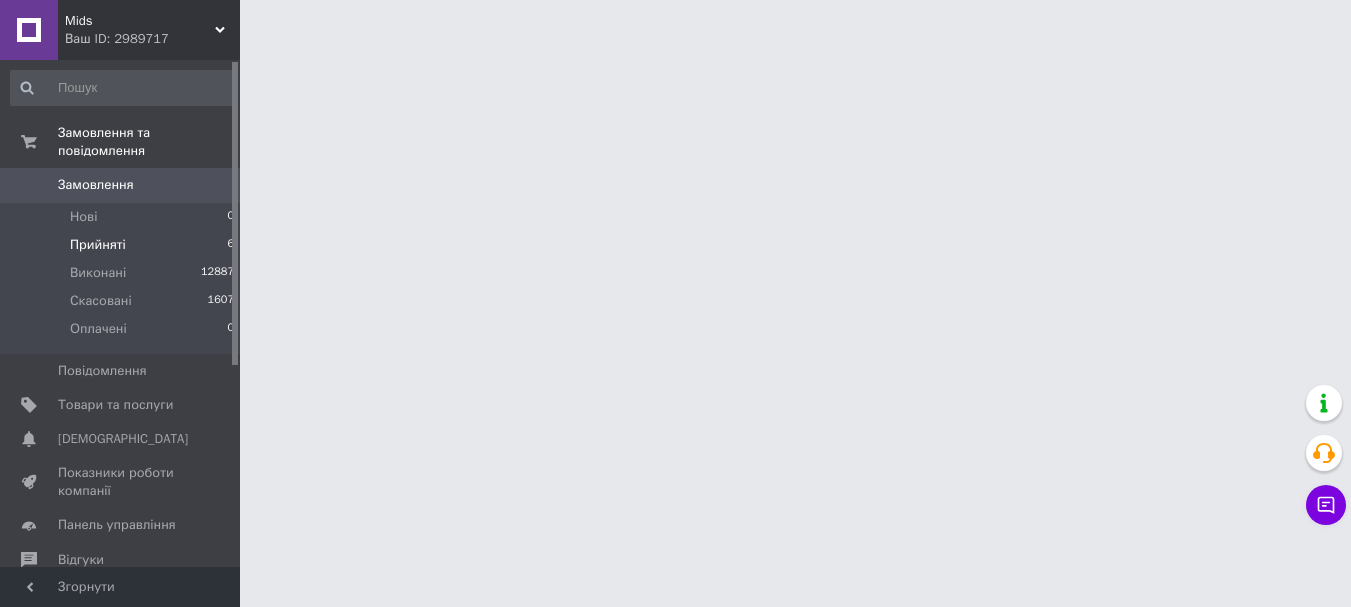 scroll, scrollTop: 0, scrollLeft: 0, axis: both 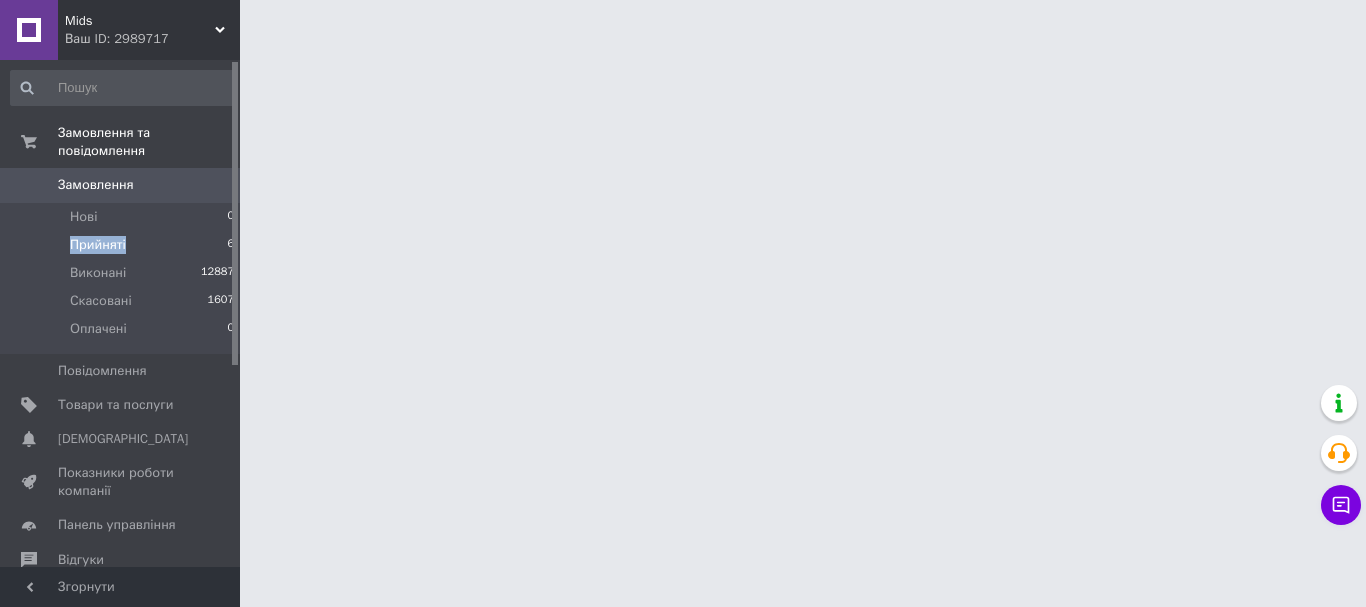 click on "Прийняті" at bounding box center [98, 245] 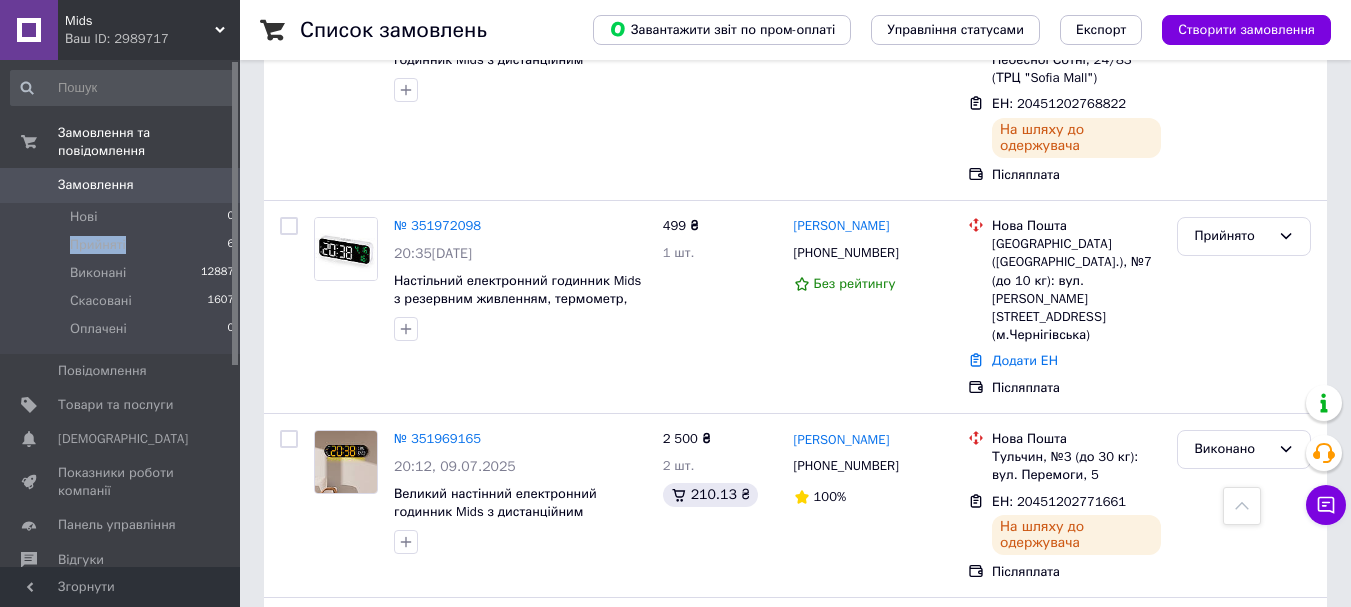 scroll, scrollTop: 1300, scrollLeft: 0, axis: vertical 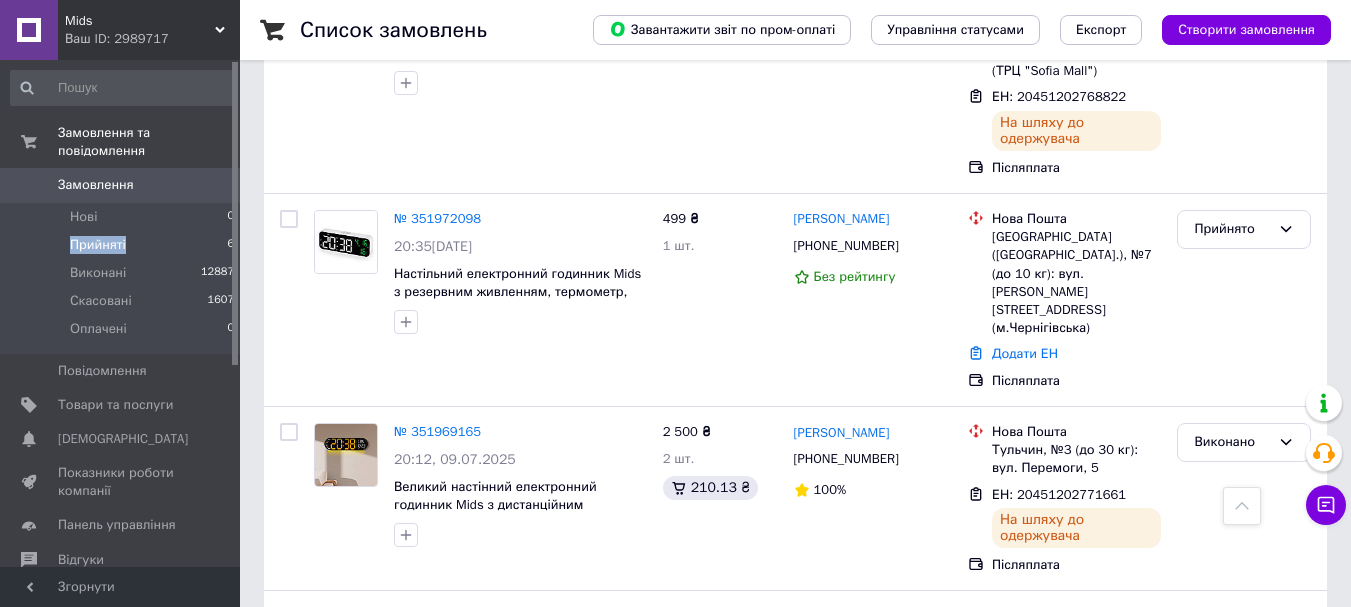 click on "Прийняті" at bounding box center (98, 245) 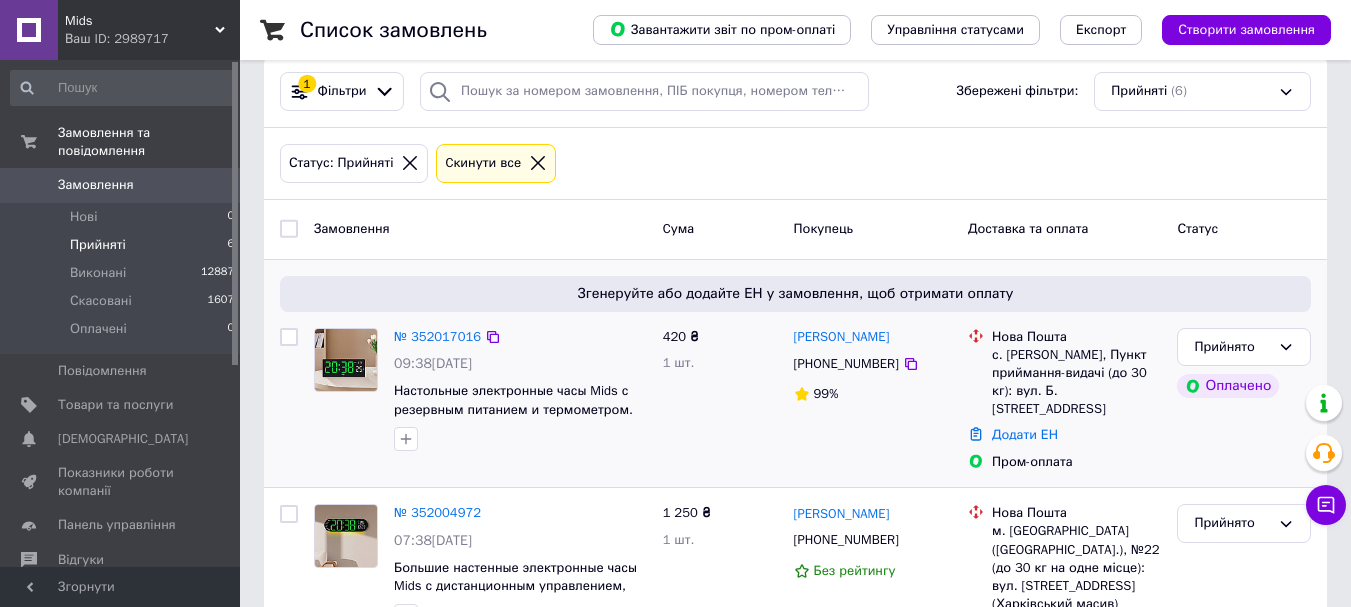 scroll, scrollTop: 187, scrollLeft: 0, axis: vertical 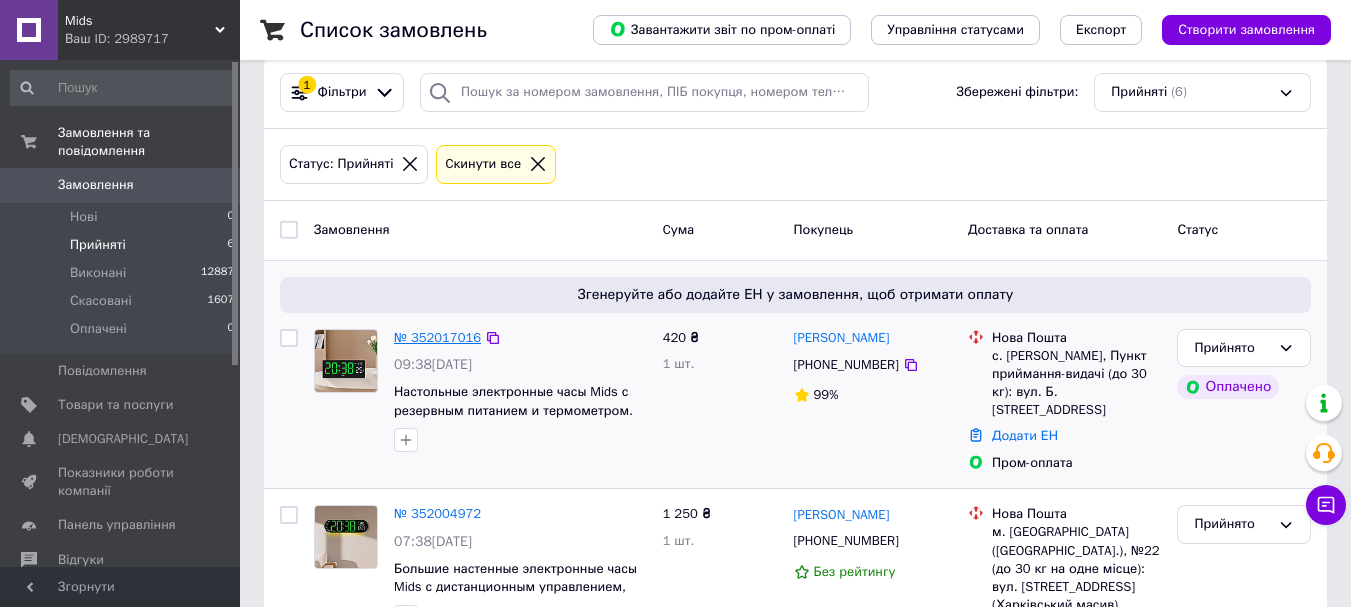 drag, startPoint x: 491, startPoint y: 334, endPoint x: 472, endPoint y: 338, distance: 19.416489 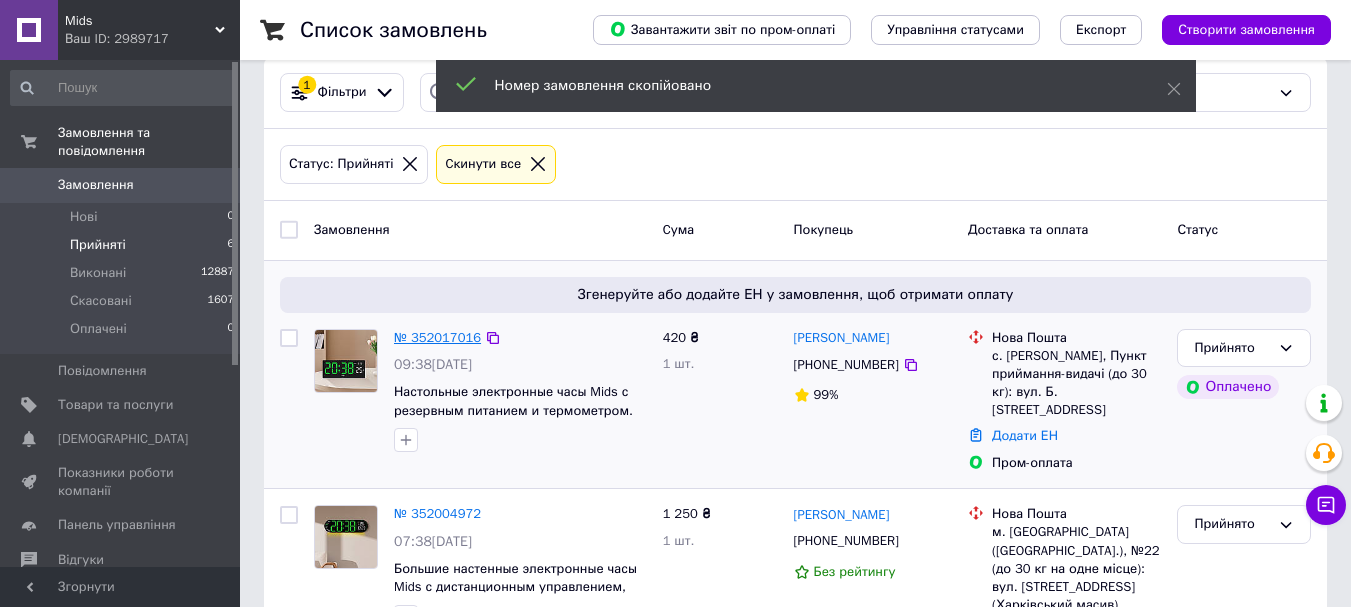 click on "№ 352017016" at bounding box center (437, 337) 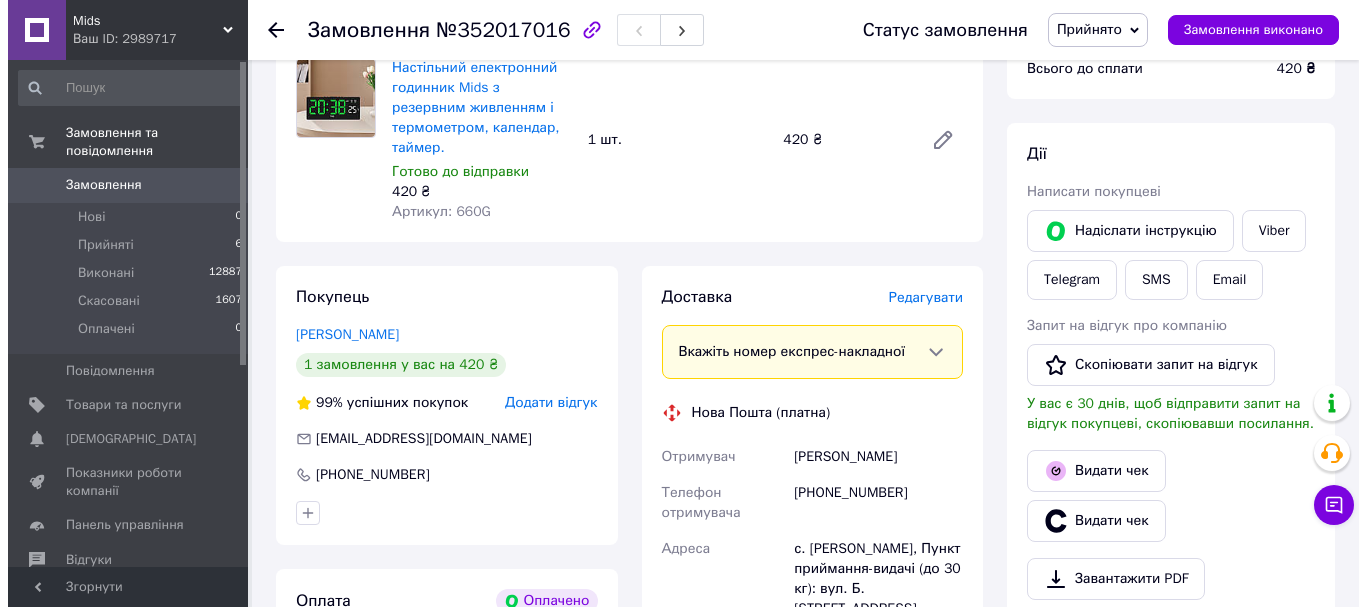 scroll, scrollTop: 300, scrollLeft: 0, axis: vertical 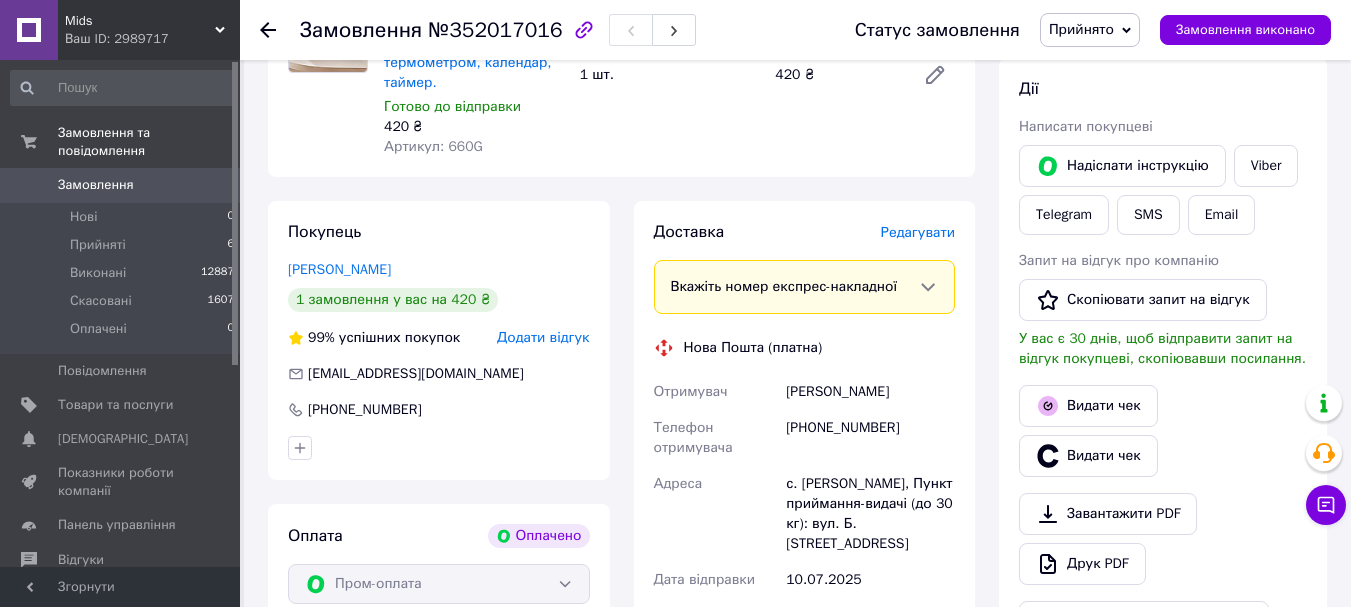 click on "Редагувати" at bounding box center [918, 232] 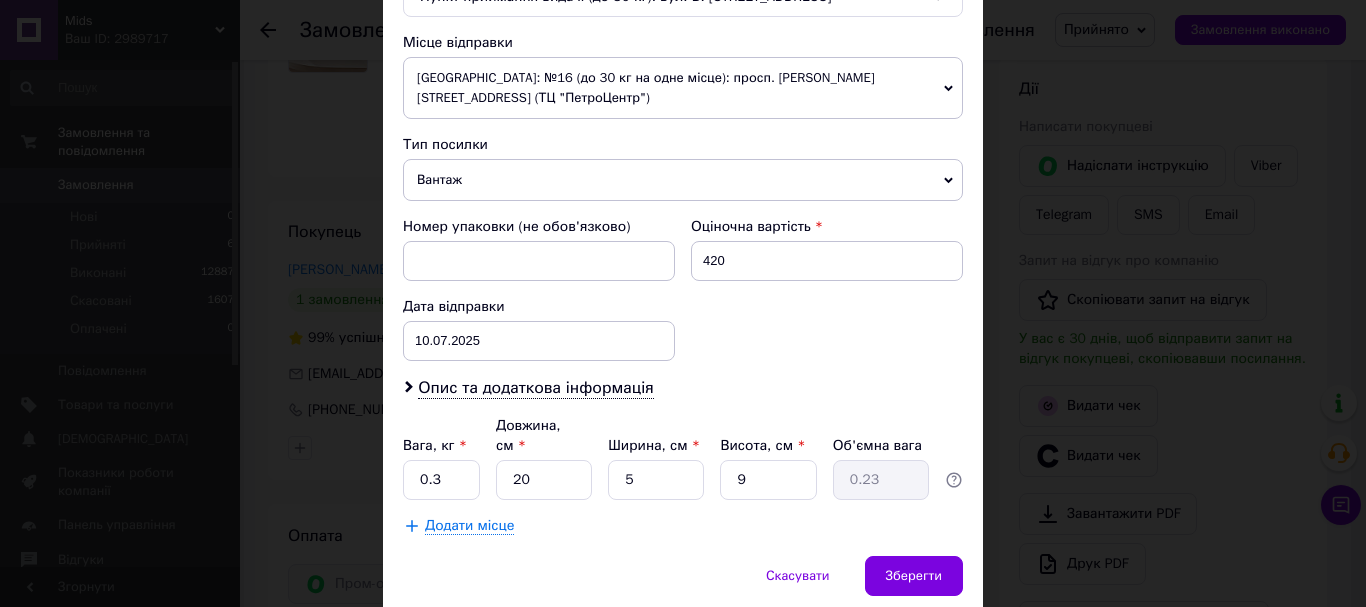 scroll, scrollTop: 741, scrollLeft: 0, axis: vertical 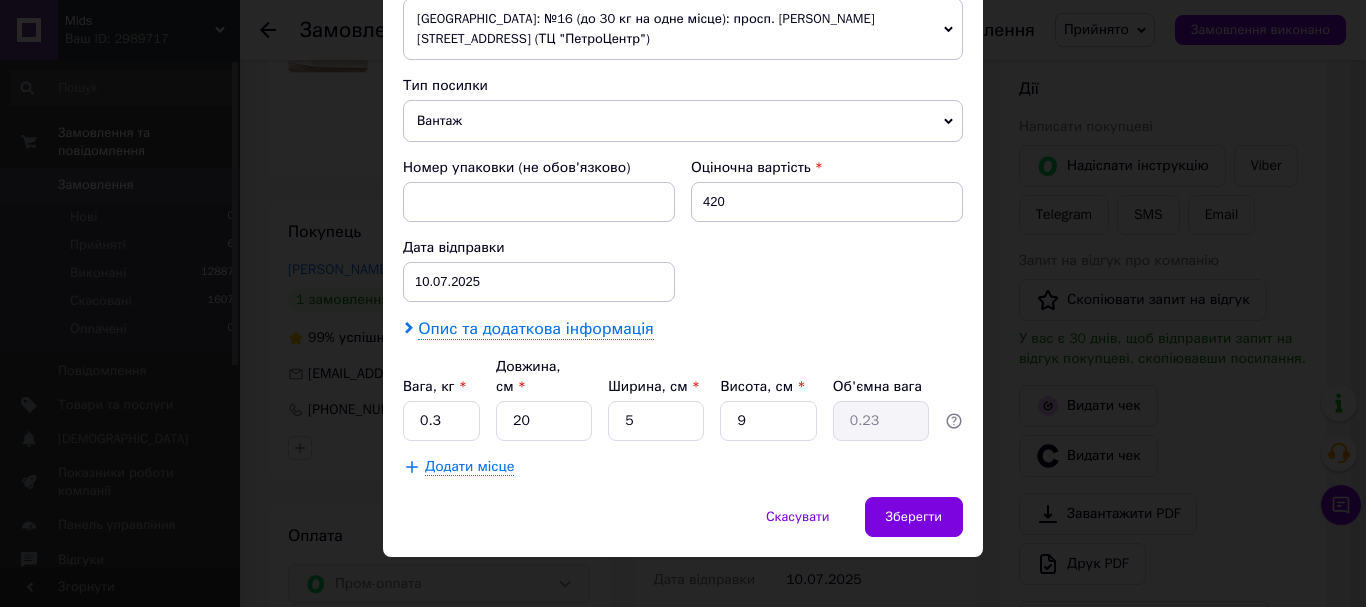 click on "Опис та додаткова інформація" at bounding box center [535, 329] 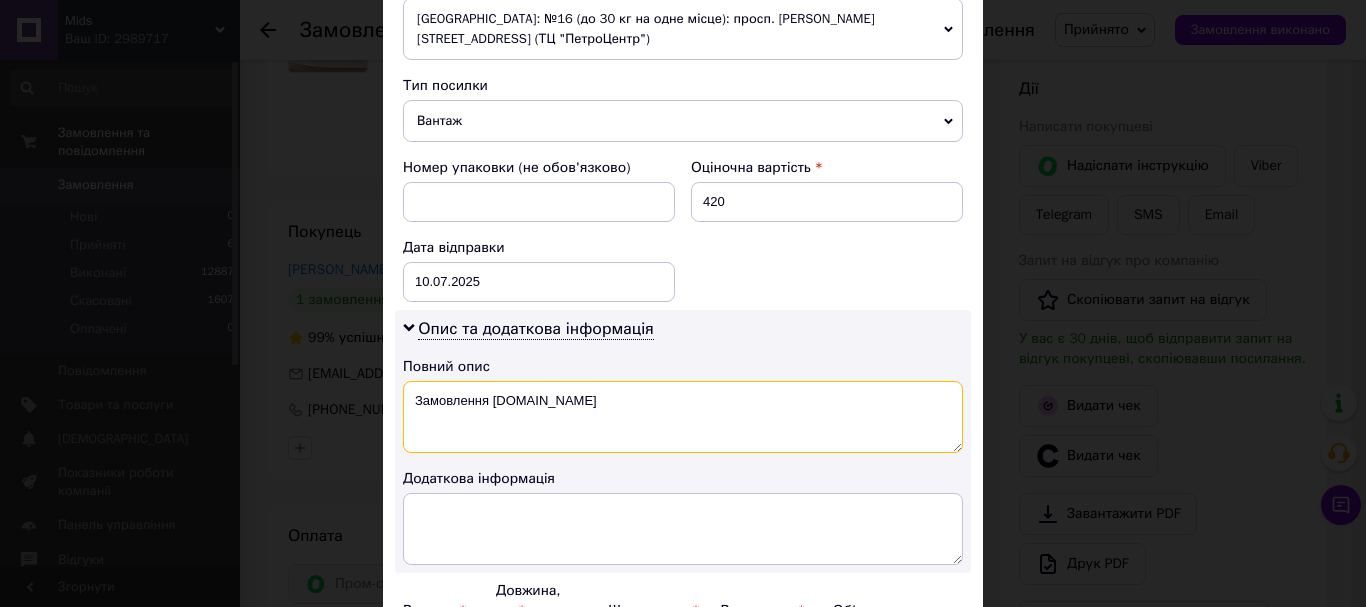 click on "Замовлення Prom.ua" at bounding box center [683, 417] 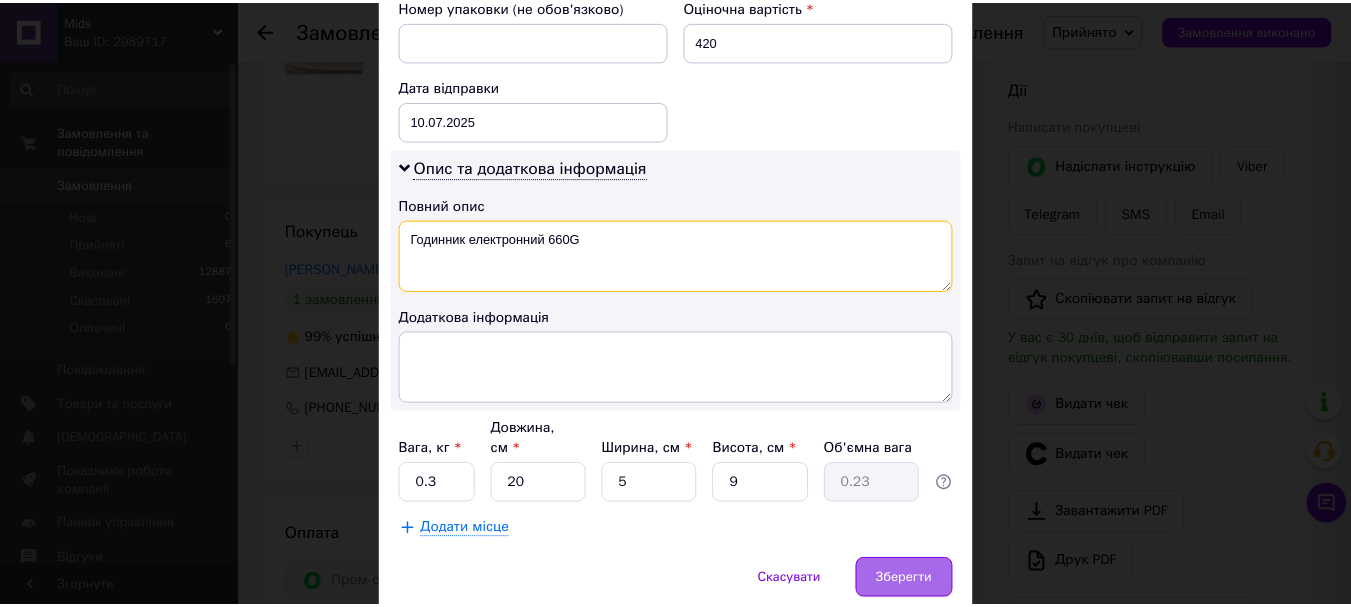 scroll, scrollTop: 965, scrollLeft: 0, axis: vertical 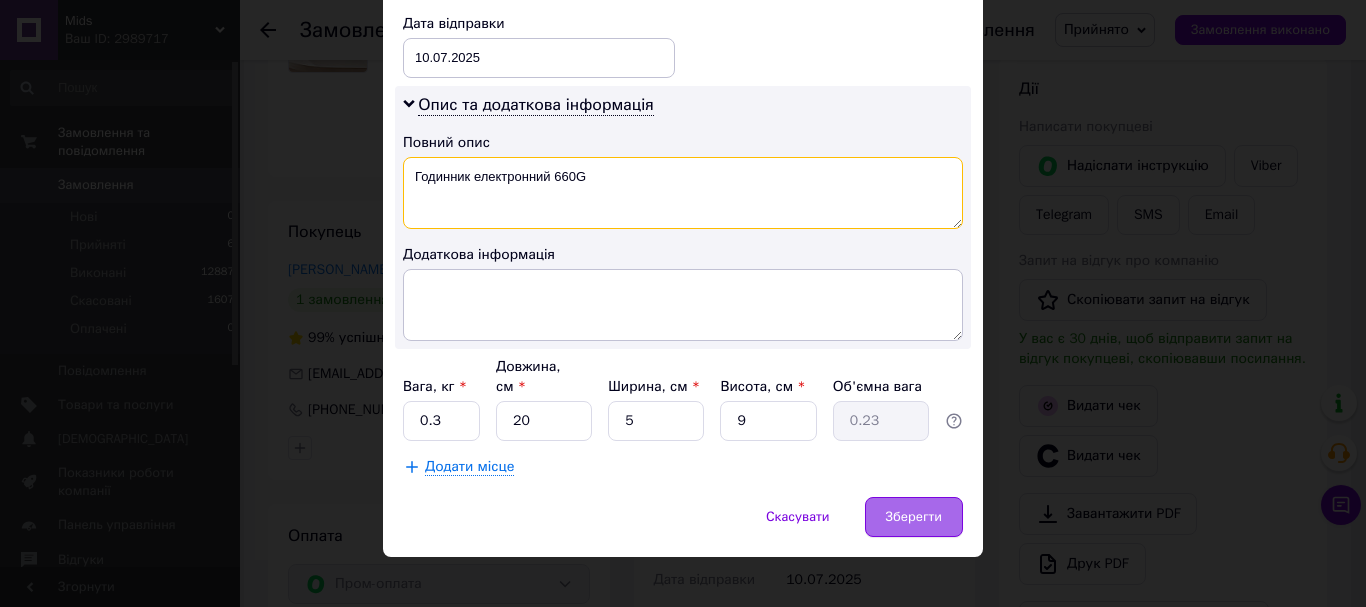 type on "Годинник електронний 660G" 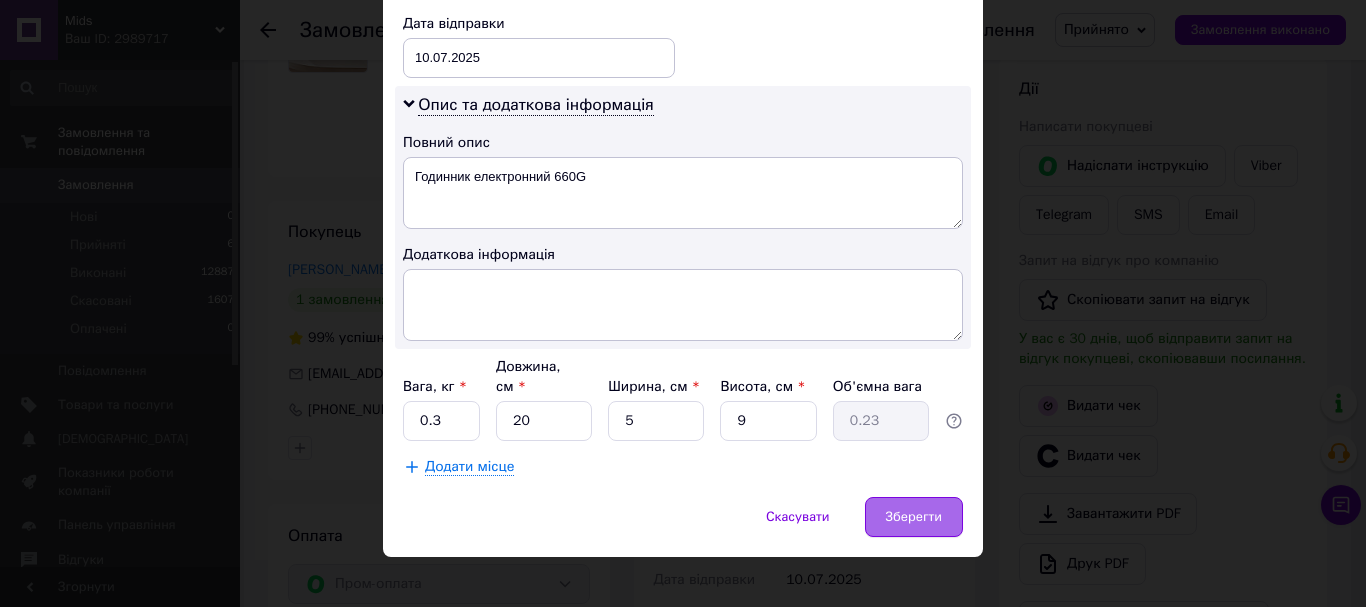 click on "Зберегти" at bounding box center [914, 517] 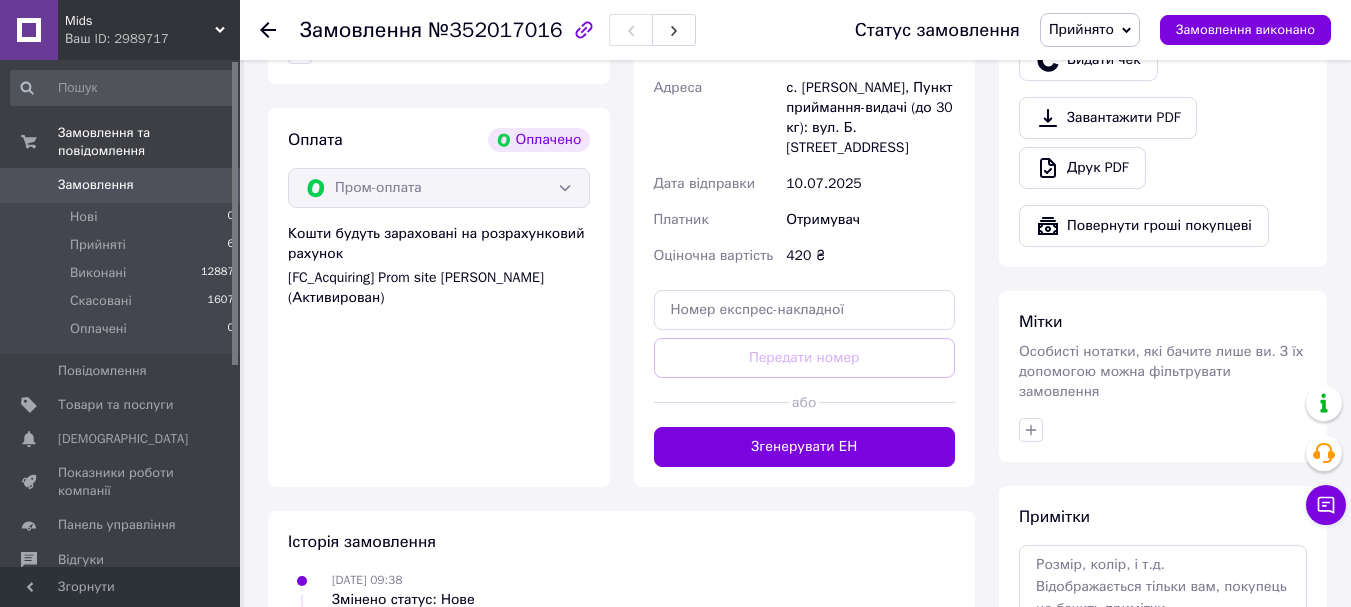scroll, scrollTop: 800, scrollLeft: 0, axis: vertical 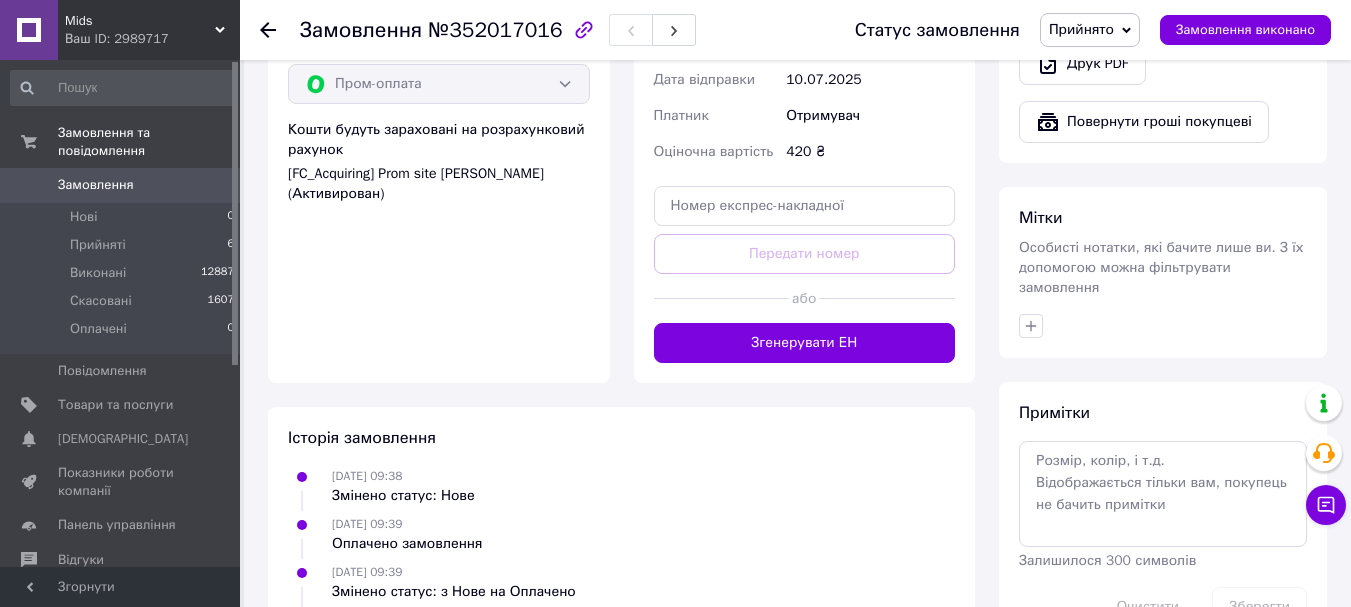 click at bounding box center [887, 298] 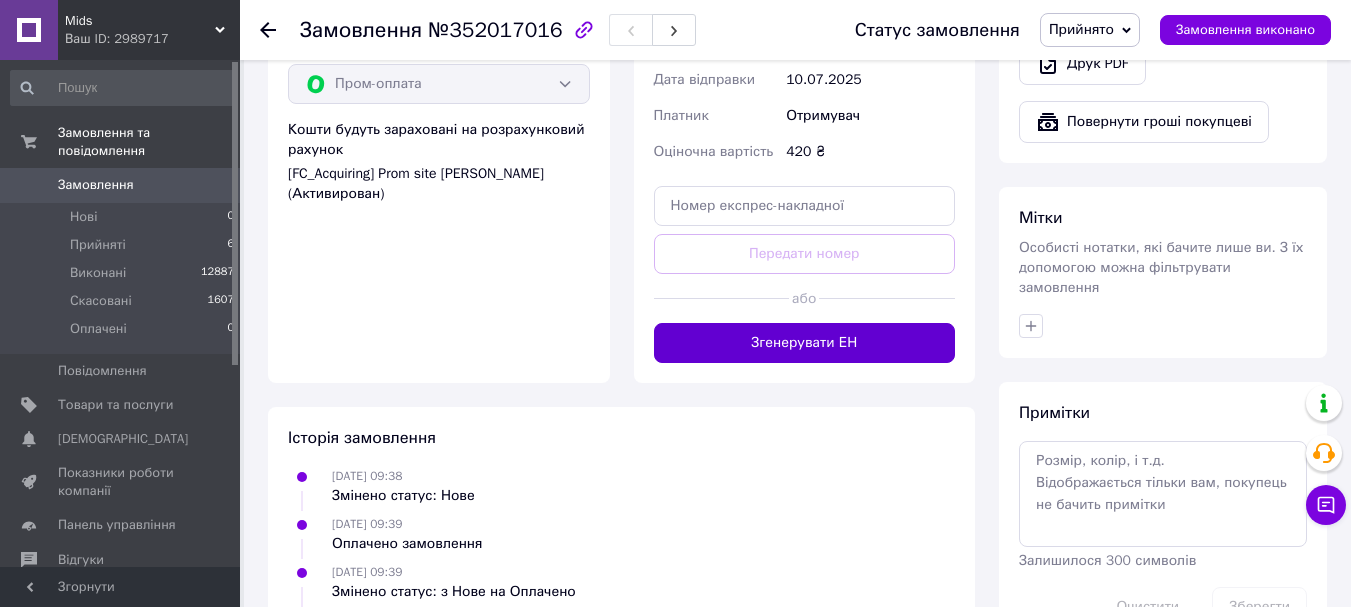 click on "Згенерувати ЕН" at bounding box center [805, 343] 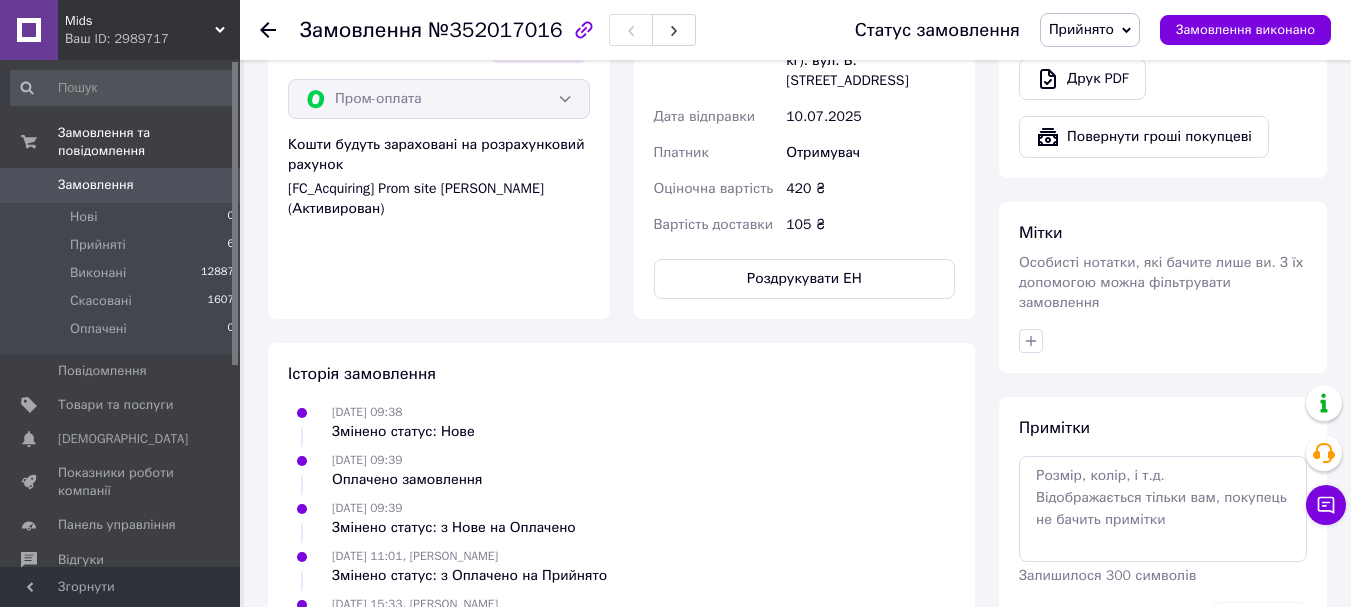 scroll, scrollTop: 500, scrollLeft: 0, axis: vertical 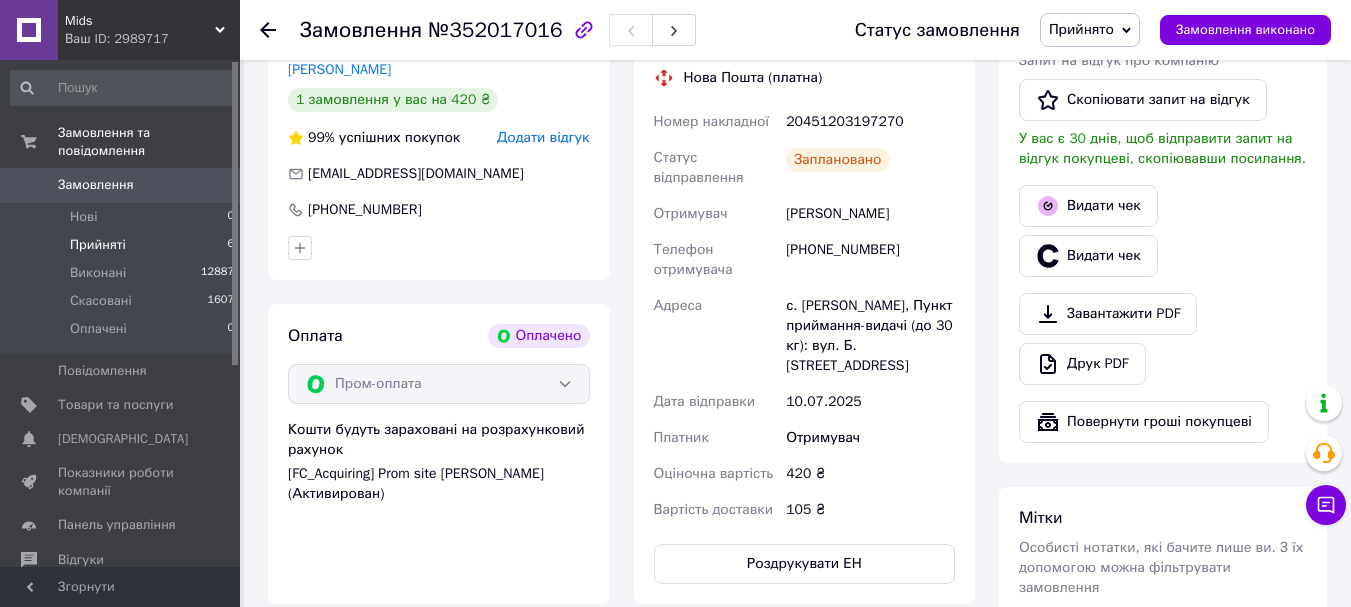 click on "Прийняті 6" at bounding box center [123, 245] 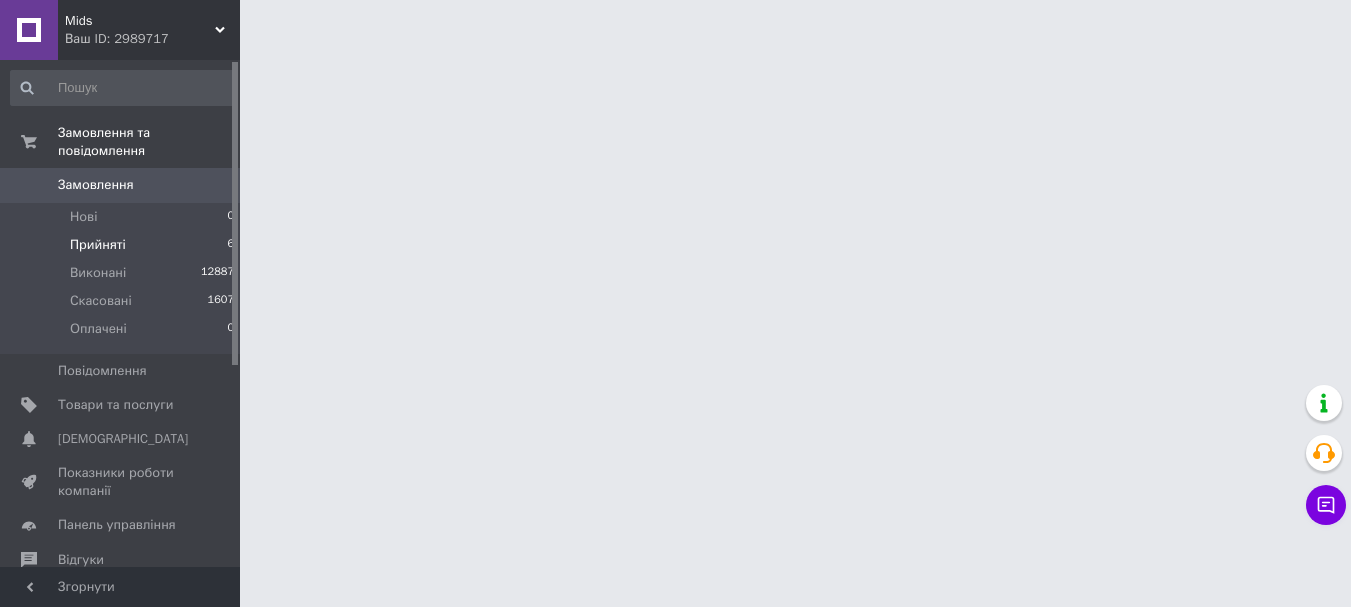 scroll, scrollTop: 0, scrollLeft: 0, axis: both 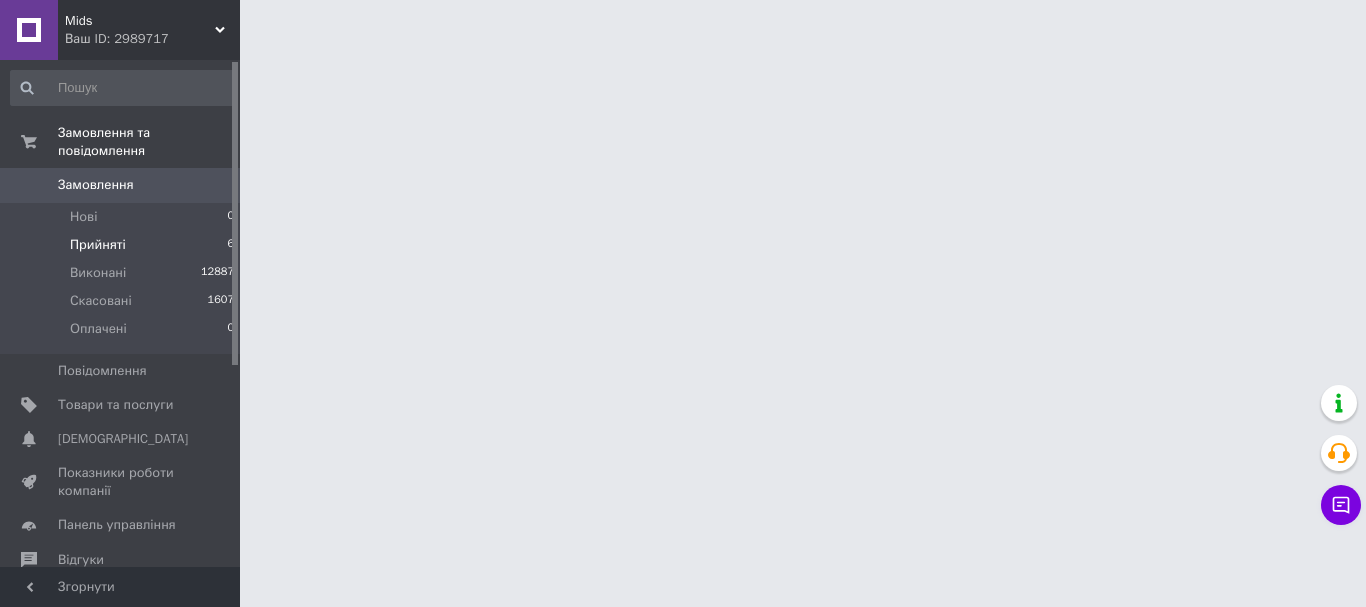 click on "Прийняті" at bounding box center [98, 245] 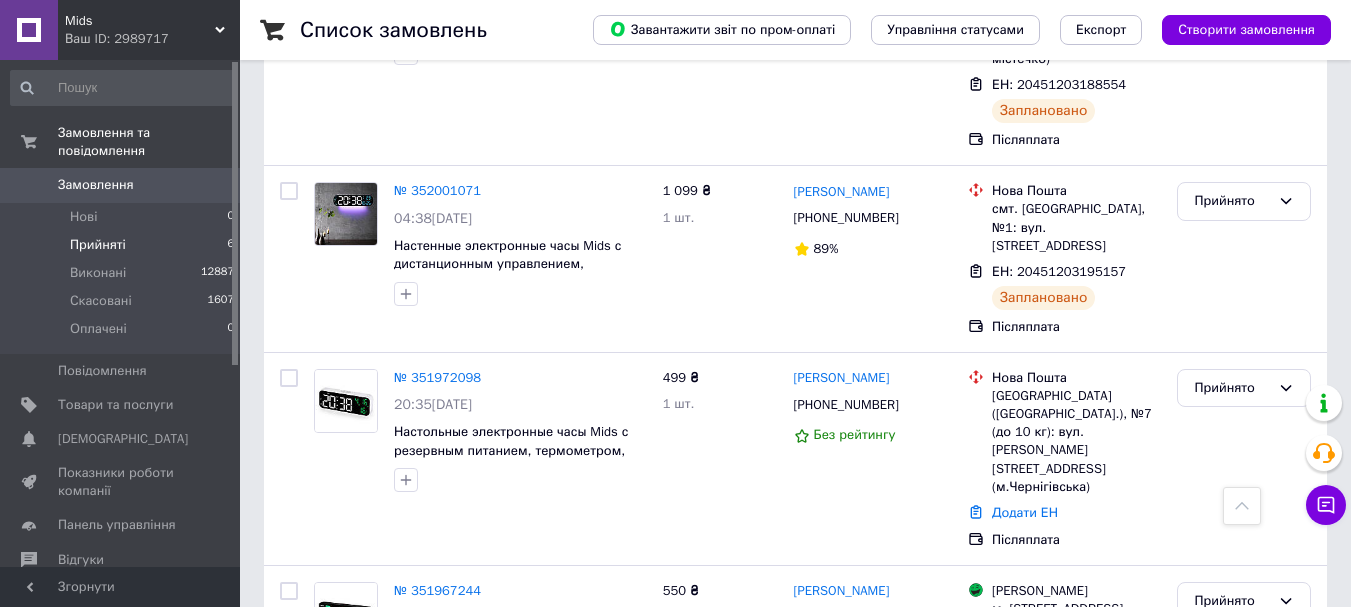 scroll, scrollTop: 1015, scrollLeft: 0, axis: vertical 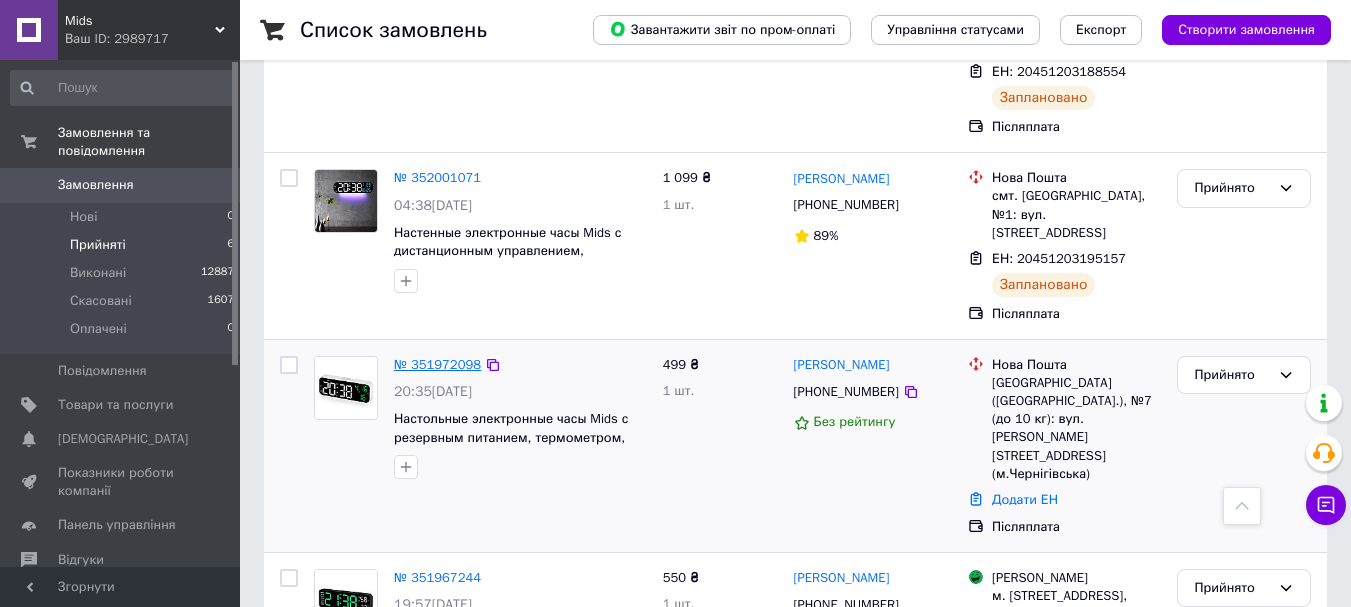drag, startPoint x: 489, startPoint y: 296, endPoint x: 472, endPoint y: 296, distance: 17 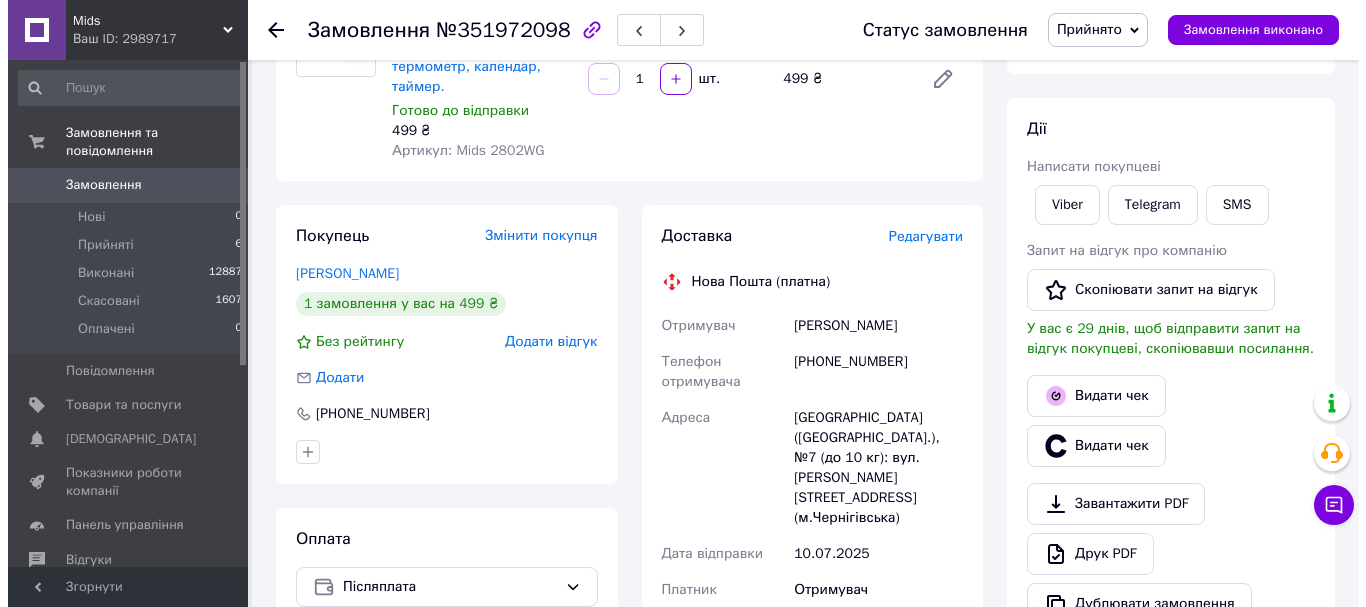 scroll, scrollTop: 87, scrollLeft: 0, axis: vertical 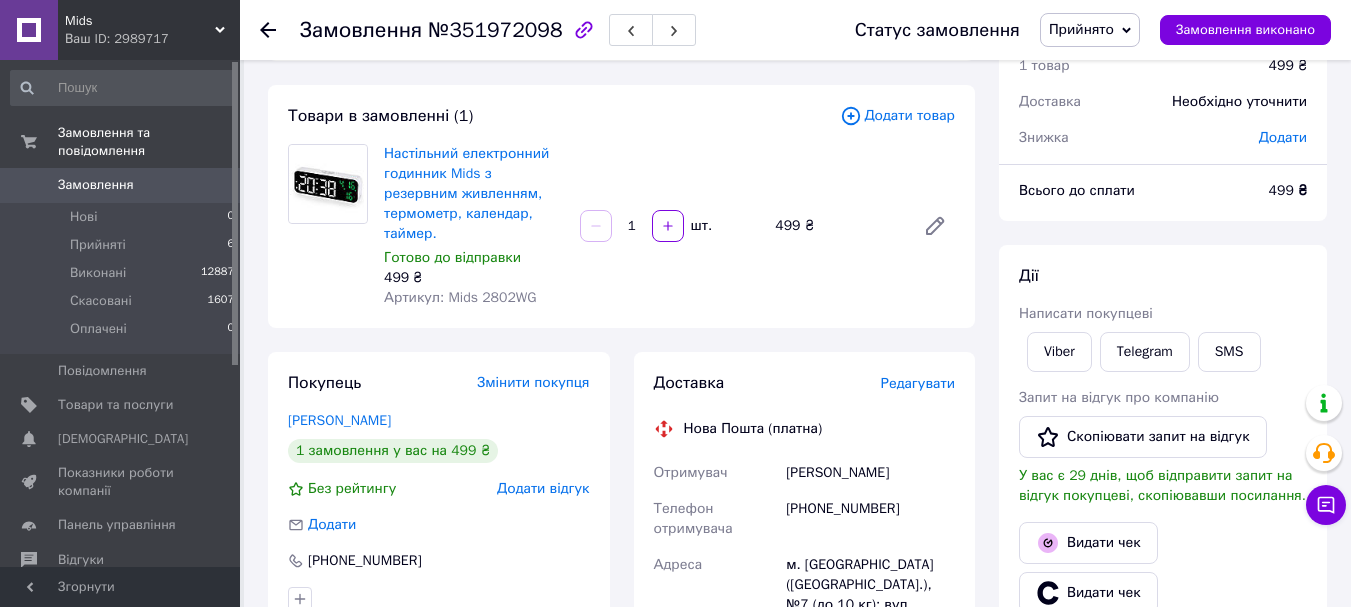 click on "Редагувати" at bounding box center (918, 383) 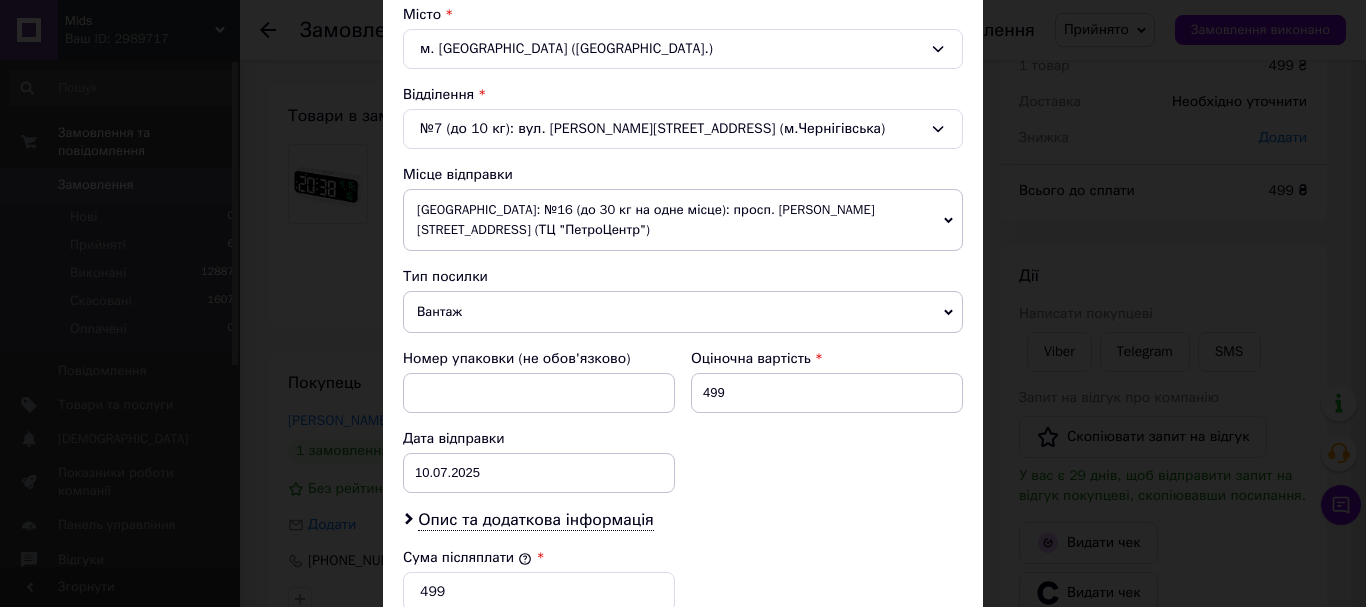 scroll, scrollTop: 800, scrollLeft: 0, axis: vertical 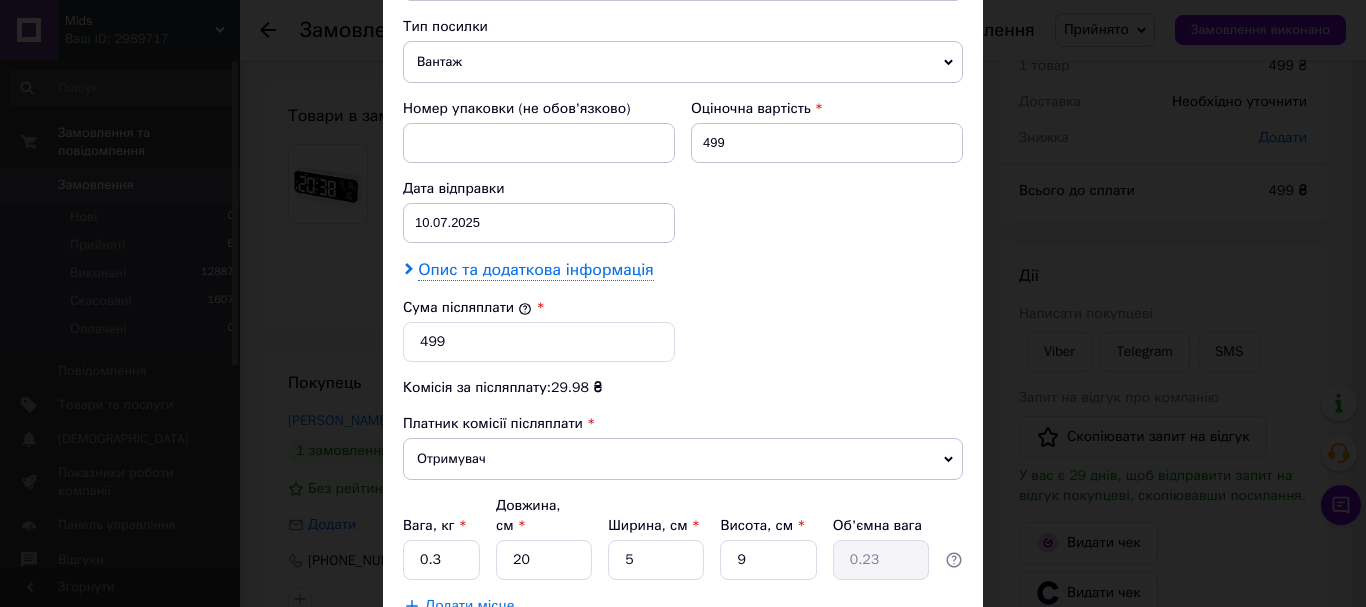 click on "Опис та додаткова інформація" at bounding box center [535, 270] 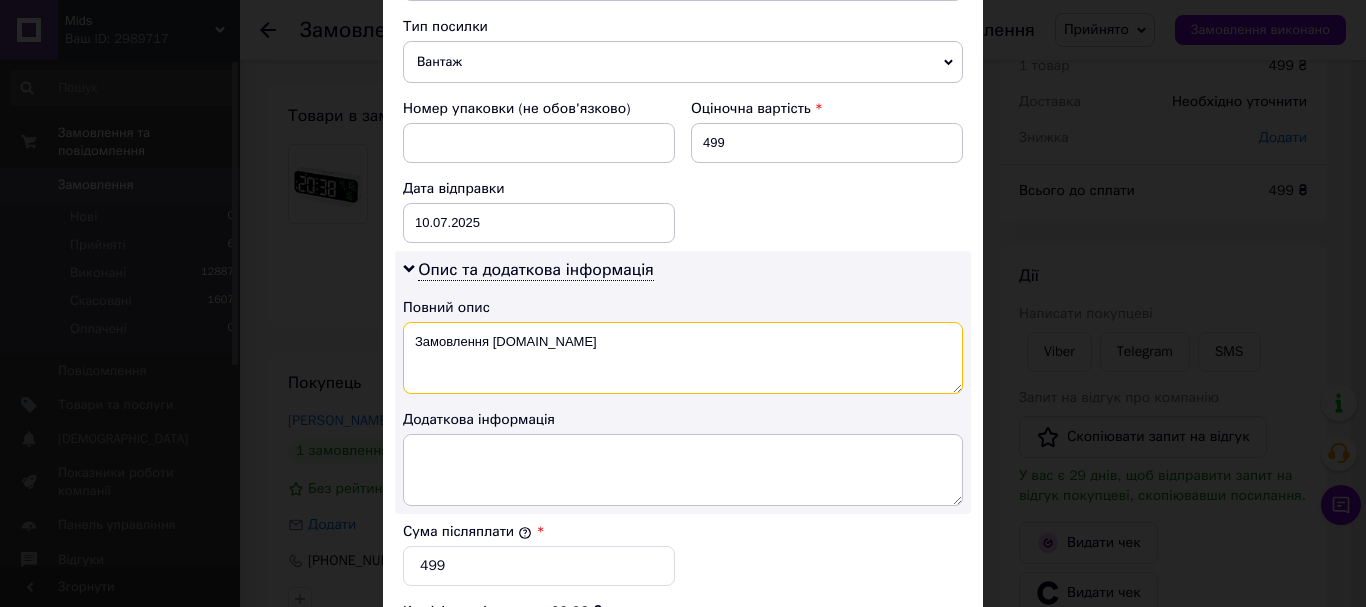 click on "Замовлення Prom.ua" at bounding box center (683, 358) 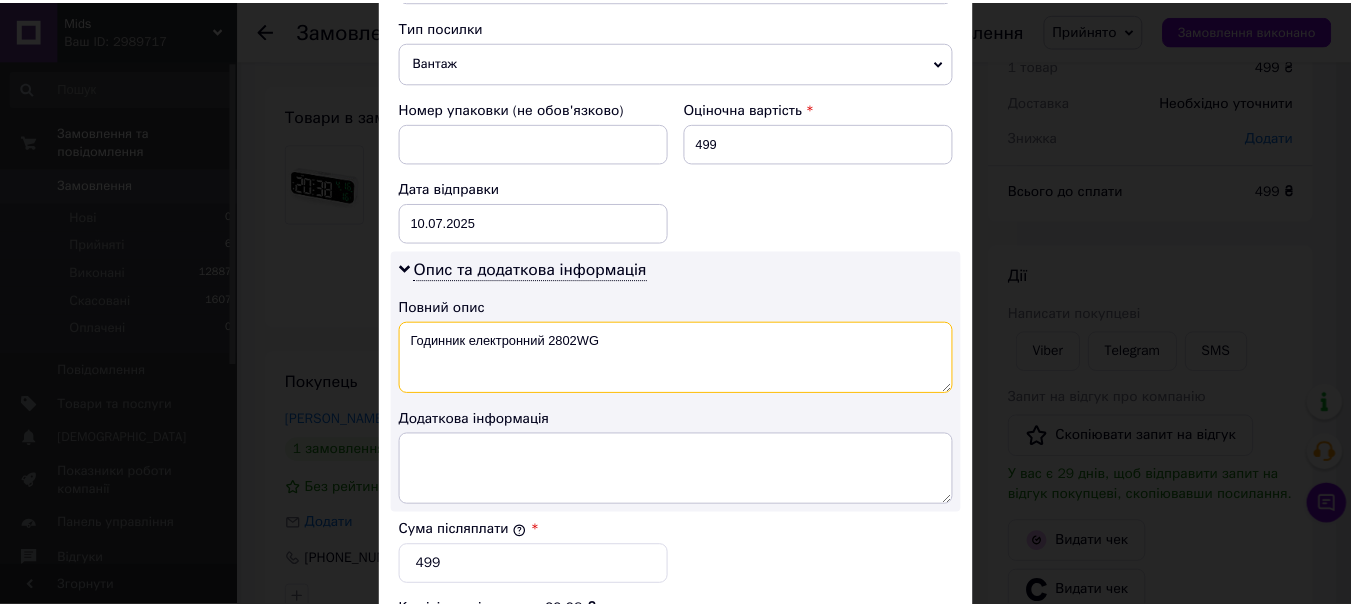 scroll, scrollTop: 1163, scrollLeft: 0, axis: vertical 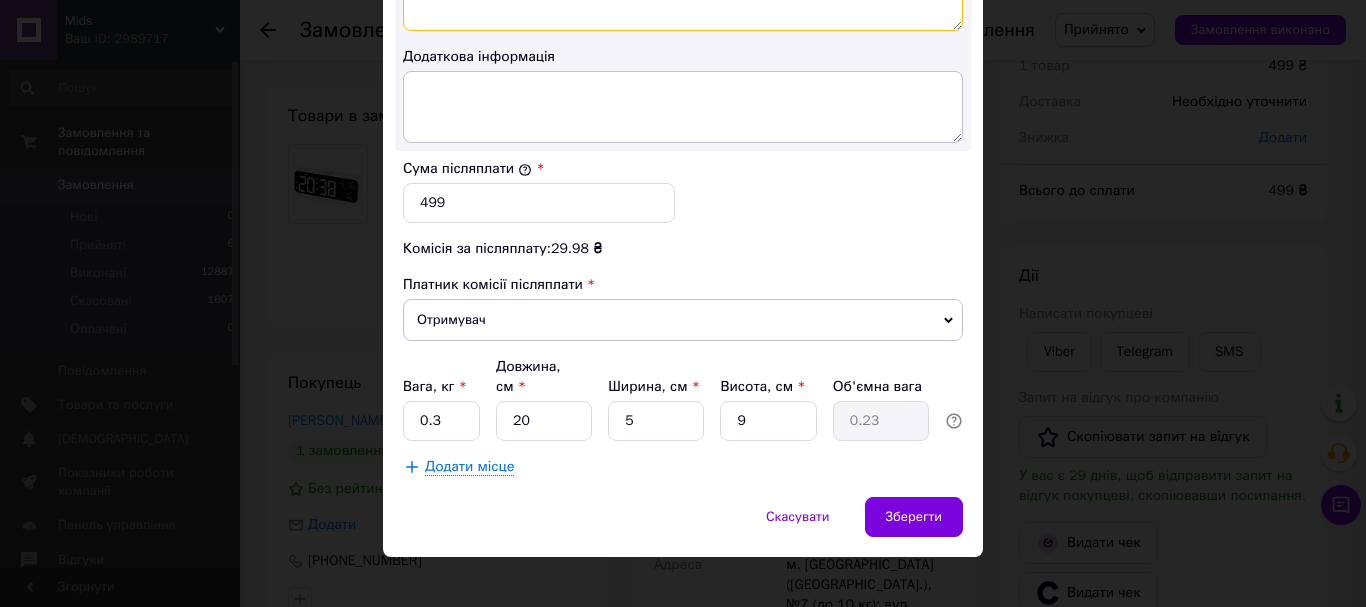 type on "Годинник електронний 2802WG" 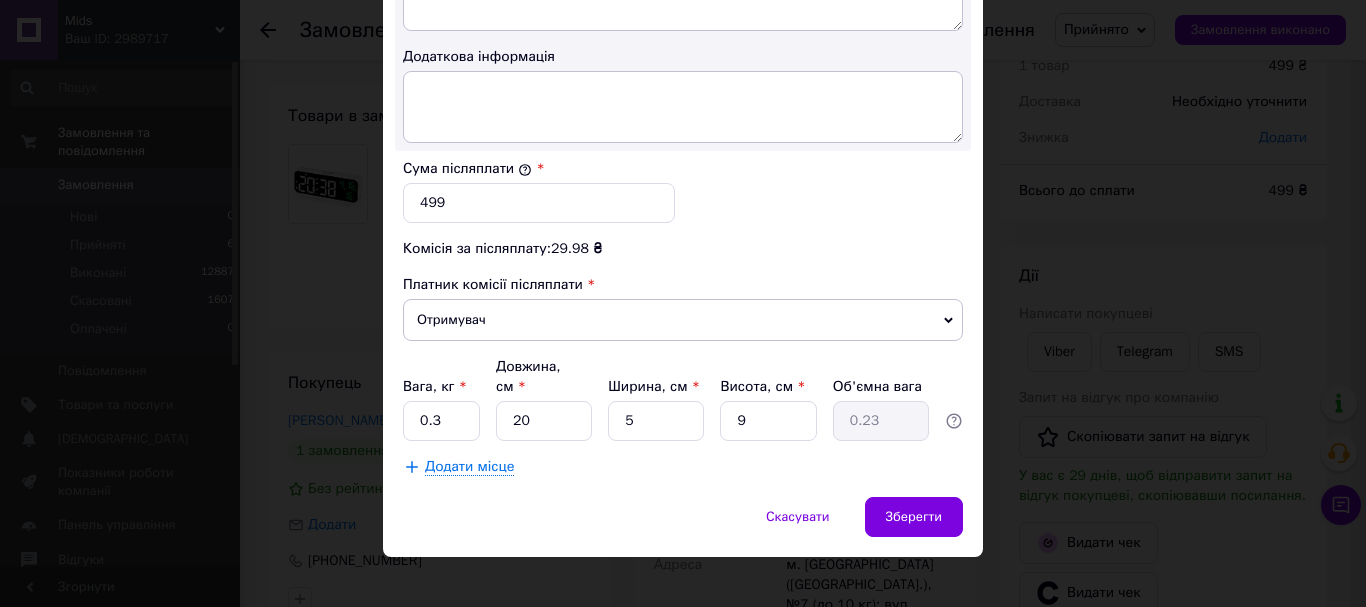 click on "Спосіб доставки Нова Пошта (платна) Платник Отримувач Відправник Прізвище отримувача Пулик Ім'я отримувача Лілія По батькові отримувача Телефон отримувача +380672834387 Тип доставки У відділенні Кур'єром В поштоматі Місто м. Київ (Київська обл.) Відділення №7 (до 10 кг): вул. Гната Хоткевича, 8 (м.Чернігівська) Місце відправки Вінниця: №16 (до 30 кг на одне місце): просп. Коцюбинського, 70 (ТЦ "ПетроЦентр") Немає збігів. Спробуйте змінити умови пошуку Додати ще місце відправки Тип посилки Вантаж Документи Номер упаковки (не обов'язково) Оціночна вартість 499 10.07.2025 < 2025 > < > 30" at bounding box center (683, -268) 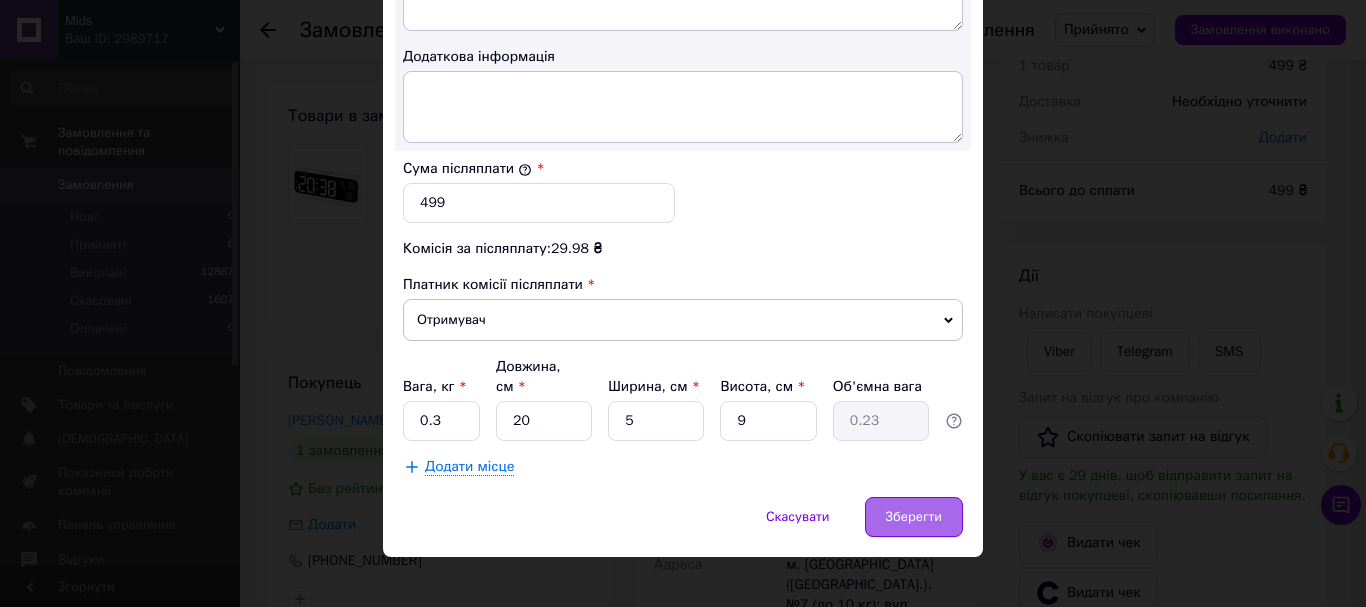 click on "Зберегти" at bounding box center [914, 517] 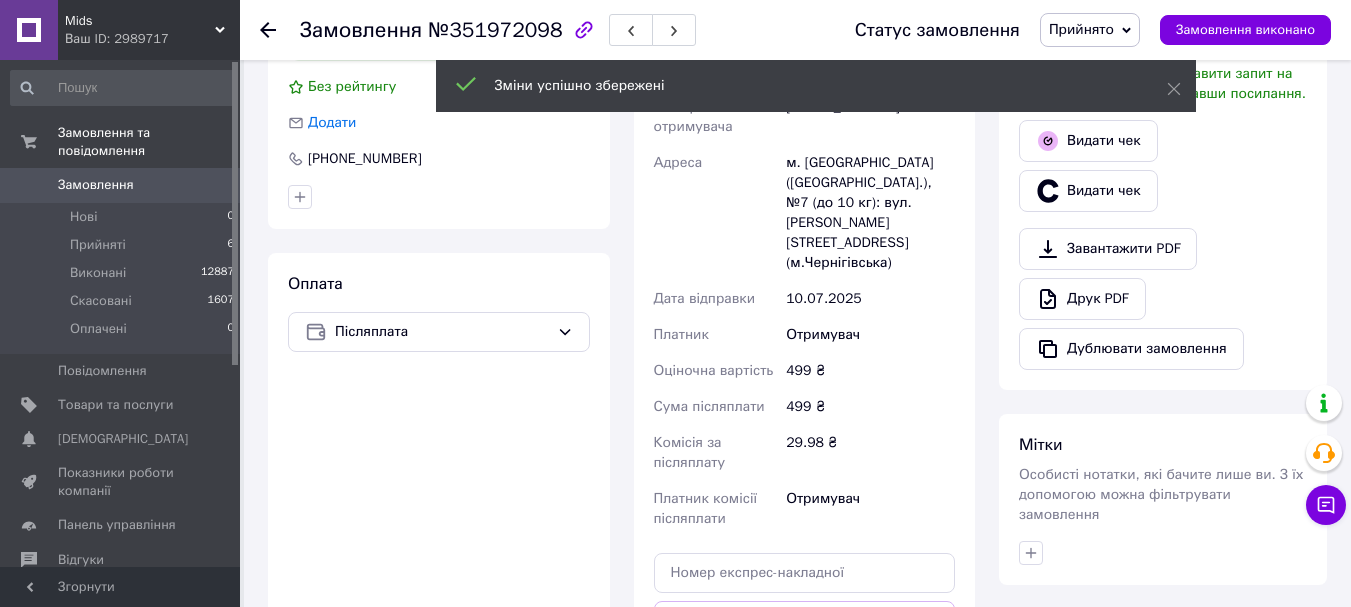 scroll, scrollTop: 787, scrollLeft: 0, axis: vertical 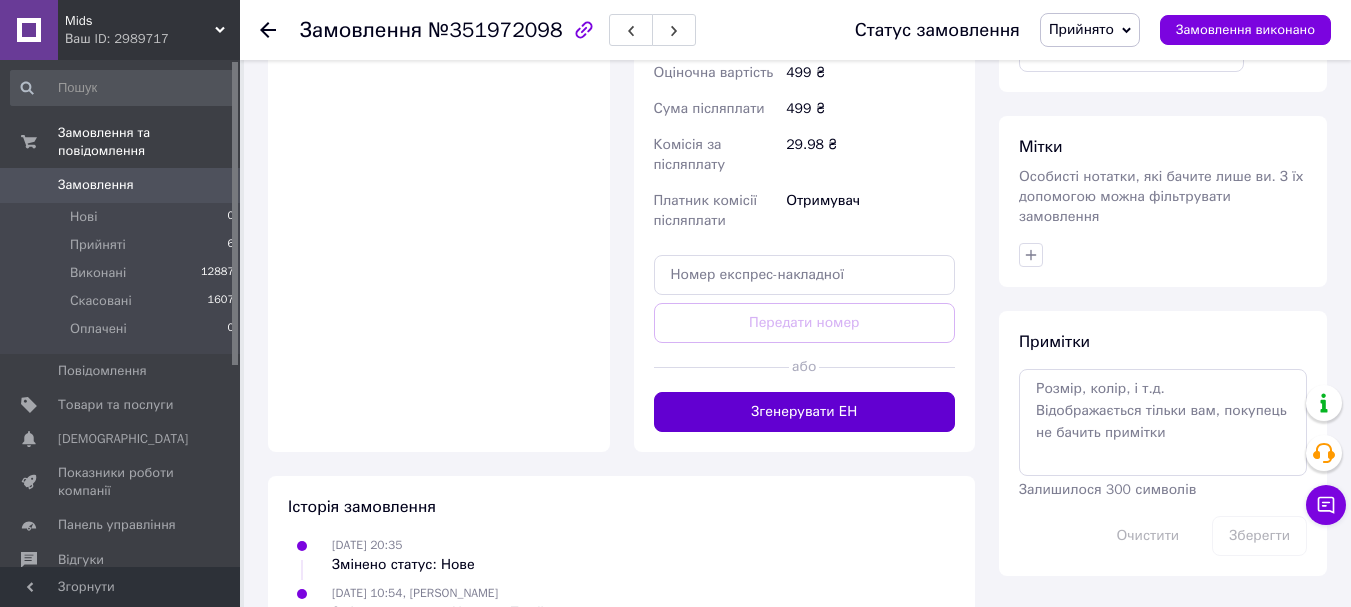click on "Згенерувати ЕН" at bounding box center [805, 412] 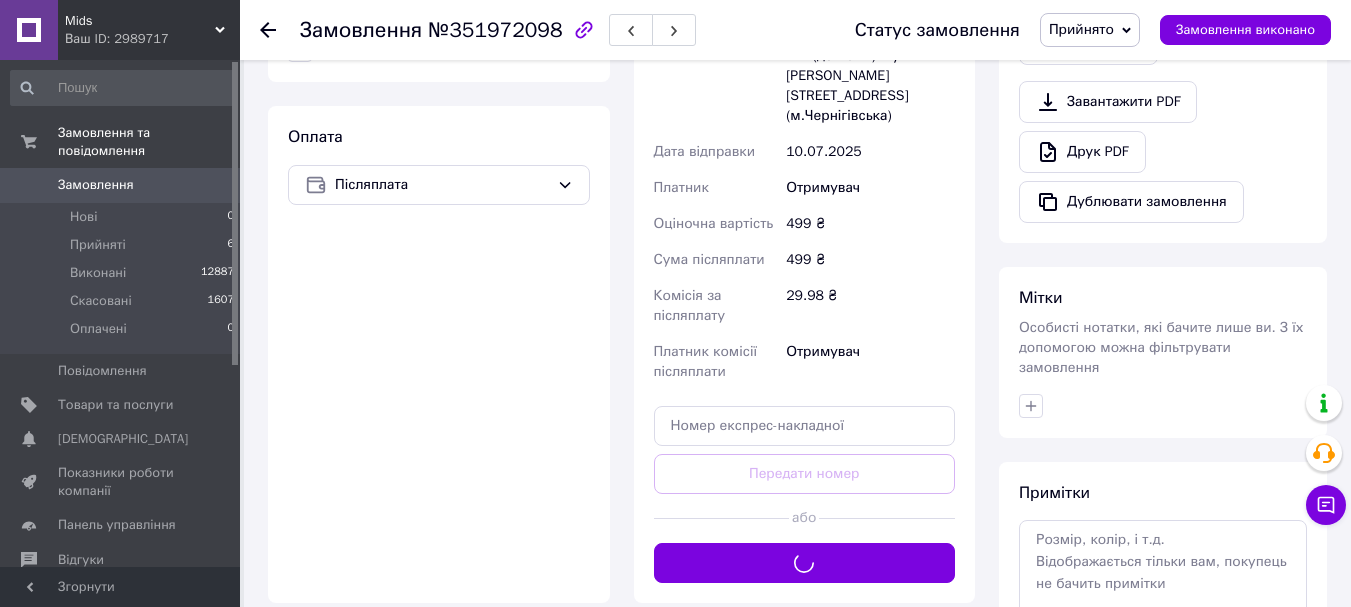 scroll, scrollTop: 387, scrollLeft: 0, axis: vertical 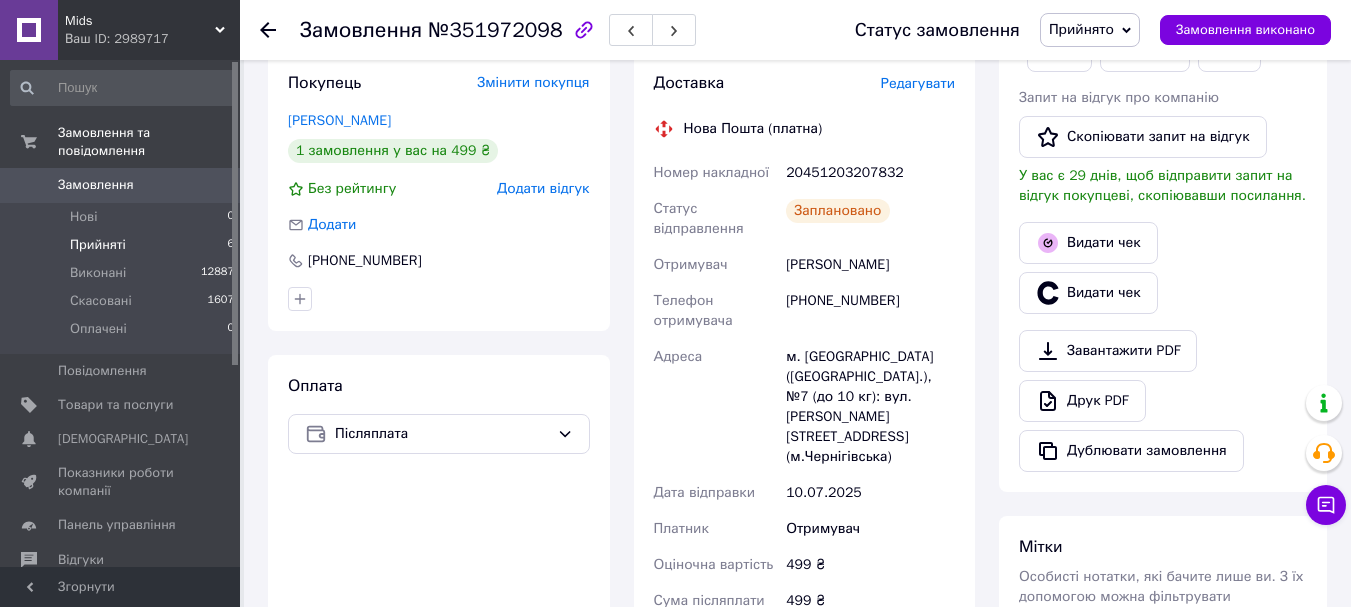 click on "Прийняті" at bounding box center (98, 245) 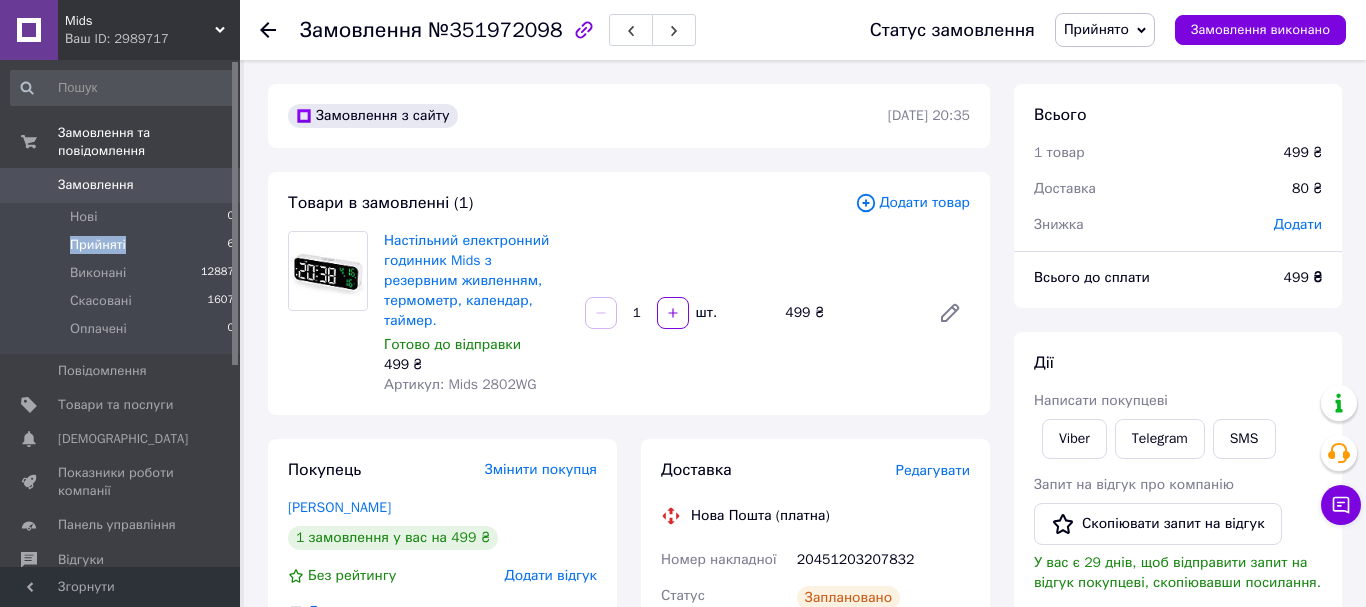 click on "Прийняті" at bounding box center [98, 245] 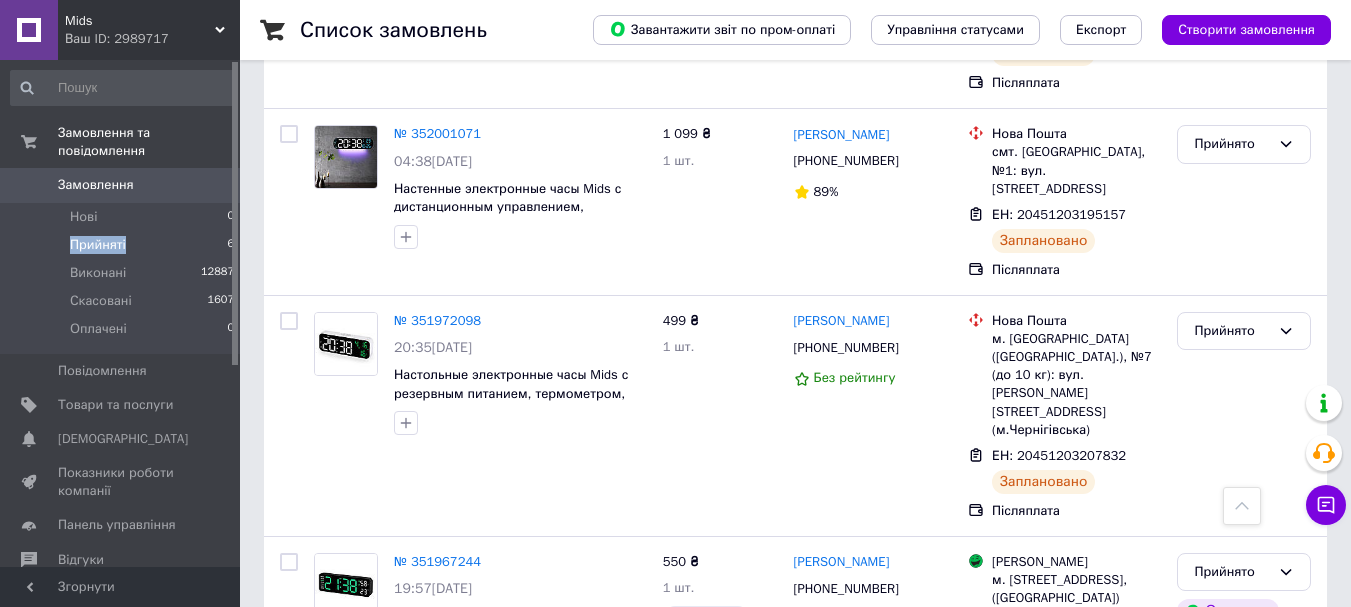 scroll, scrollTop: 1061, scrollLeft: 0, axis: vertical 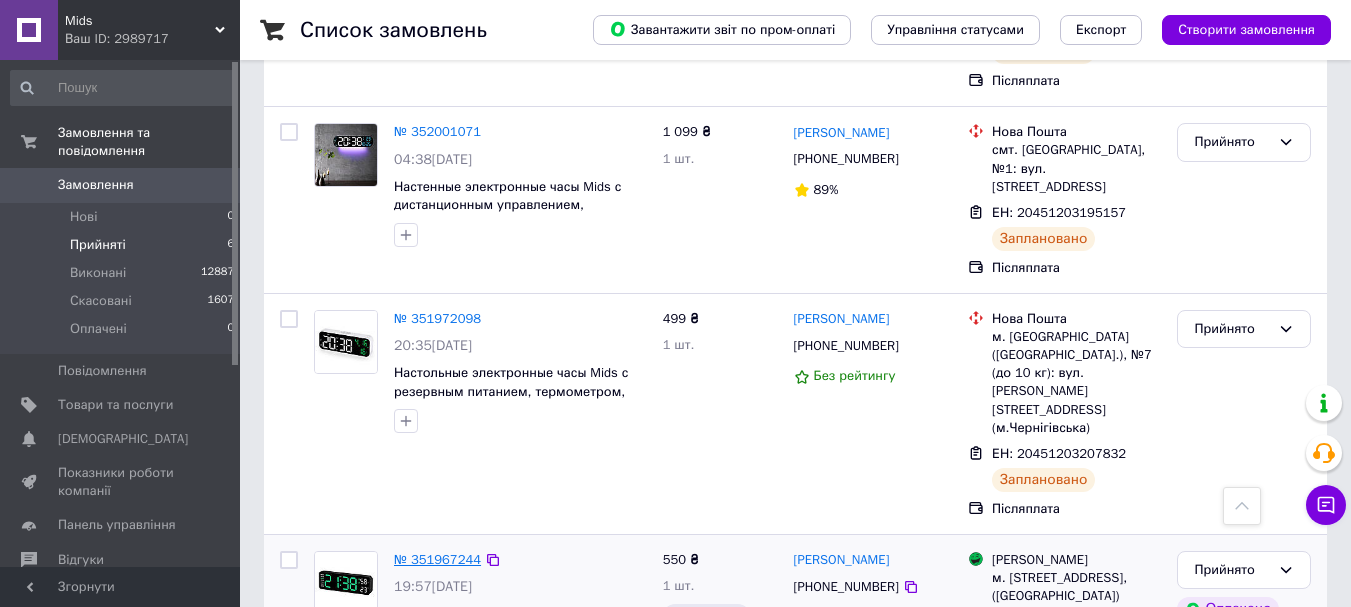 click 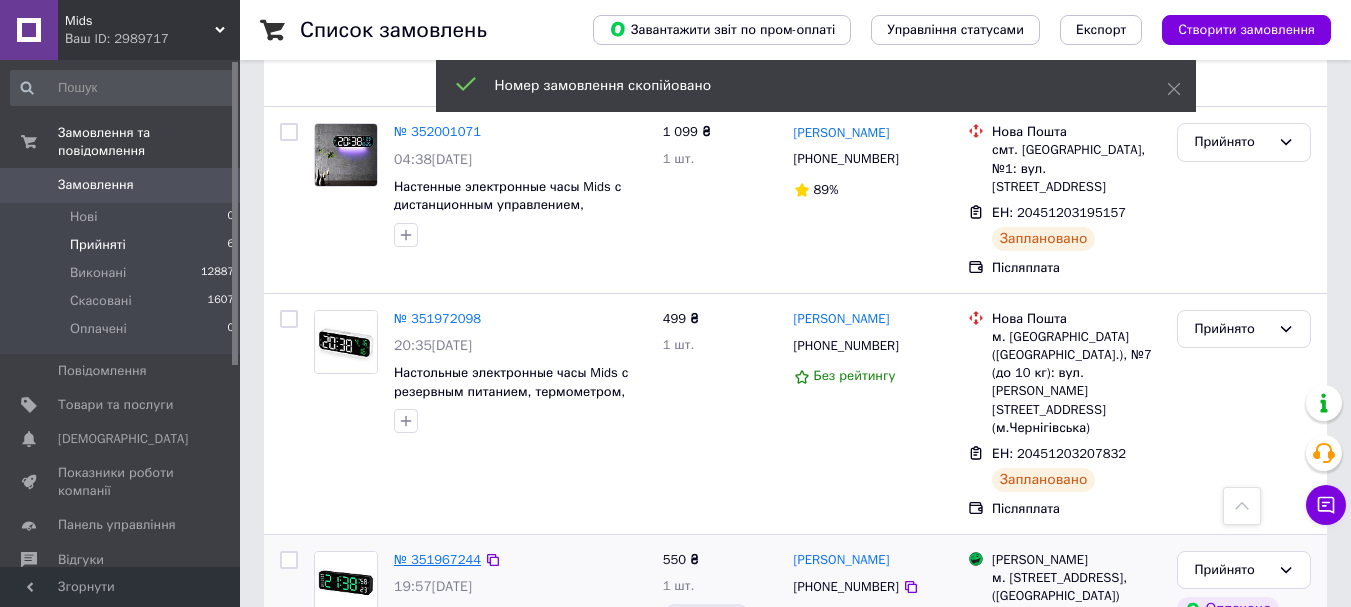 click on "№ 351967244" at bounding box center (437, 559) 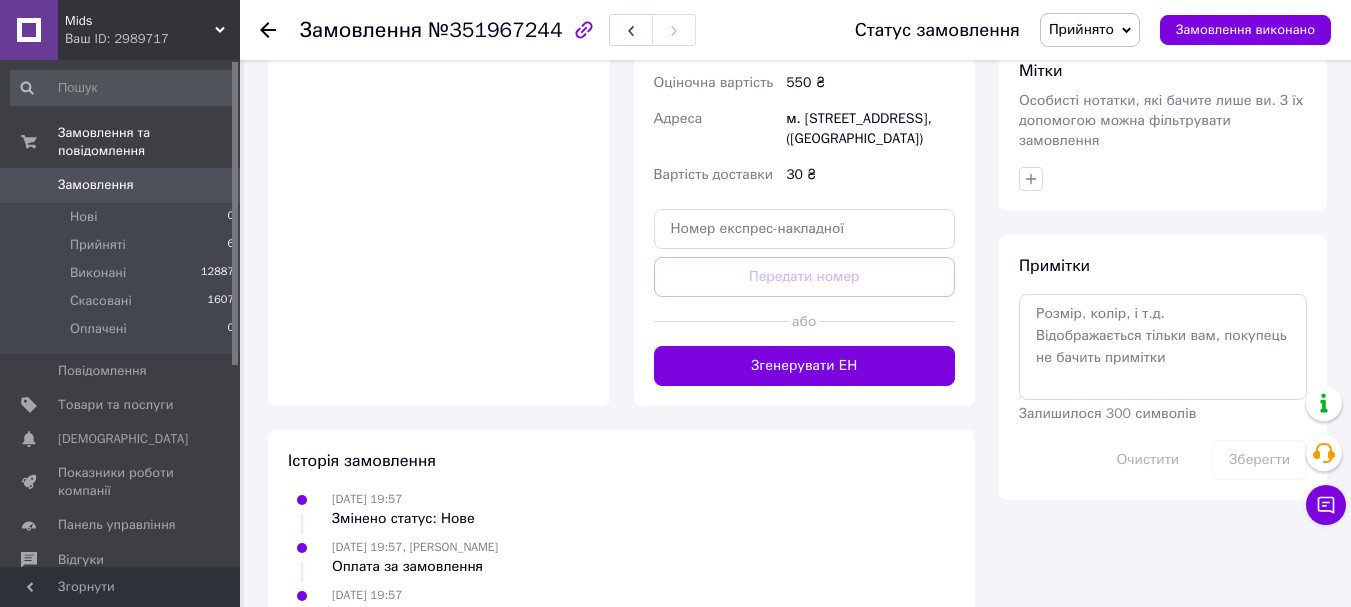 scroll, scrollTop: 1243, scrollLeft: 0, axis: vertical 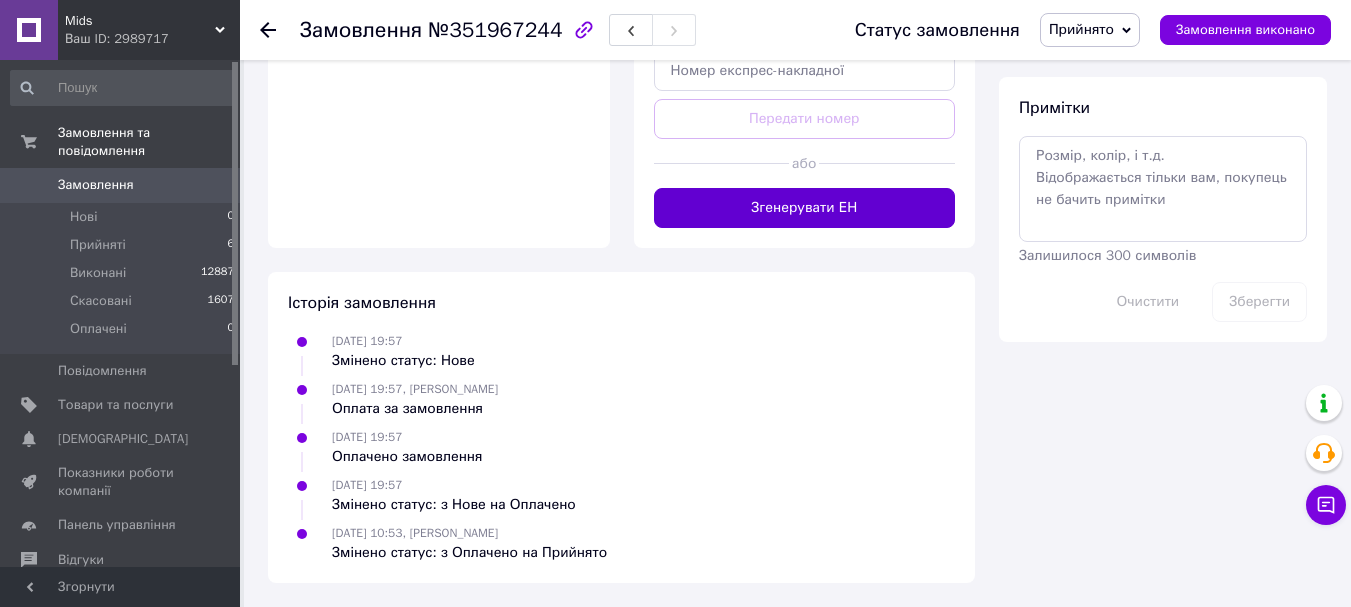 click on "Згенерувати ЕН" at bounding box center [805, 208] 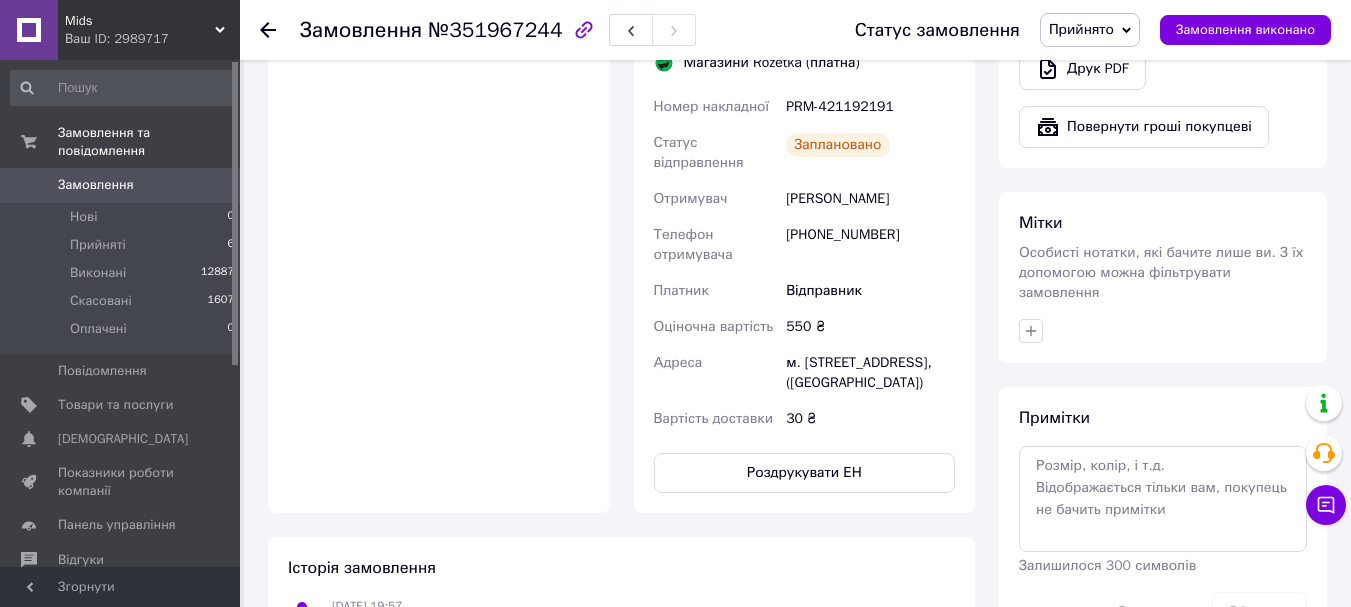 scroll, scrollTop: 943, scrollLeft: 0, axis: vertical 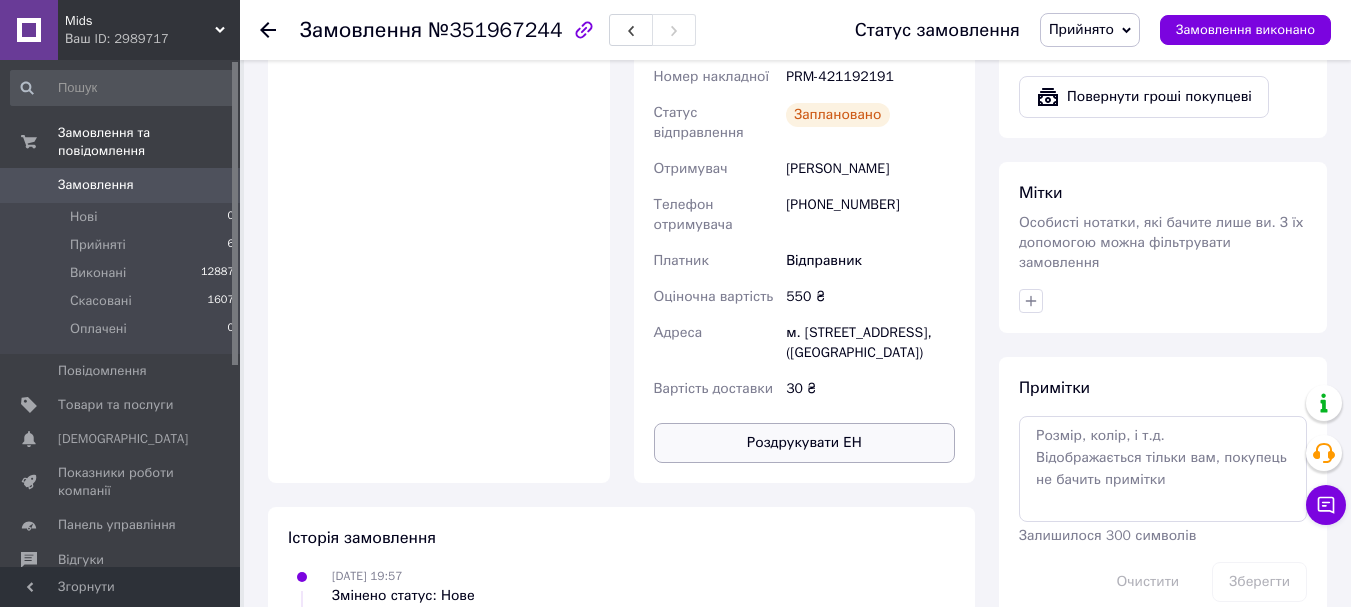 click on "Роздрукувати ЕН" at bounding box center (805, 443) 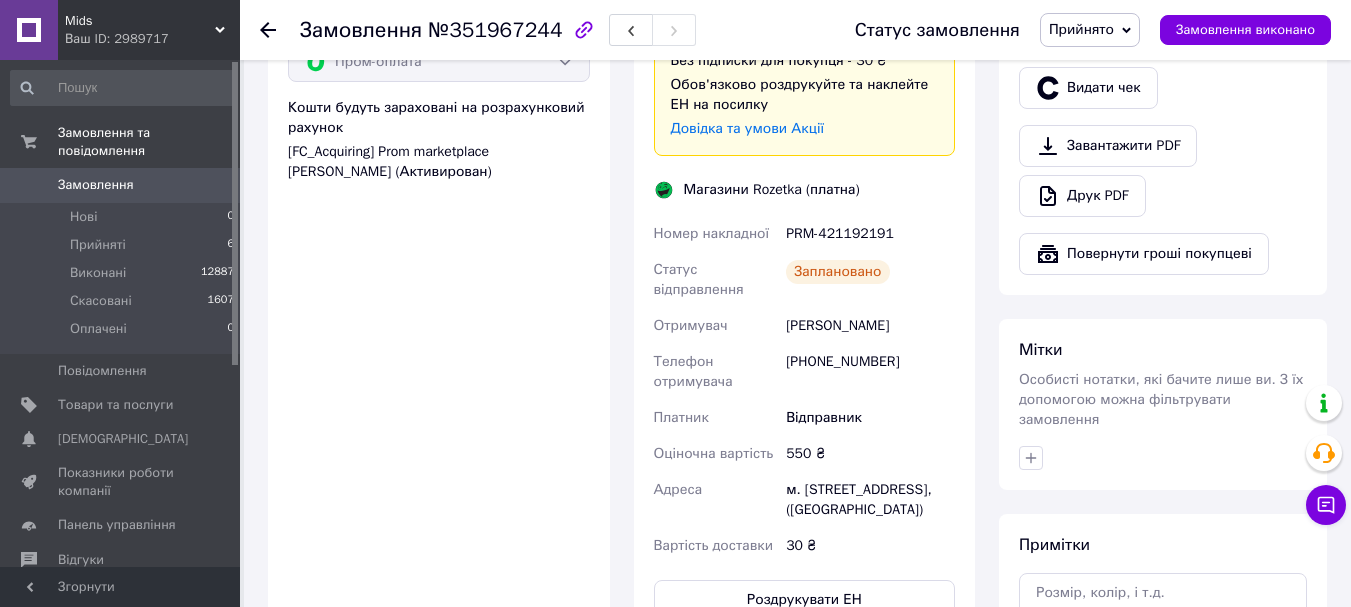 scroll, scrollTop: 643, scrollLeft: 0, axis: vertical 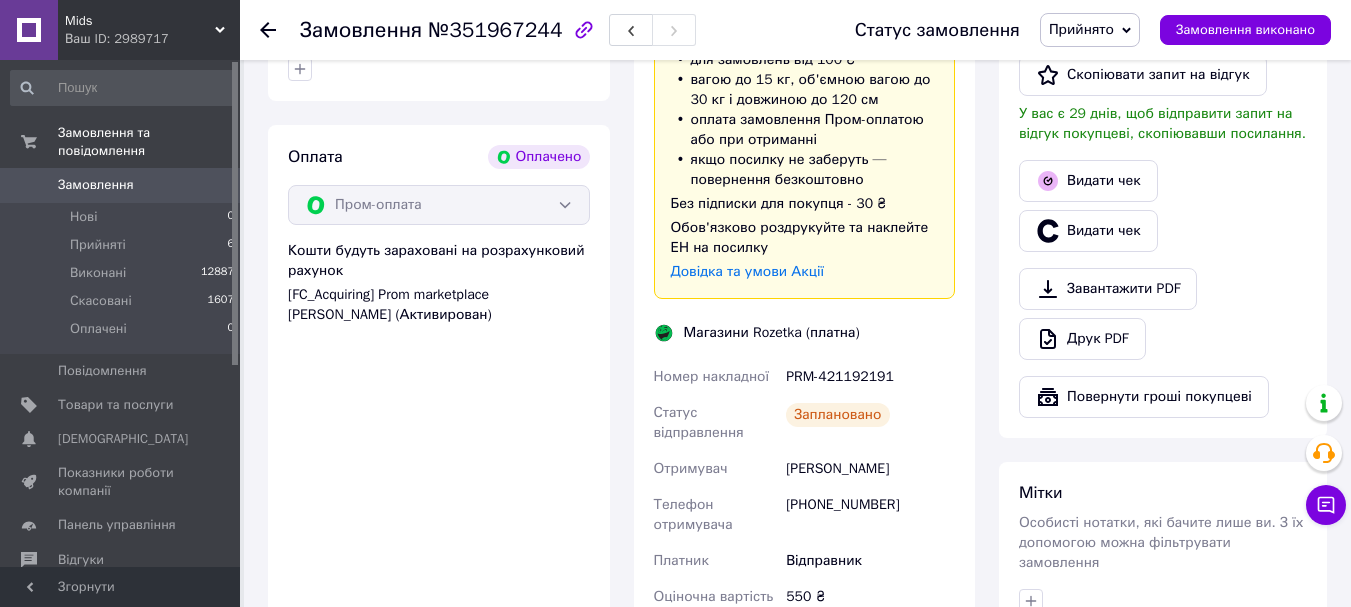 click on "Оплата Оплачено Пром-оплата Кошти будуть зараховані на розрахунковий рахунок [FC_Acquiring] Prom marketplace Марченко Олександр Валентинович (Активирован)" at bounding box center (439, 454) 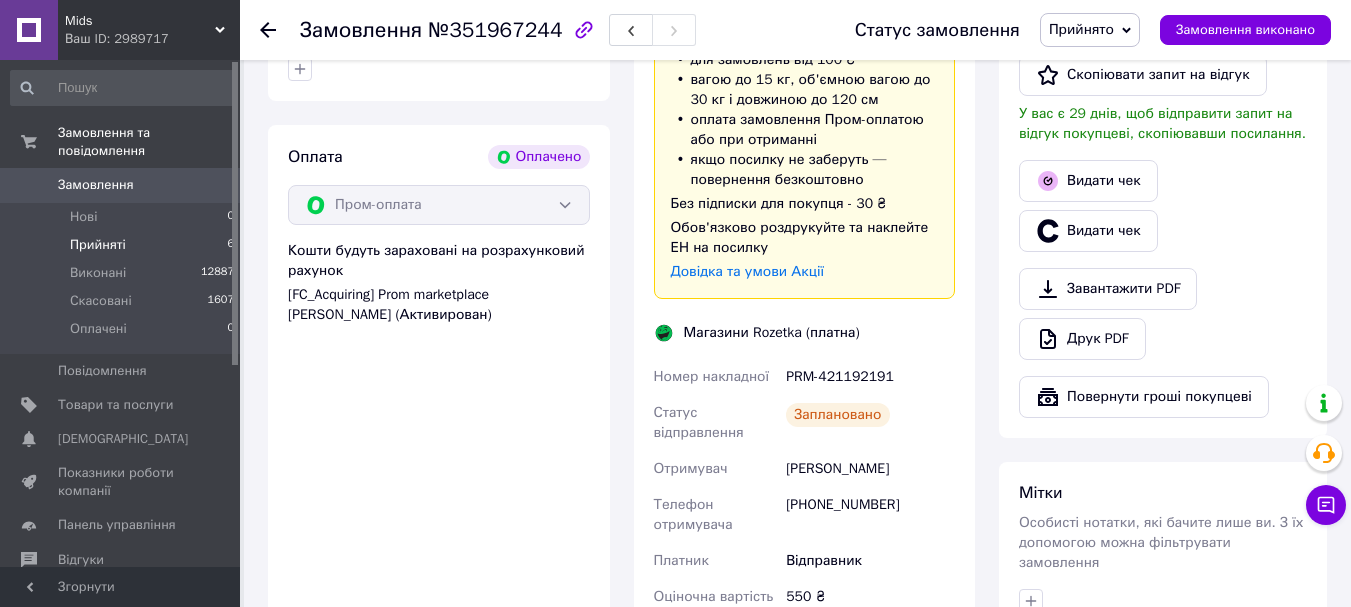 click on "Прийняті" at bounding box center (98, 245) 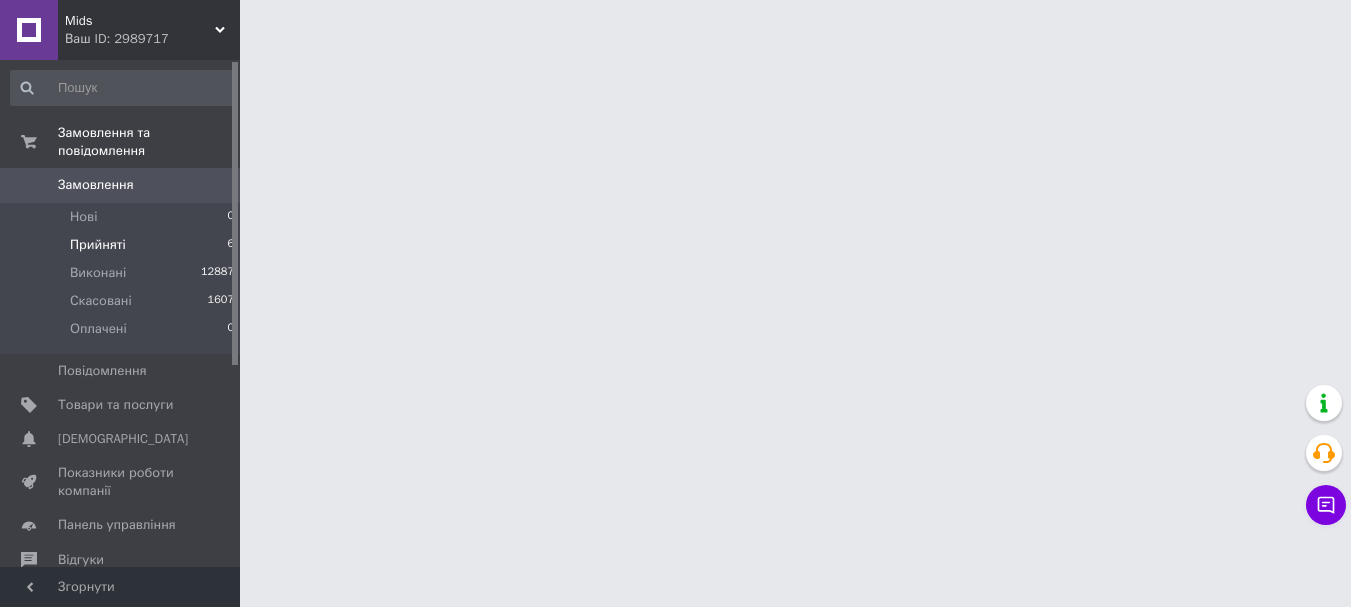 scroll, scrollTop: 0, scrollLeft: 0, axis: both 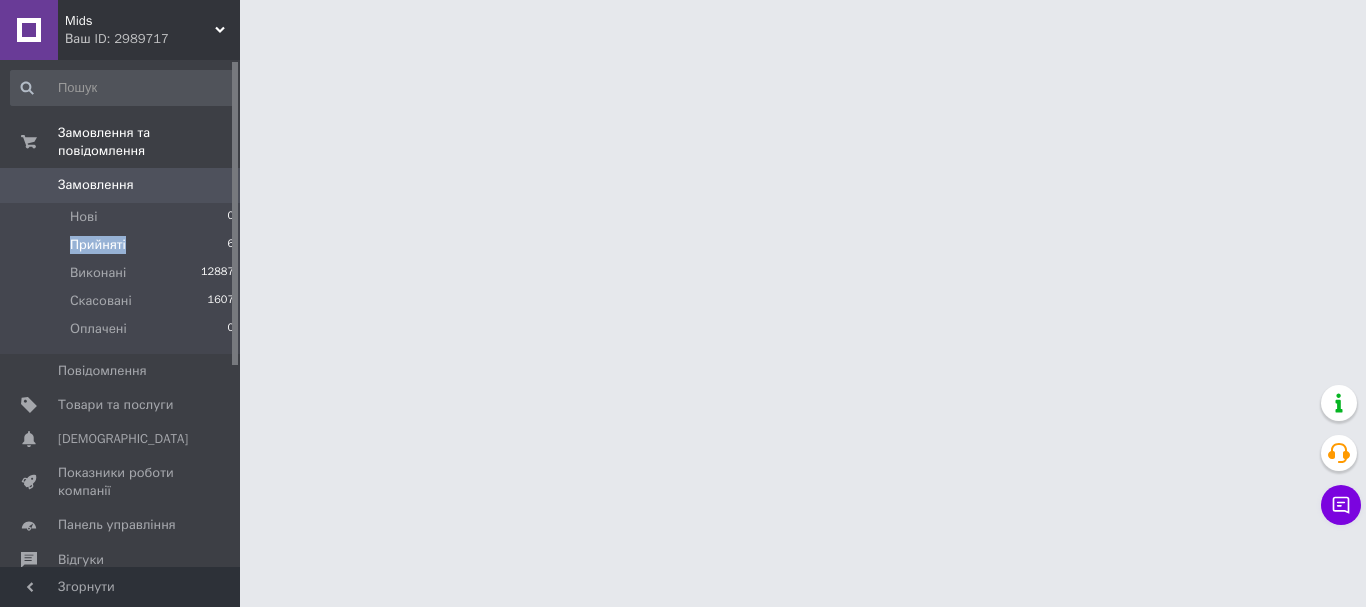 click on "Прийняті" at bounding box center (98, 245) 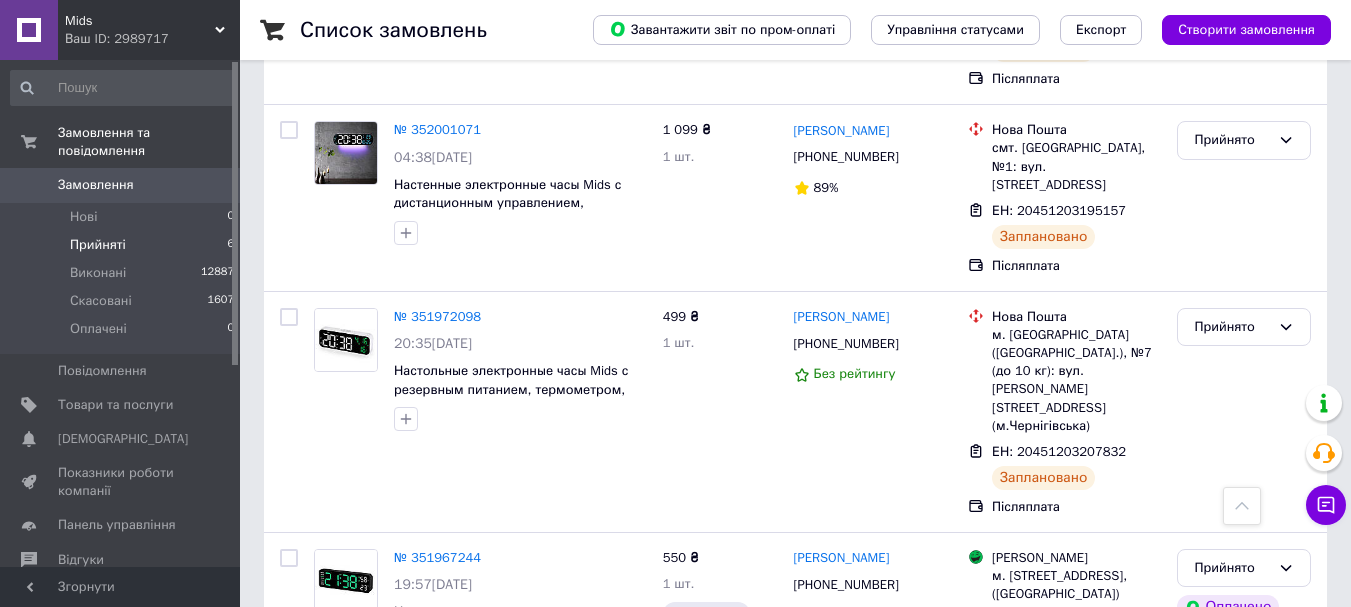 scroll, scrollTop: 1089, scrollLeft: 0, axis: vertical 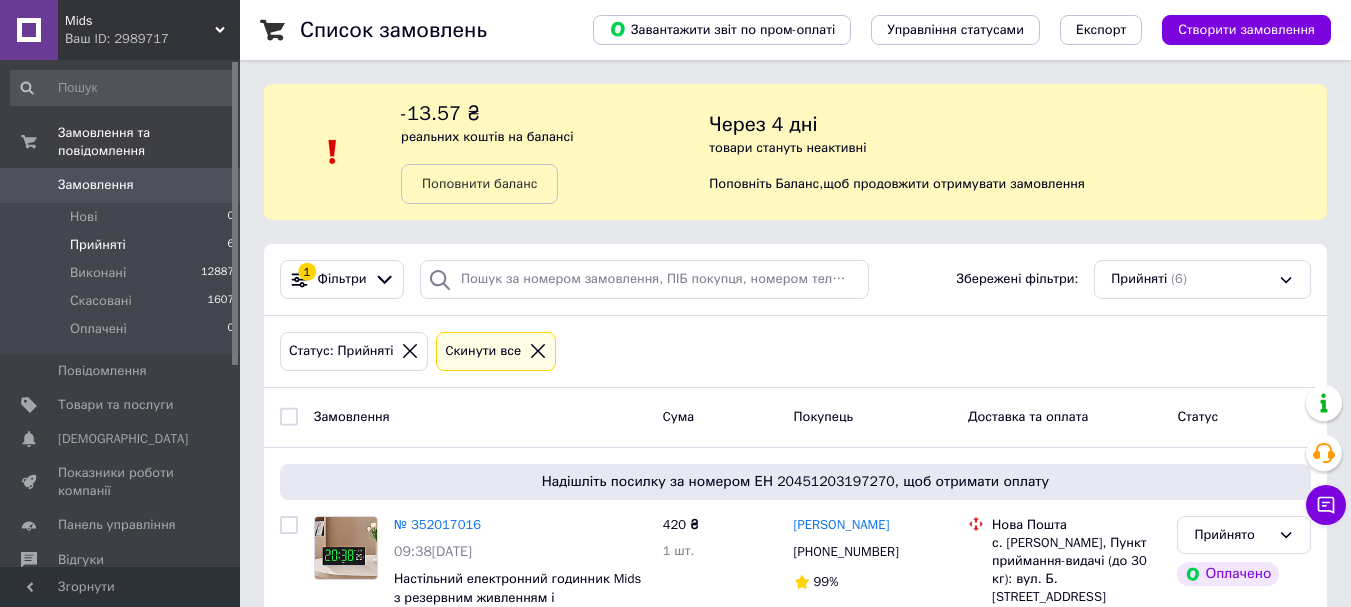 click 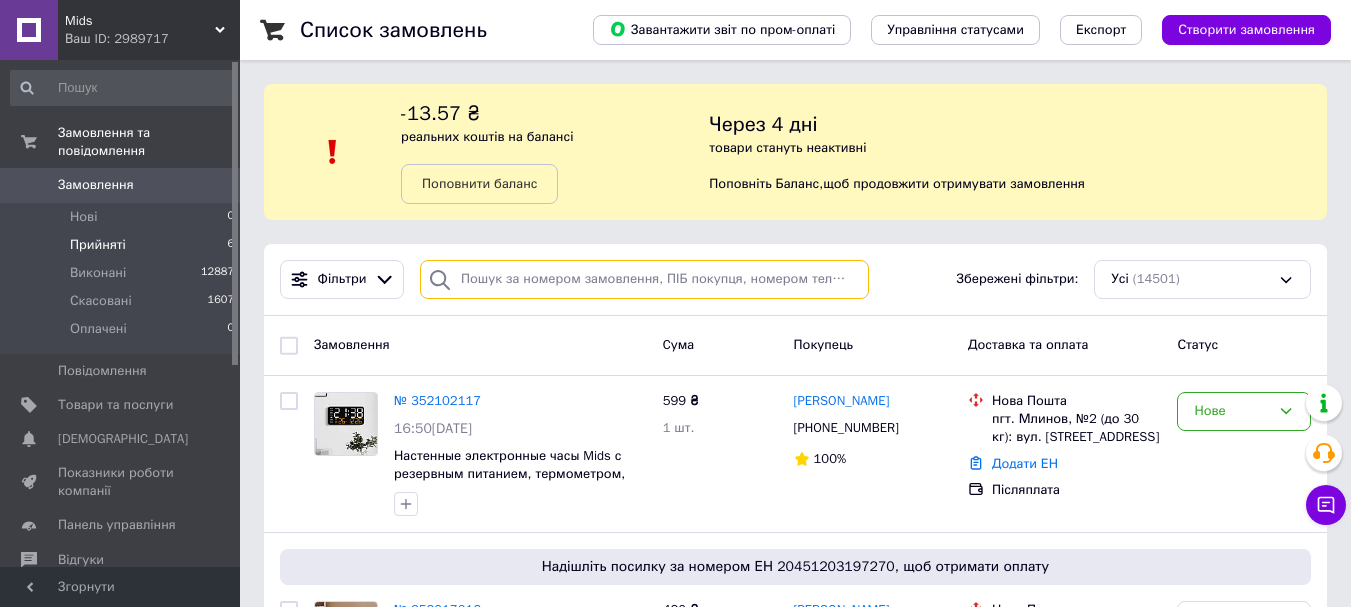click at bounding box center (644, 279) 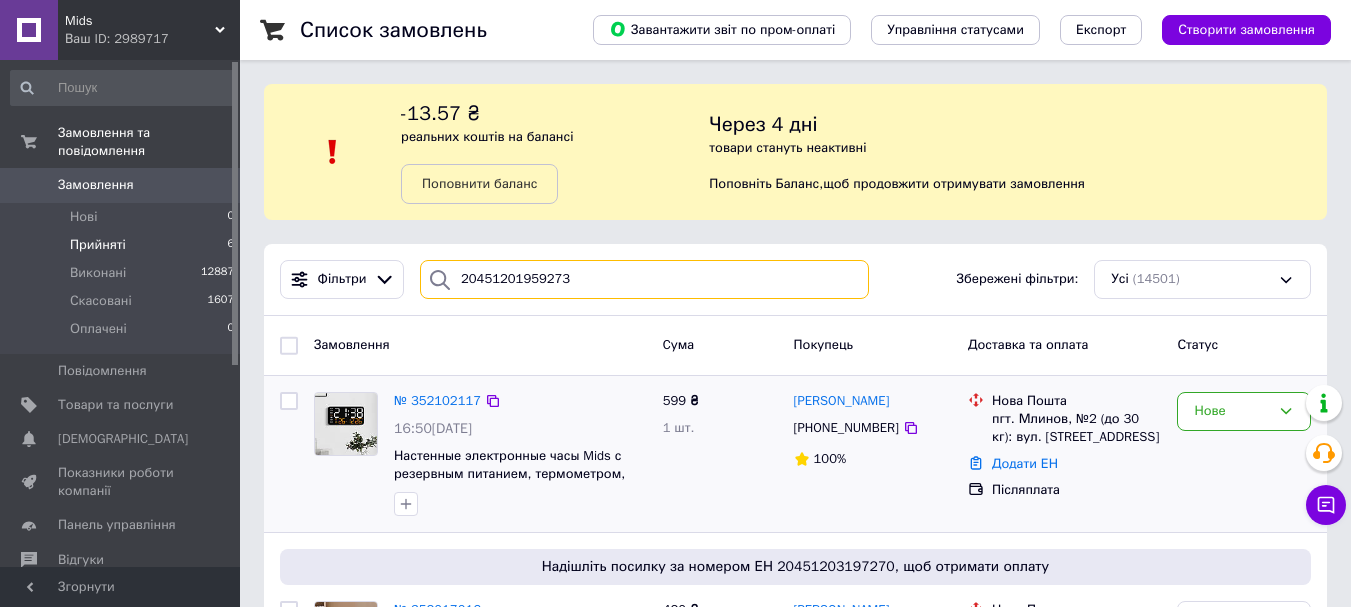 type on "20451201959273" 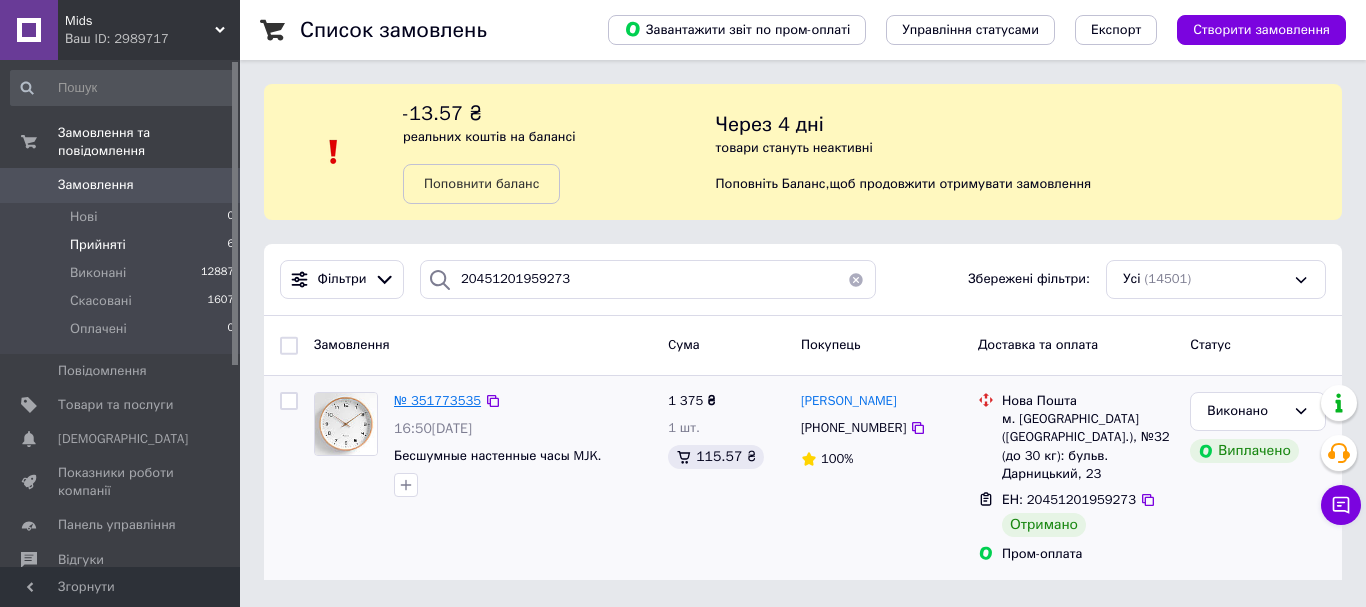click on "№ 351773535" at bounding box center (437, 400) 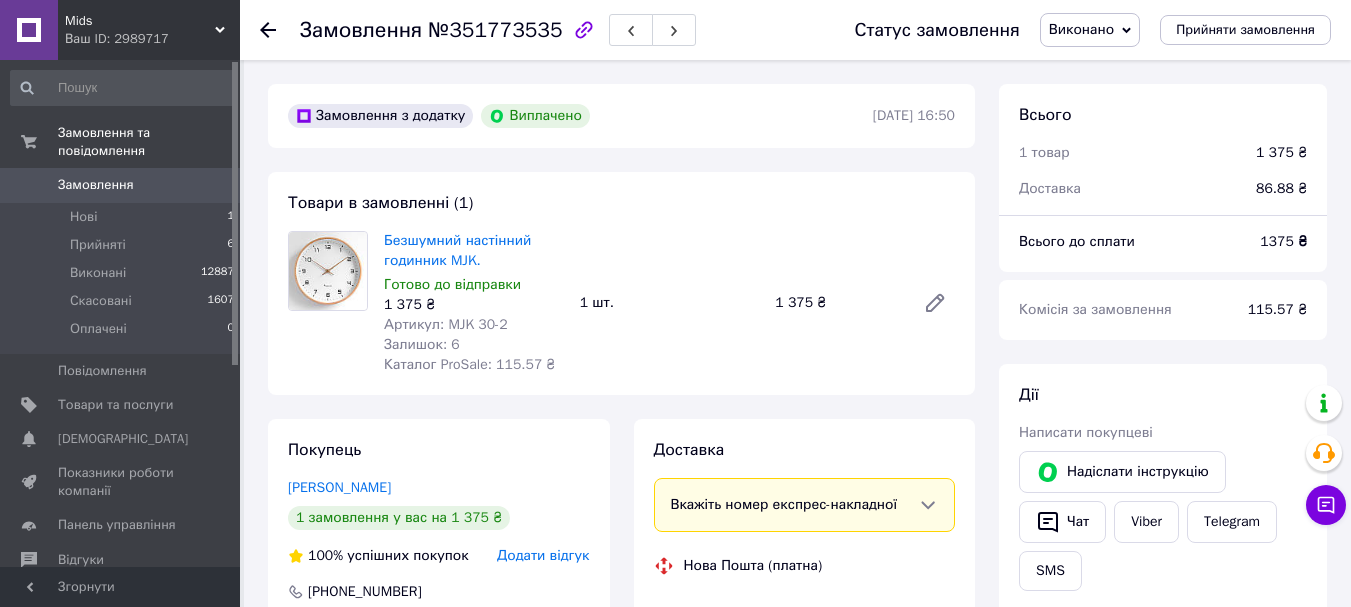 scroll, scrollTop: 20, scrollLeft: 0, axis: vertical 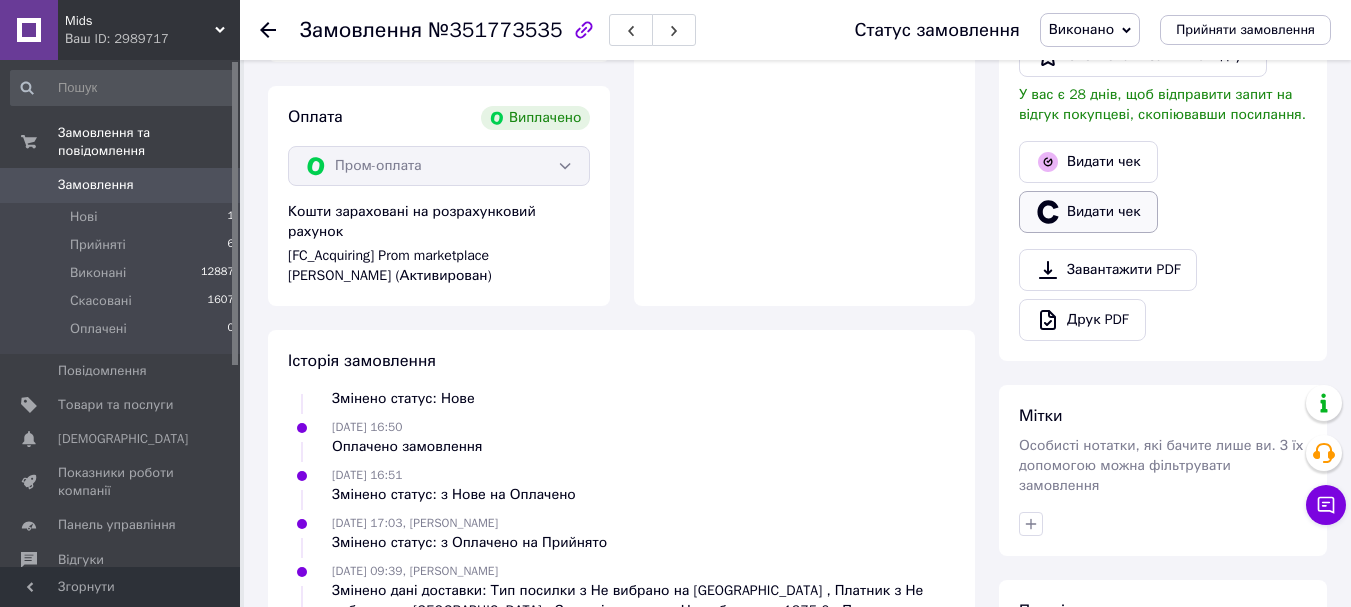 click on "Видати чек" at bounding box center [1088, 212] 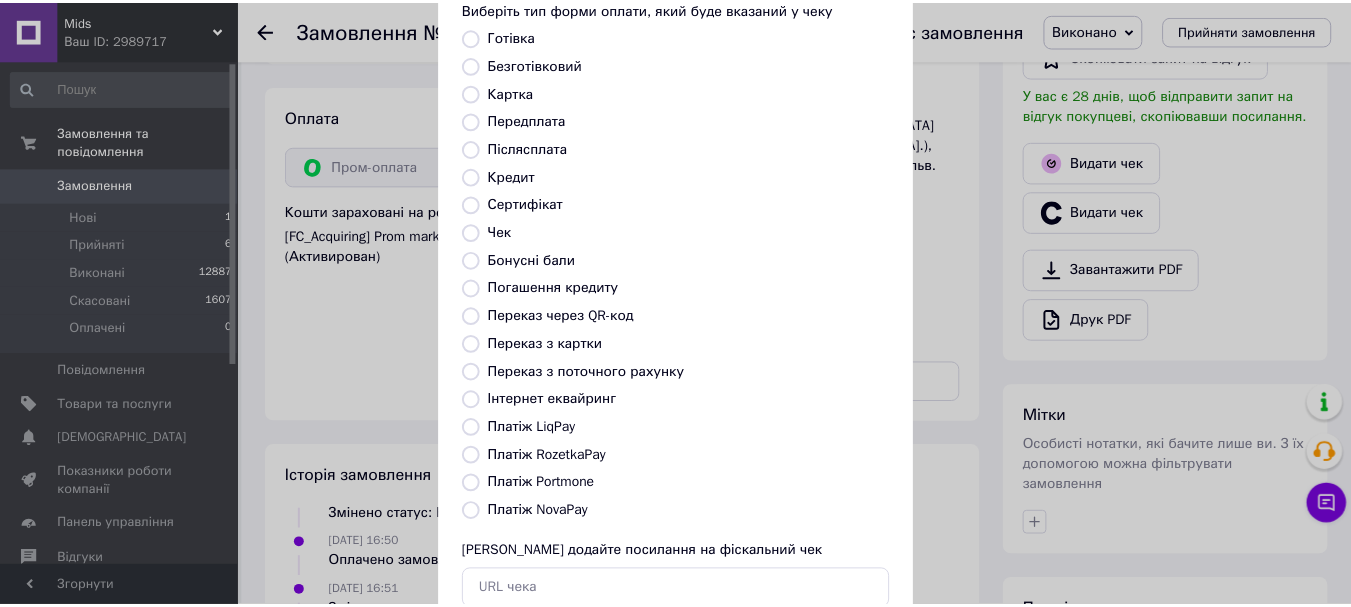 scroll, scrollTop: 252, scrollLeft: 0, axis: vertical 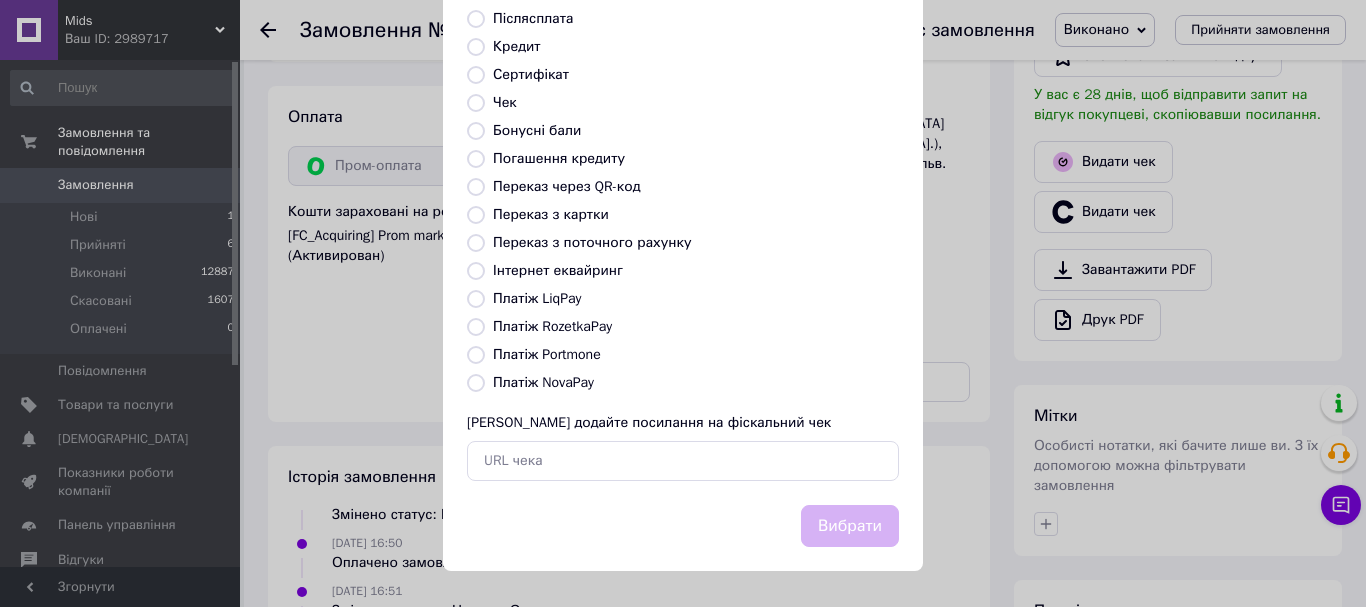 click on "Платіж RozetkaPay" at bounding box center [552, 326] 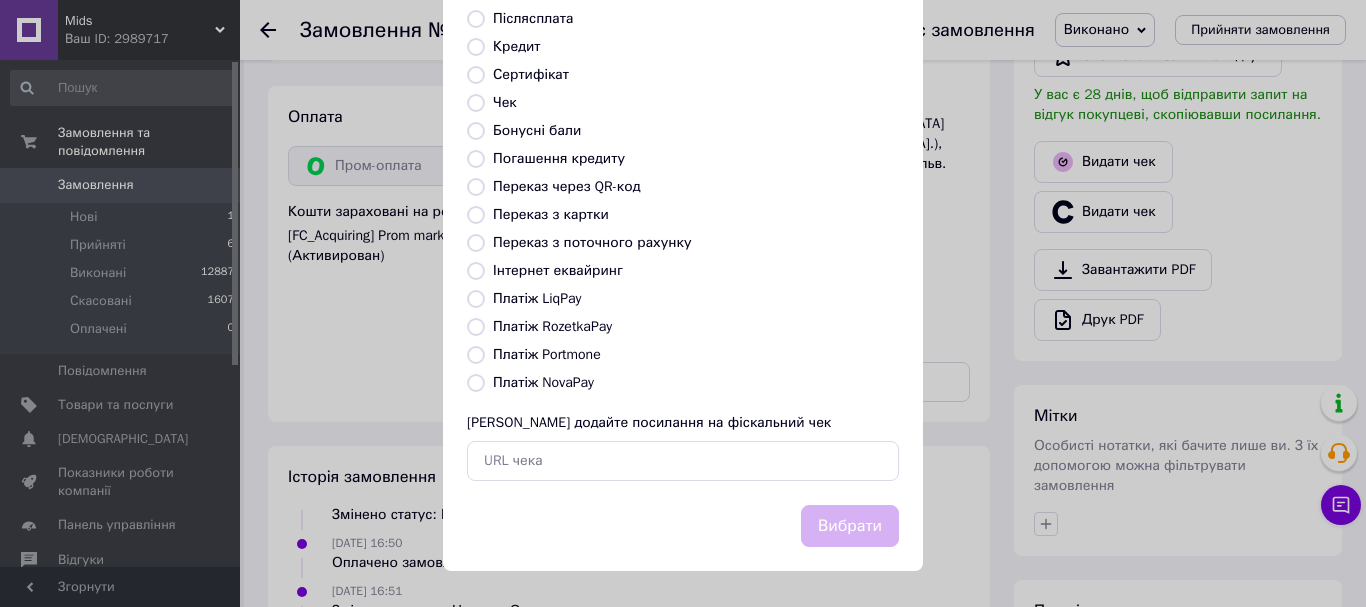 radio on "true" 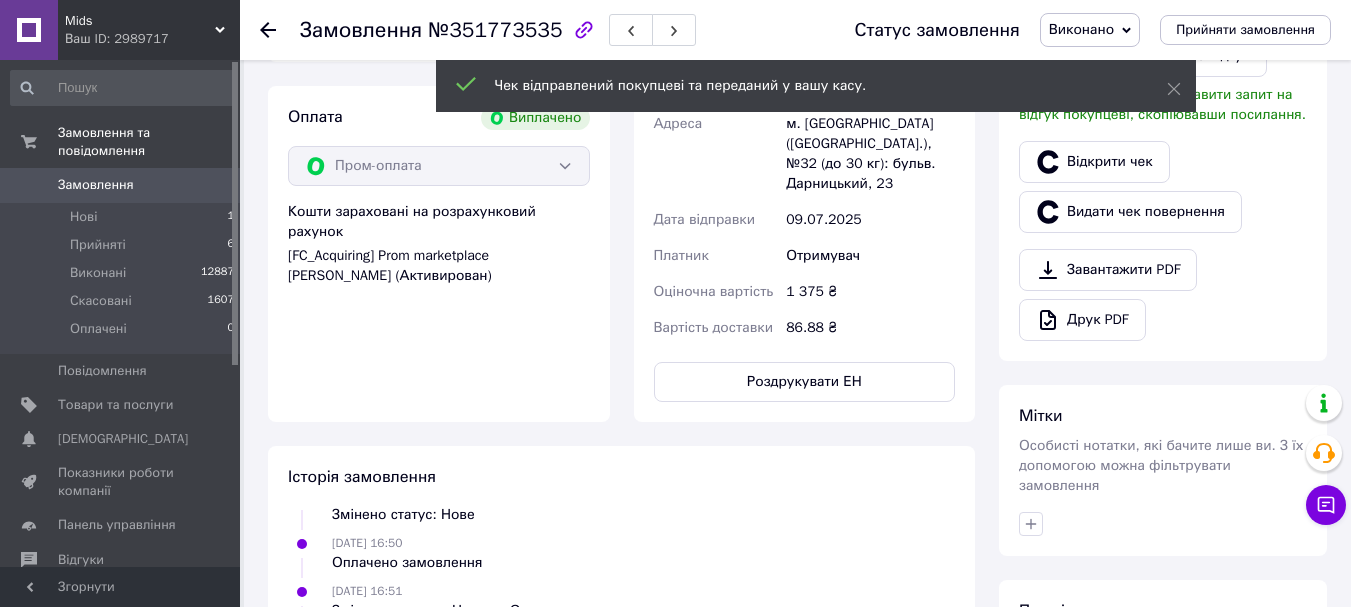 click on "Замовлення" at bounding box center [96, 185] 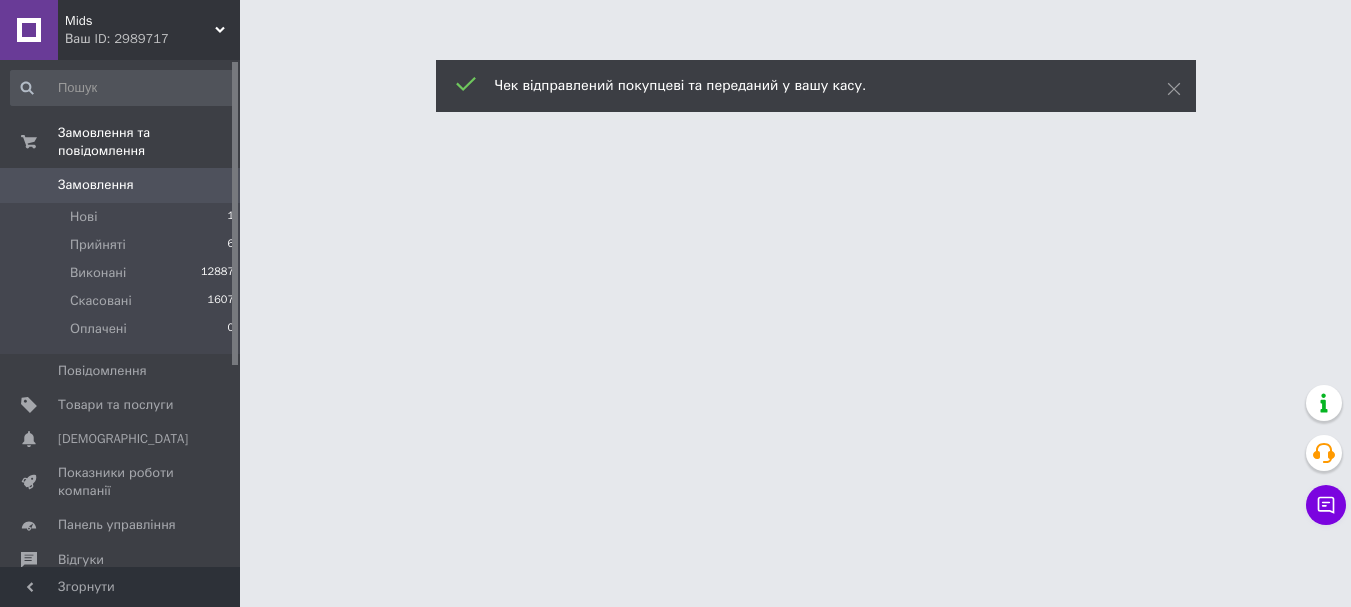 scroll, scrollTop: 0, scrollLeft: 0, axis: both 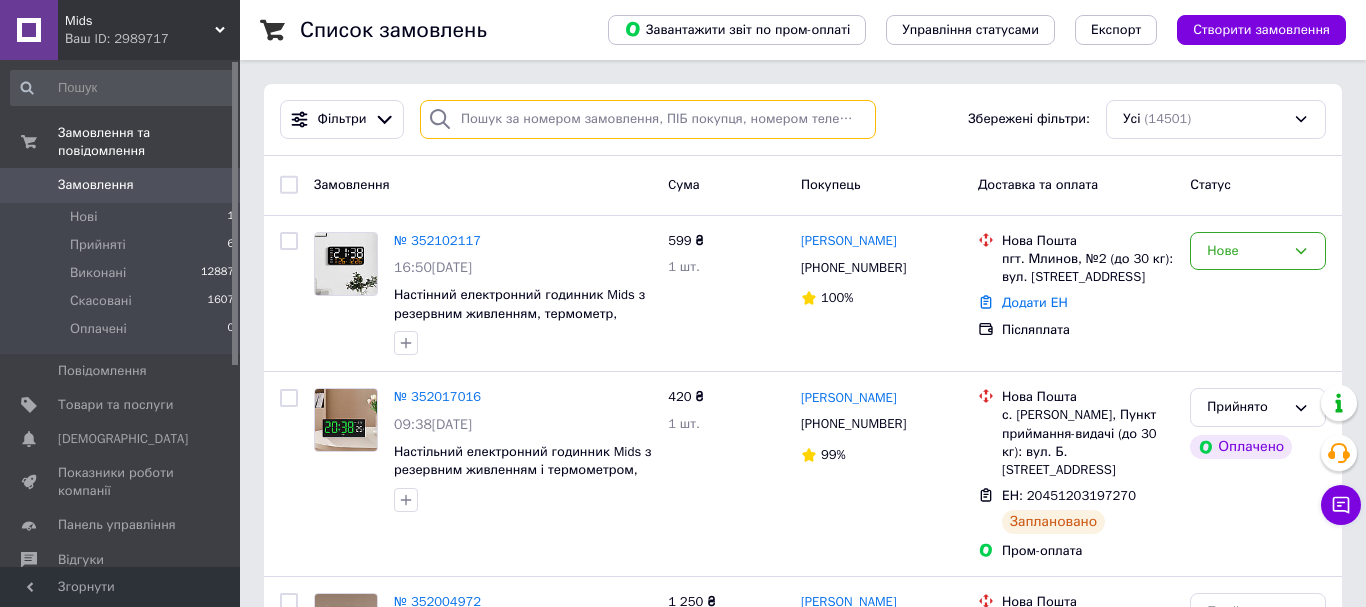 click at bounding box center [648, 119] 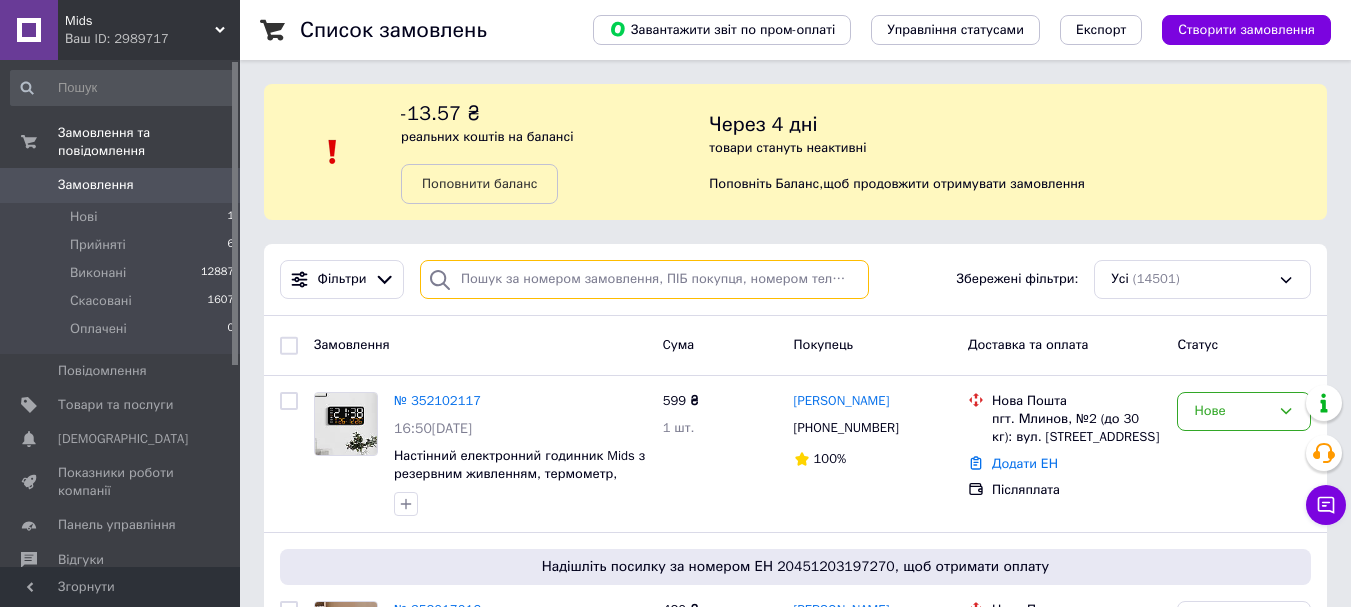 paste on "20451201968677" 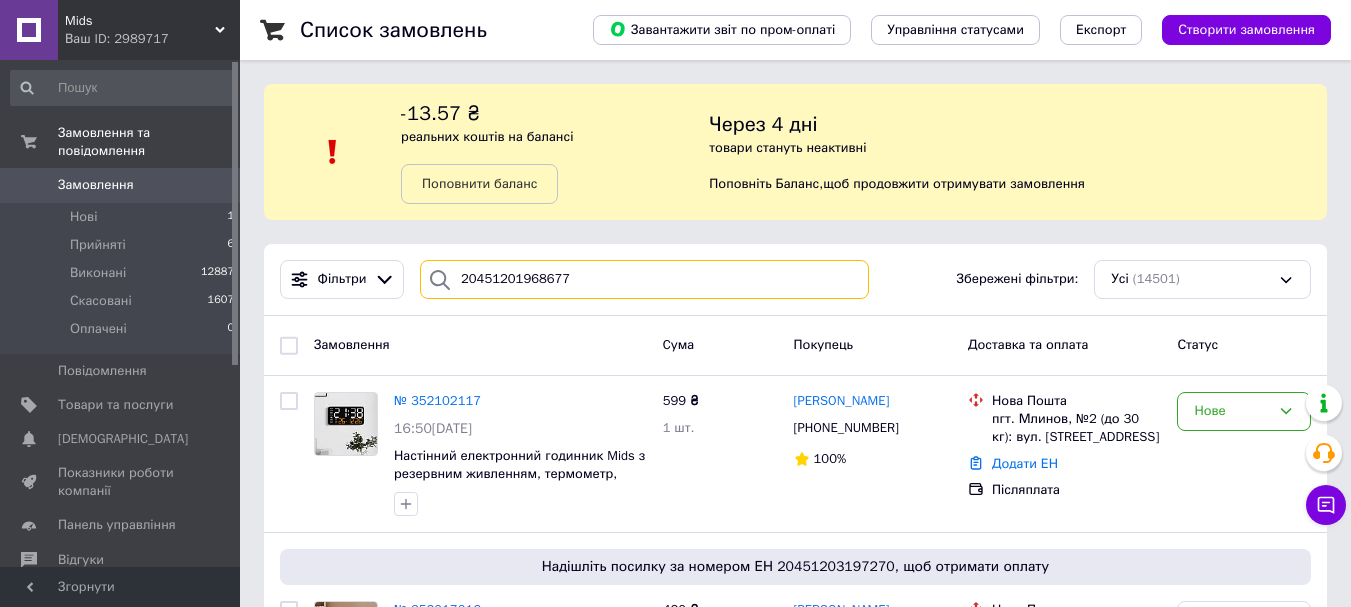 type on "20451201968677" 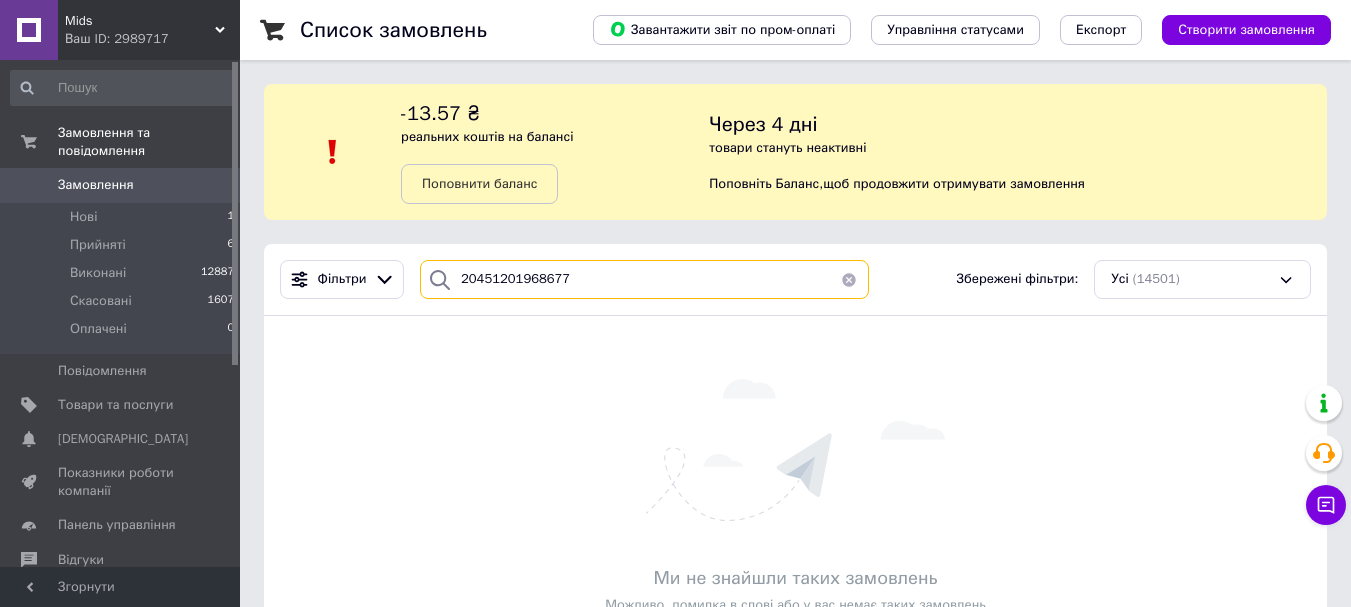drag, startPoint x: 627, startPoint y: 286, endPoint x: 424, endPoint y: 262, distance: 204.4138 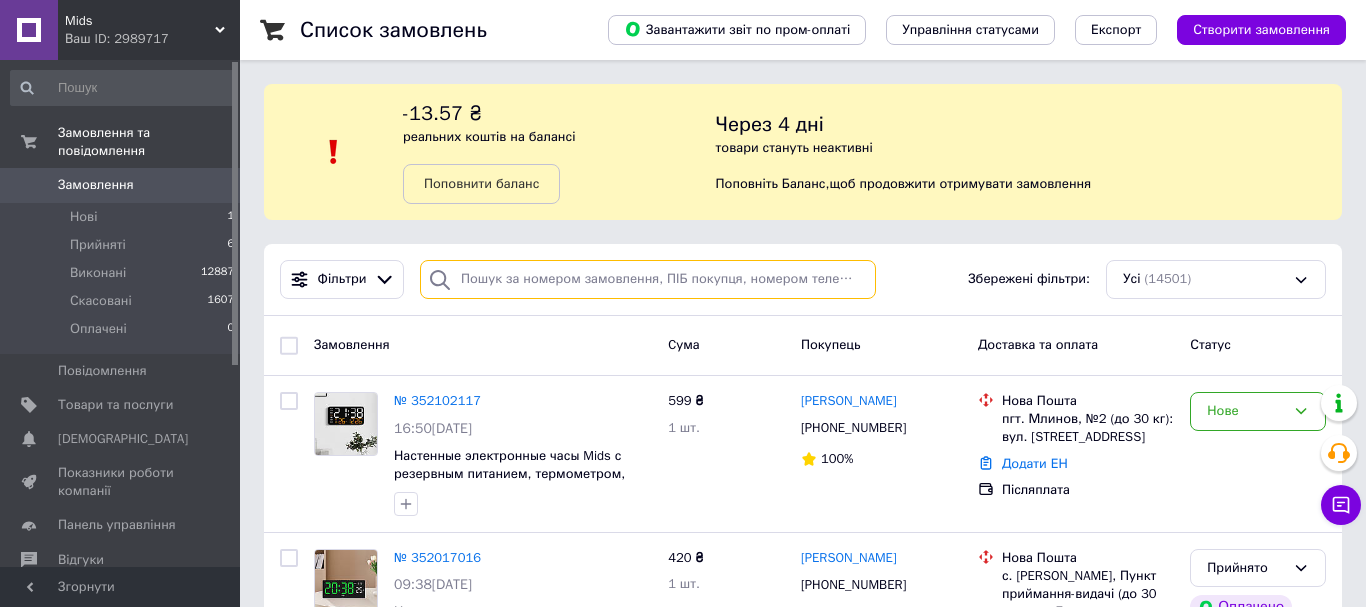 click at bounding box center (648, 279) 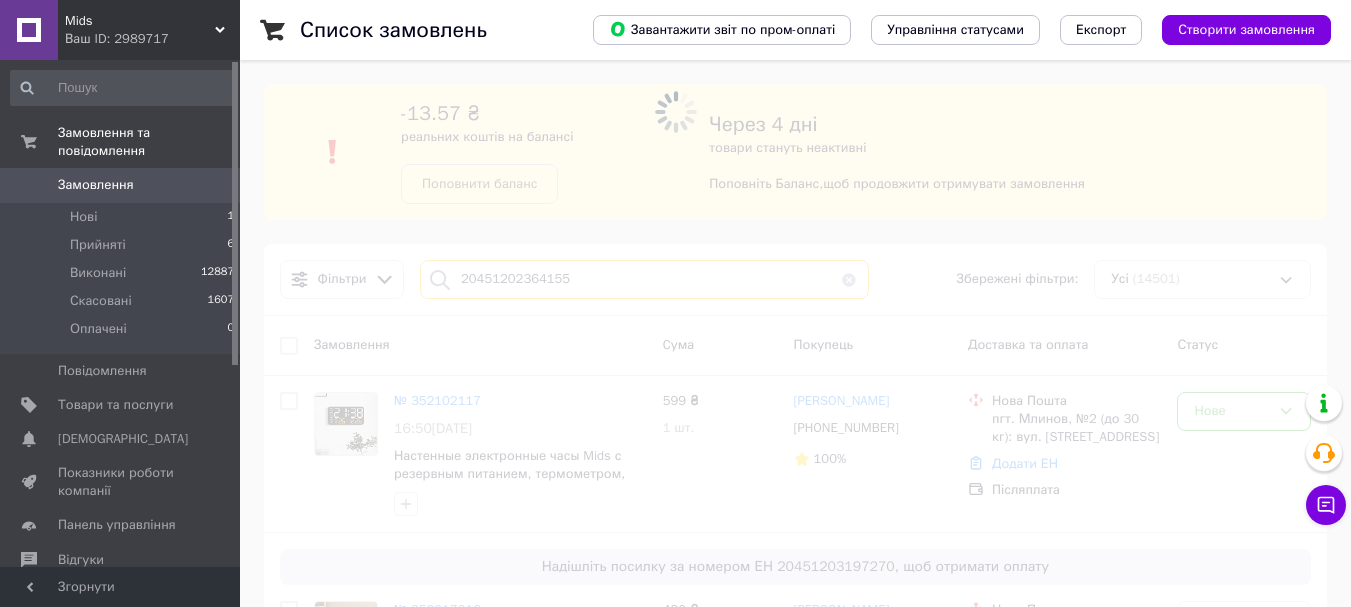 type on "20451202364155" 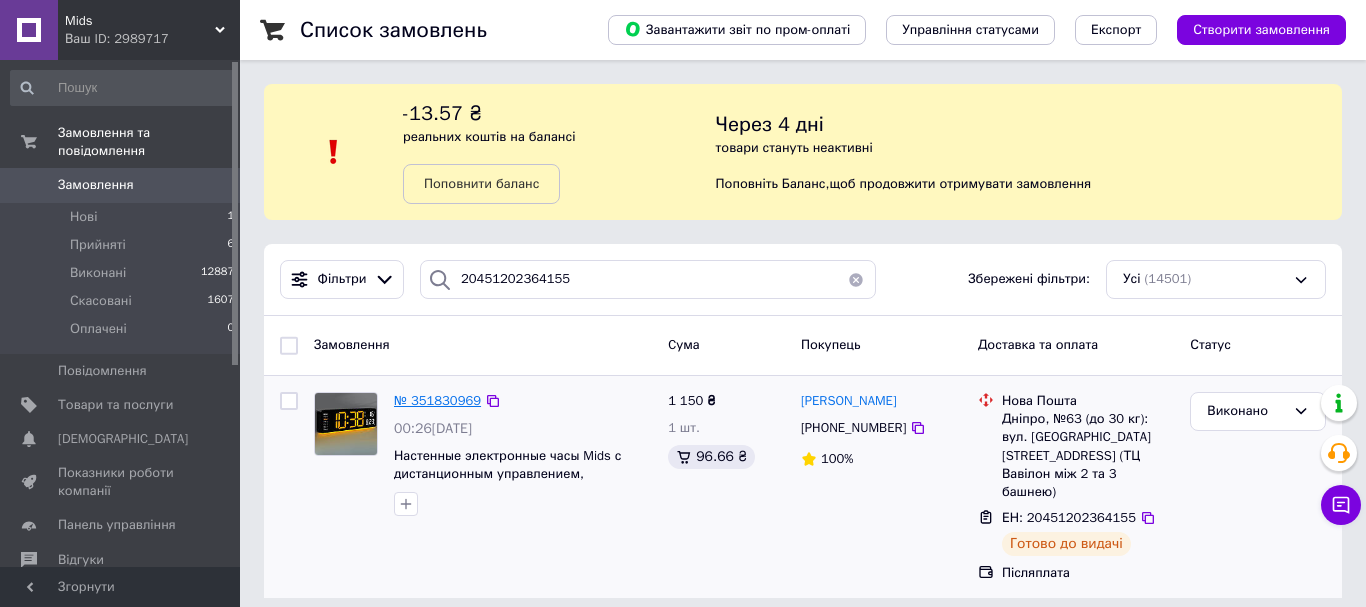 click on "№ 351830969" at bounding box center [437, 400] 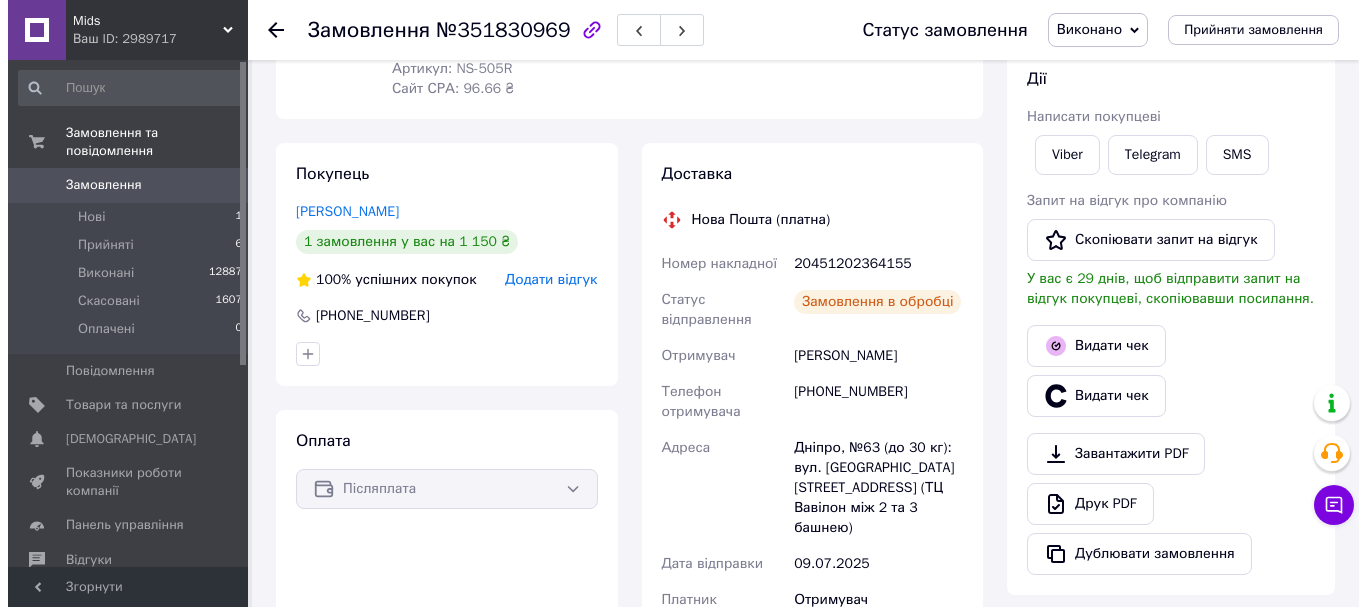 scroll, scrollTop: 500, scrollLeft: 0, axis: vertical 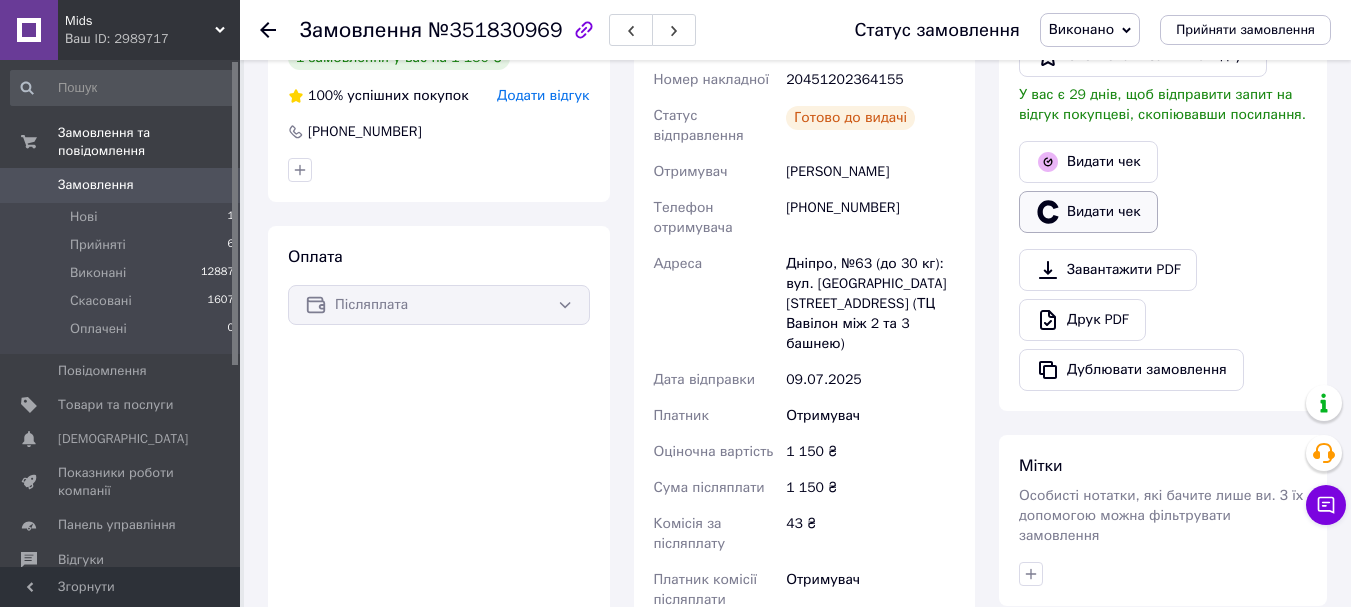 click on "Видати чек" at bounding box center [1088, 212] 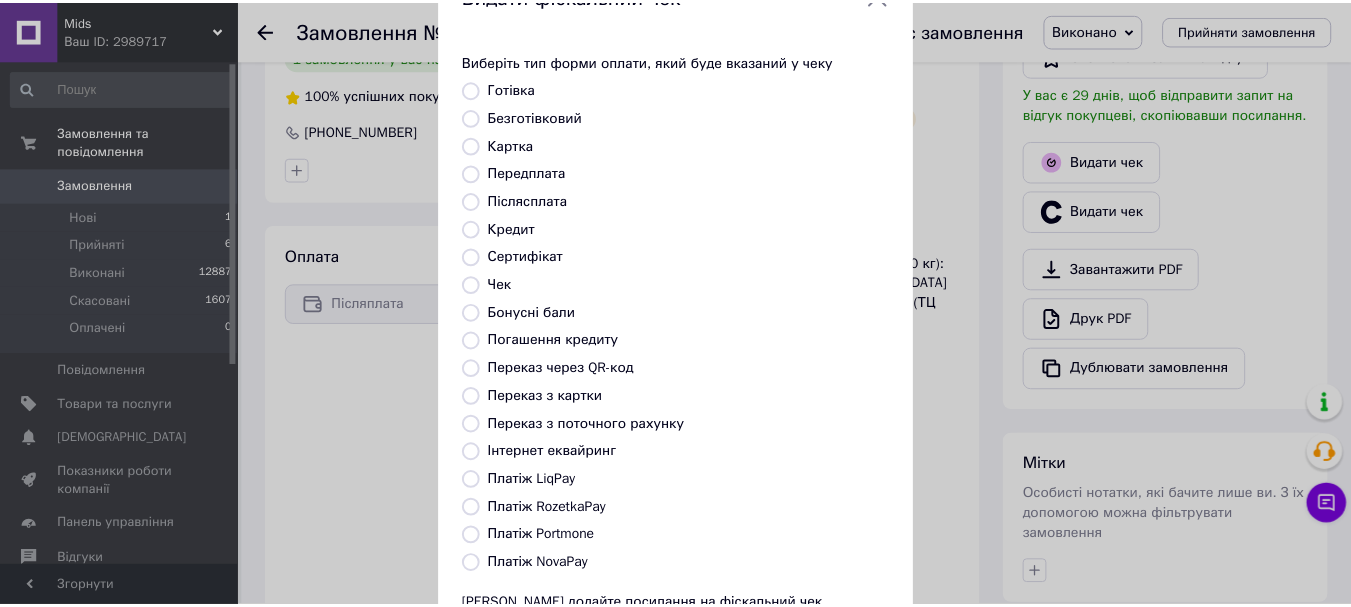 scroll, scrollTop: 200, scrollLeft: 0, axis: vertical 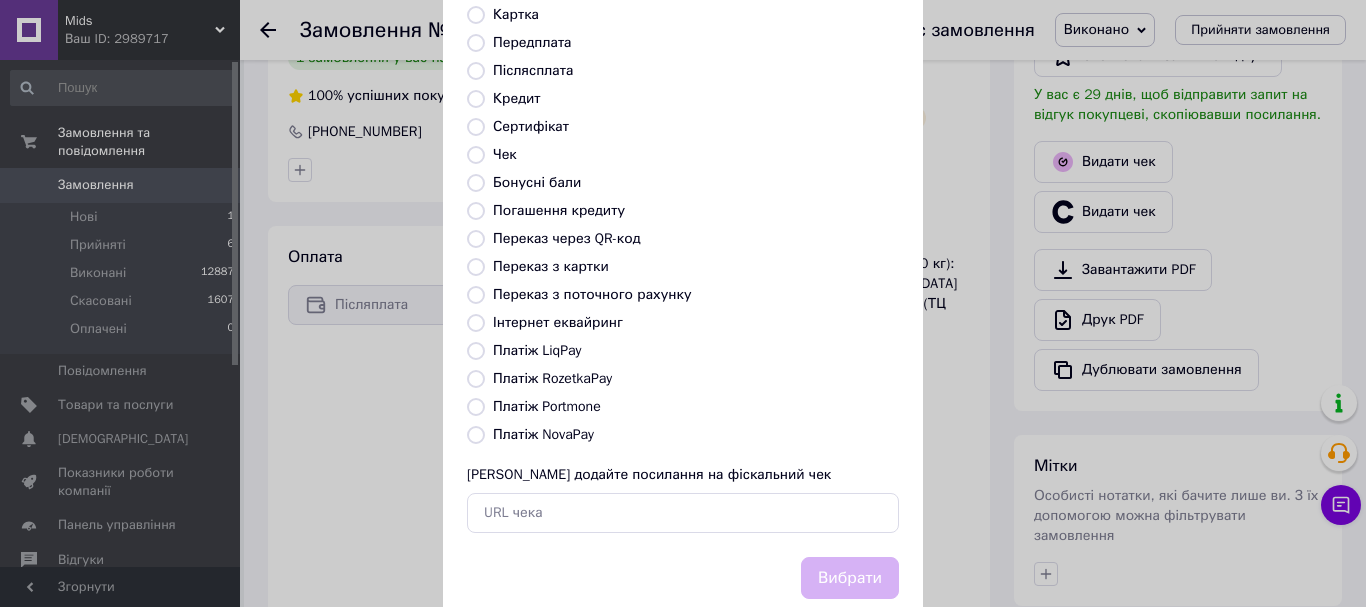 click on "Платіж NovaPay" at bounding box center (543, 434) 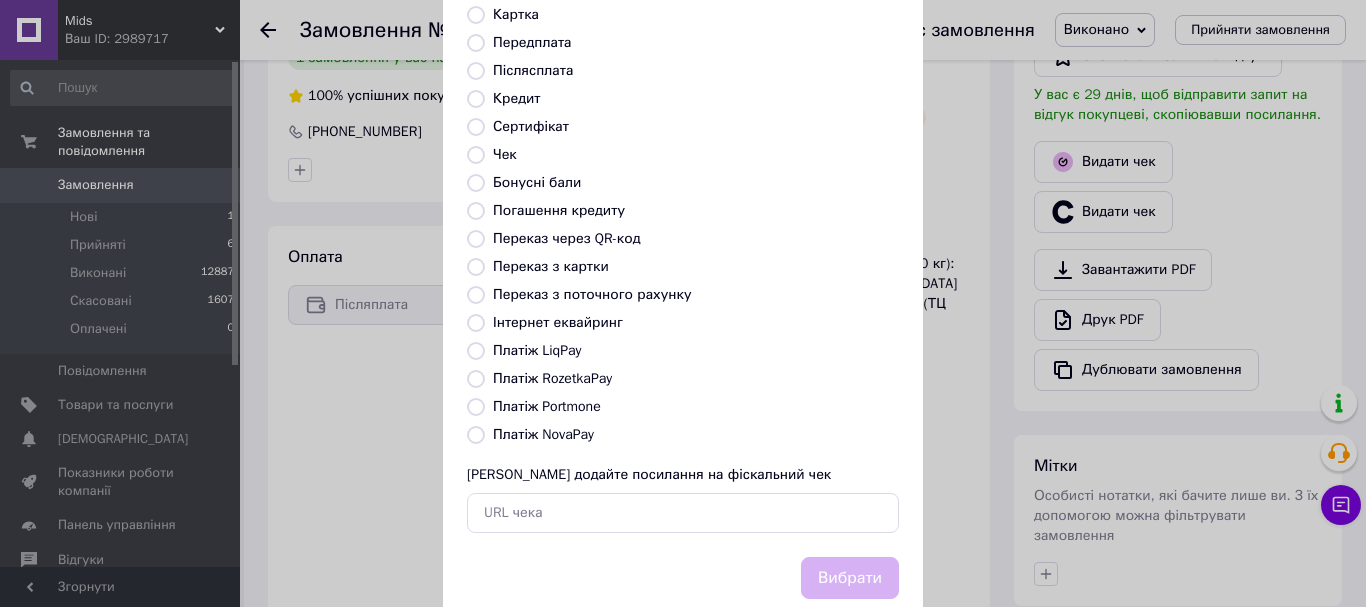 radio on "true" 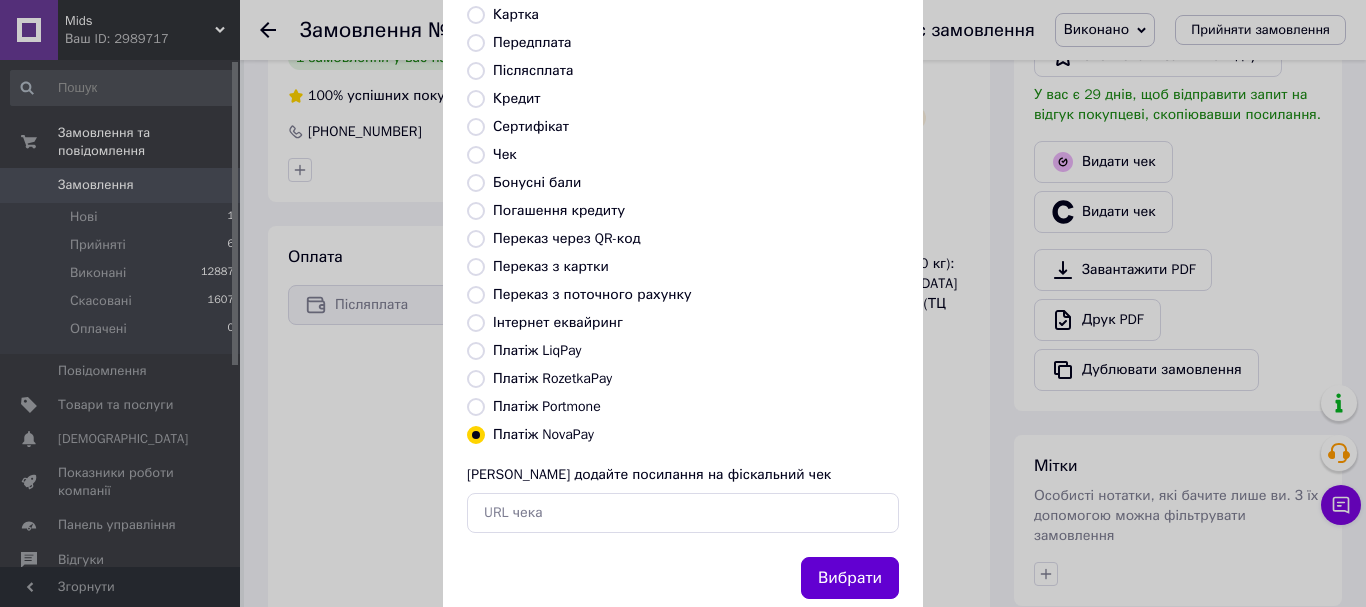 click on "Вибрати" at bounding box center [850, 578] 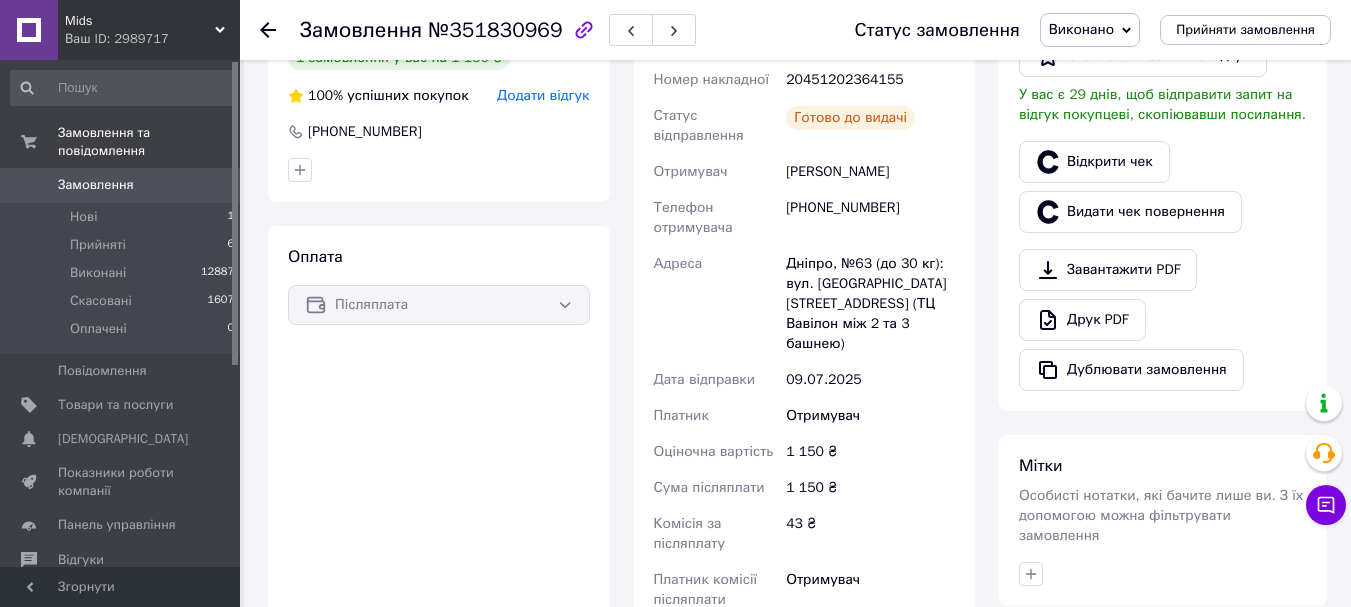 click on "Замовлення 0" at bounding box center (123, 185) 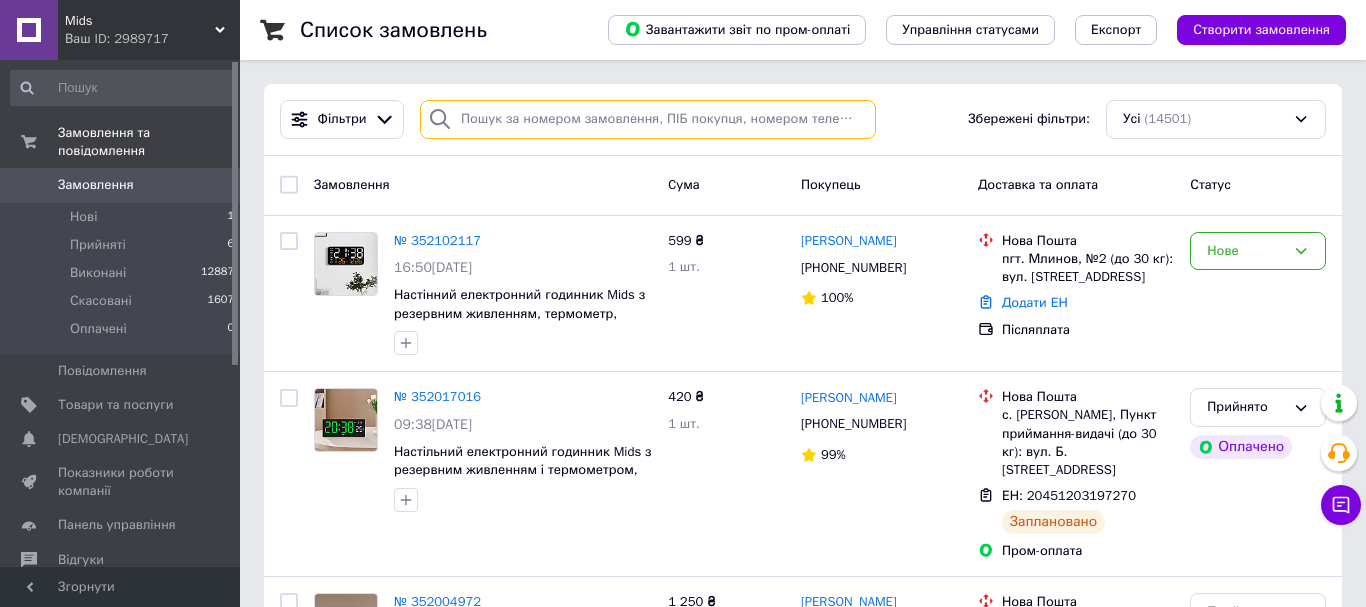click at bounding box center (648, 119) 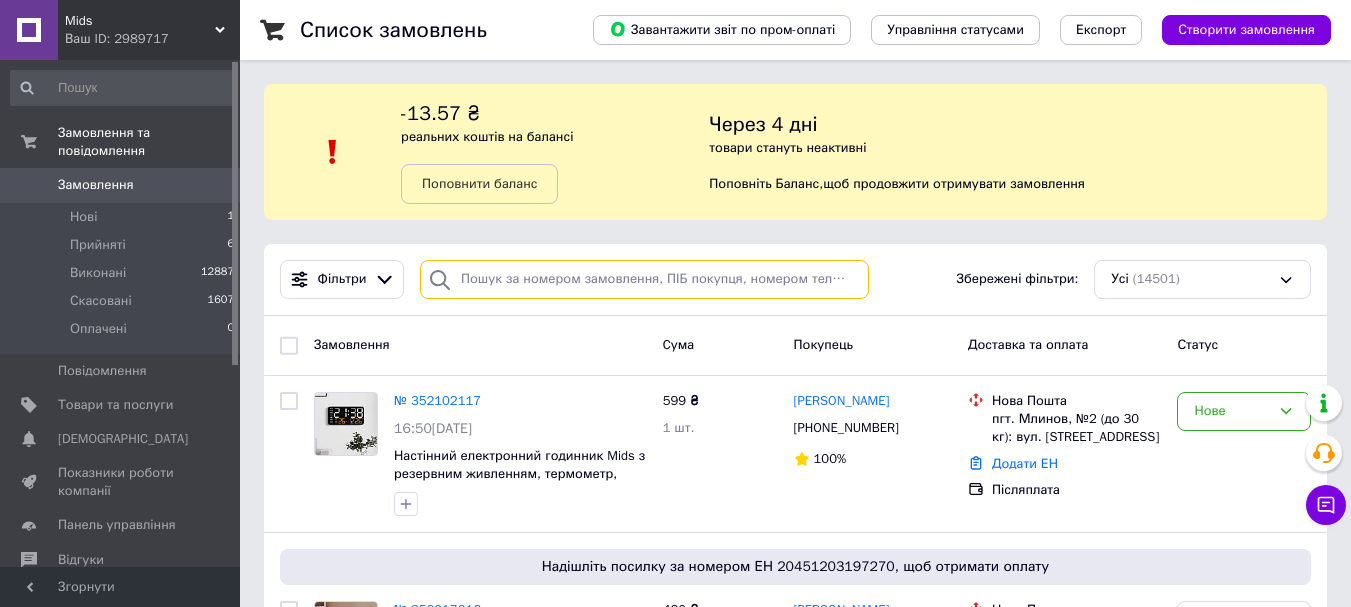 paste on "20451201484756" 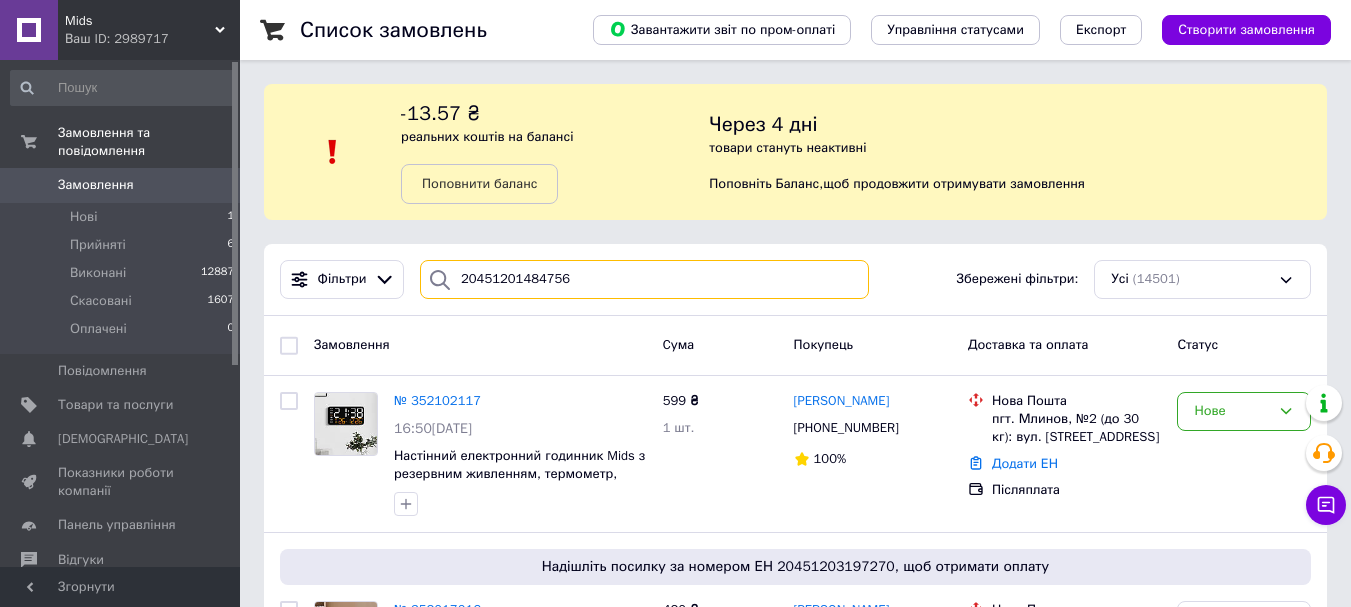 type on "20451201484756" 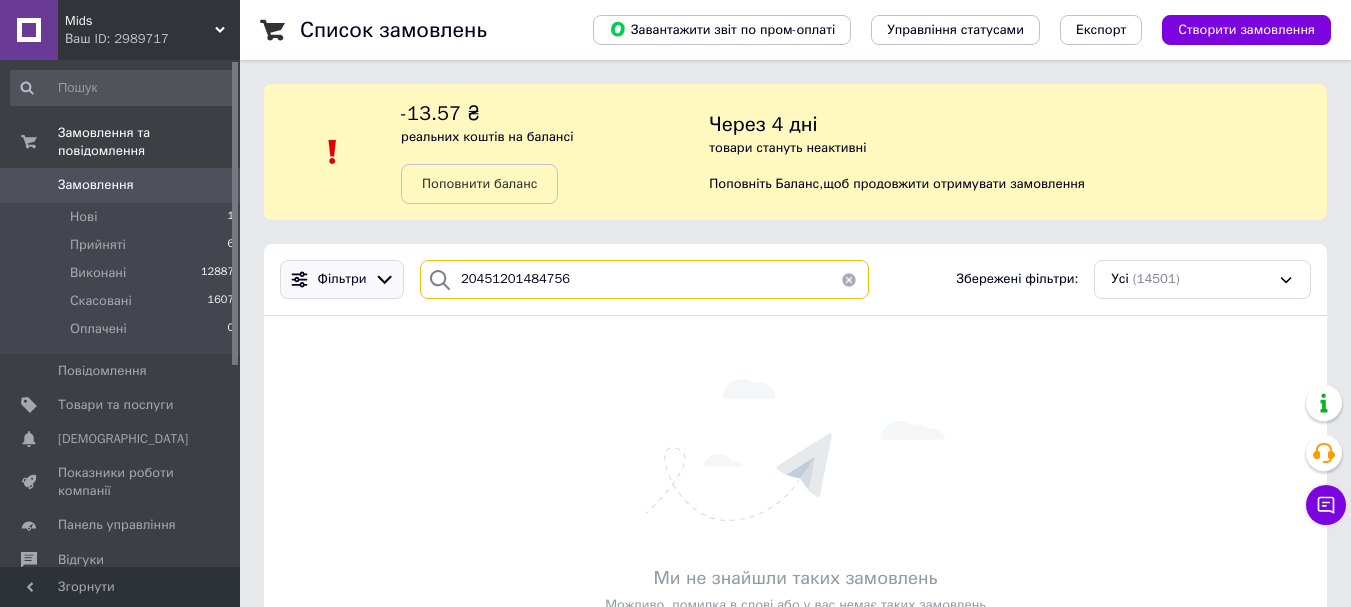 drag, startPoint x: 619, startPoint y: 280, endPoint x: 380, endPoint y: 268, distance: 239.30107 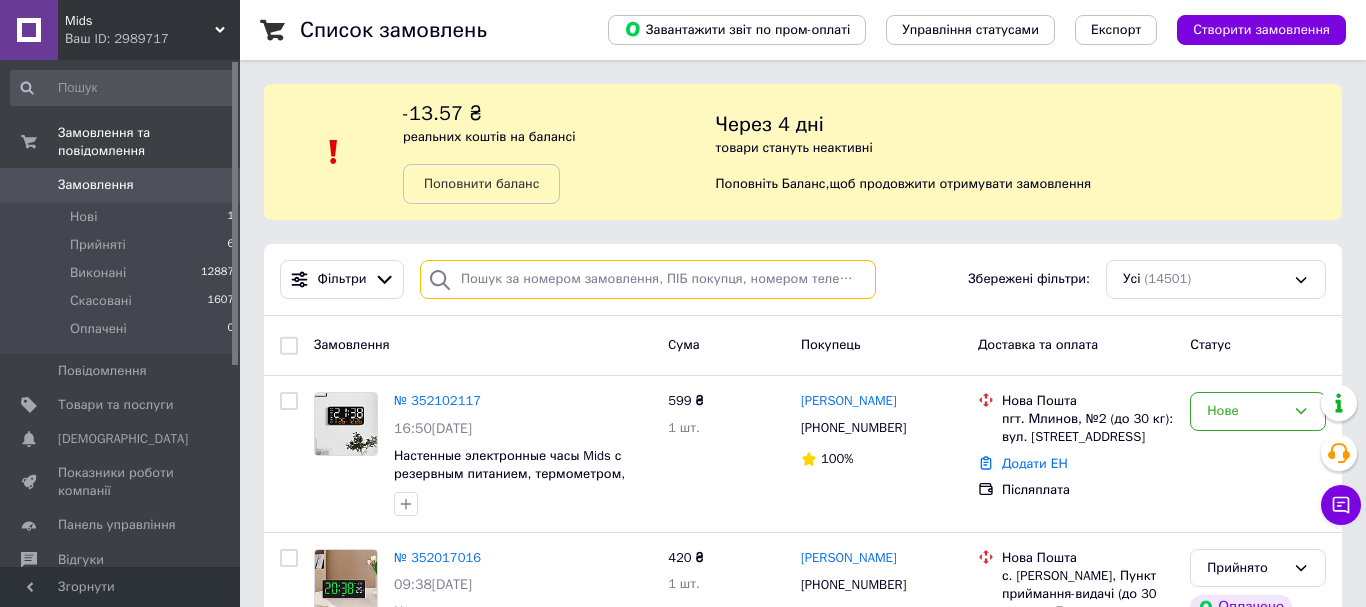 click at bounding box center (648, 279) 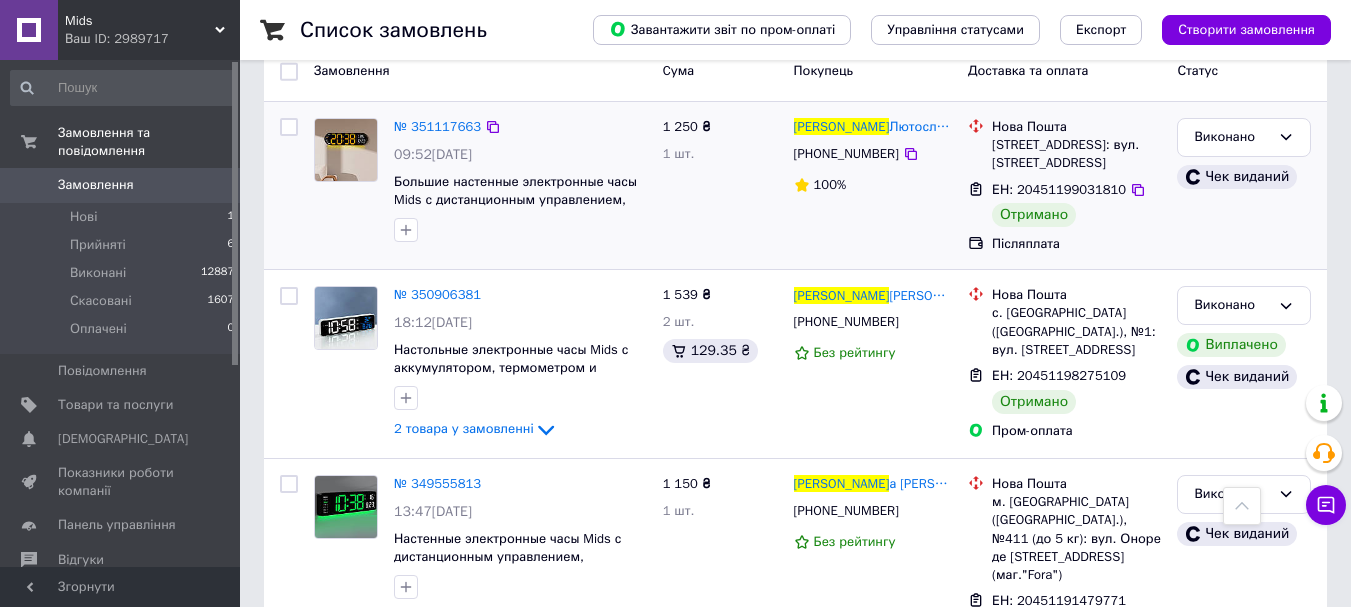 scroll, scrollTop: 0, scrollLeft: 0, axis: both 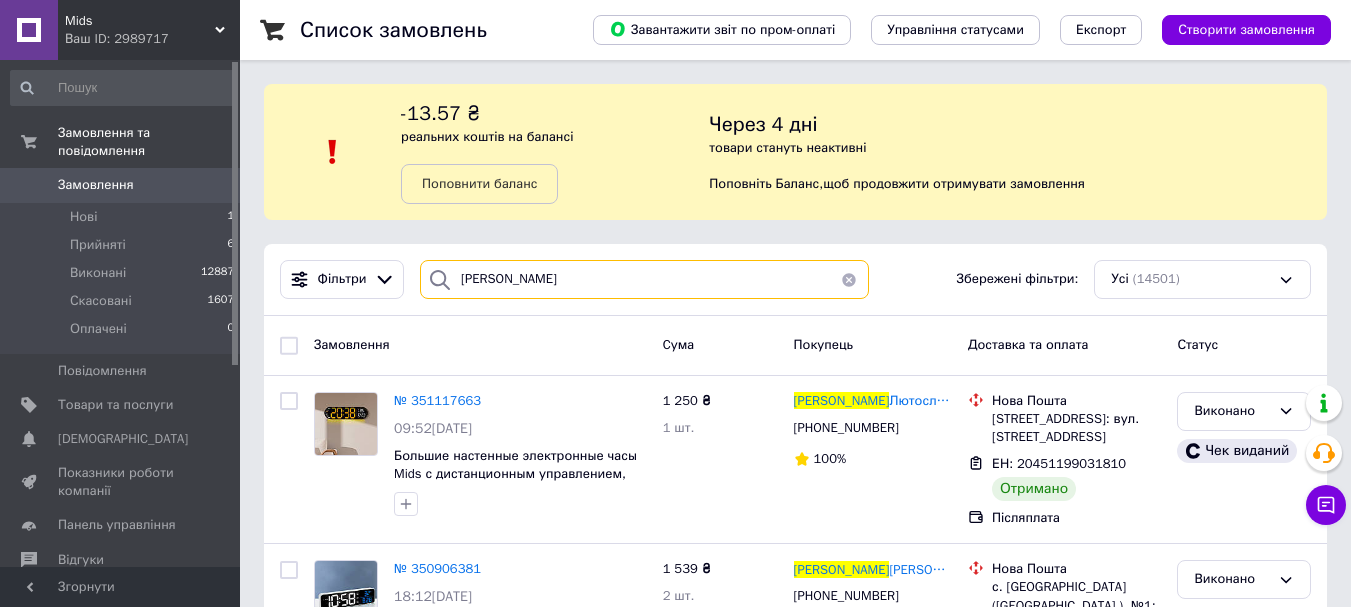 drag, startPoint x: 619, startPoint y: 282, endPoint x: 507, endPoint y: 280, distance: 112.01785 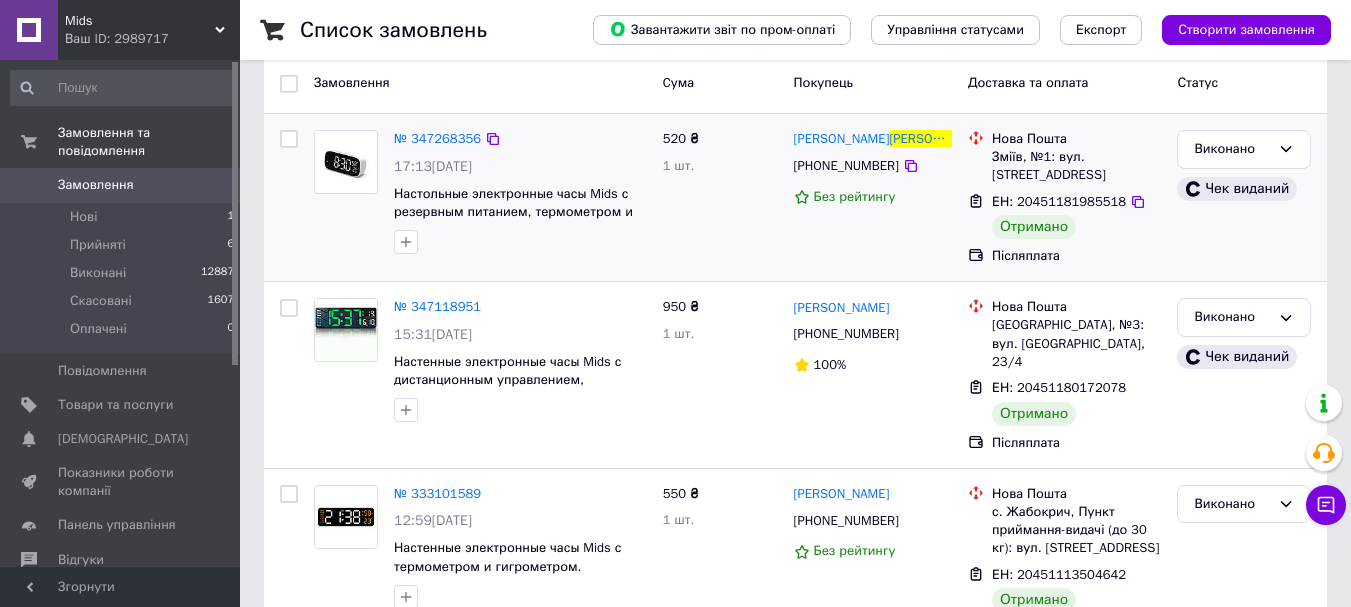 scroll, scrollTop: 300, scrollLeft: 0, axis: vertical 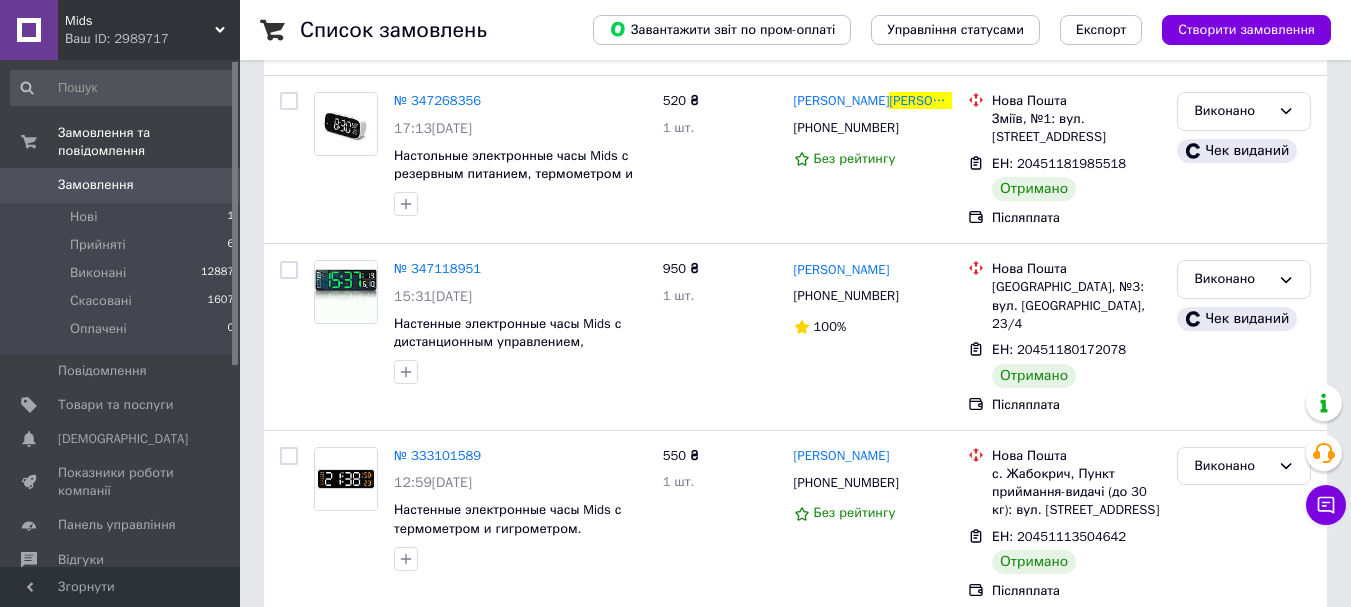type on "[PERSON_NAME]" 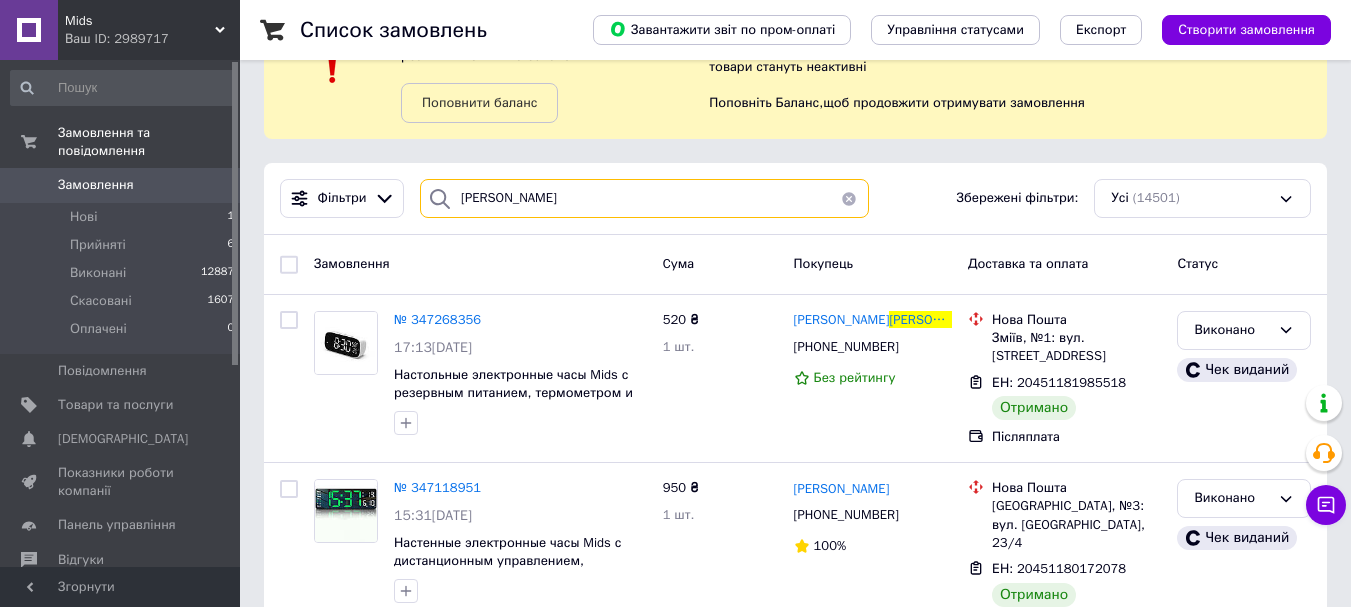 scroll, scrollTop: 0, scrollLeft: 0, axis: both 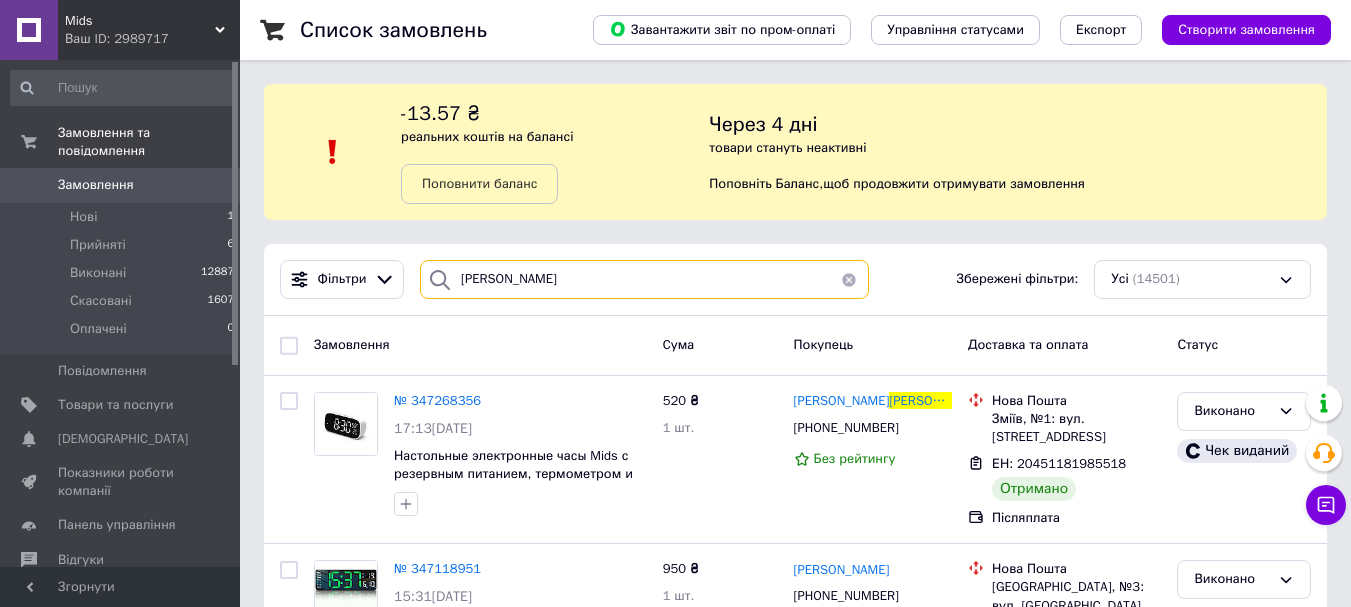 drag, startPoint x: 607, startPoint y: 269, endPoint x: 459, endPoint y: 284, distance: 148.7582 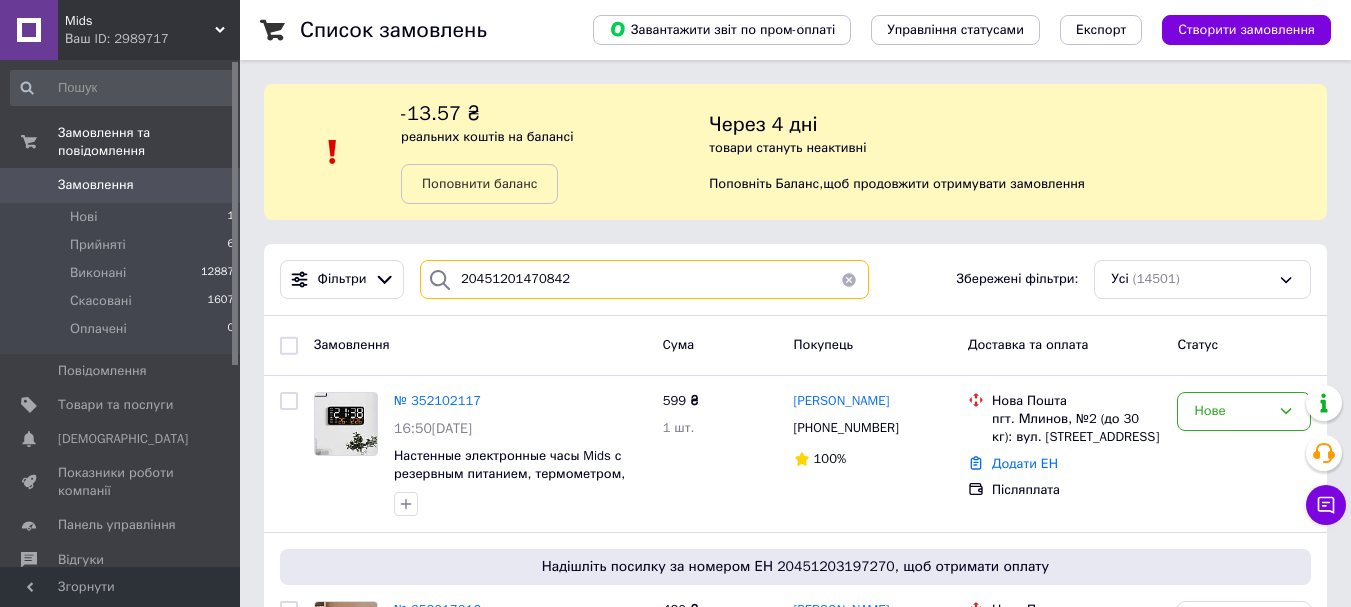 type on "20451201470842" 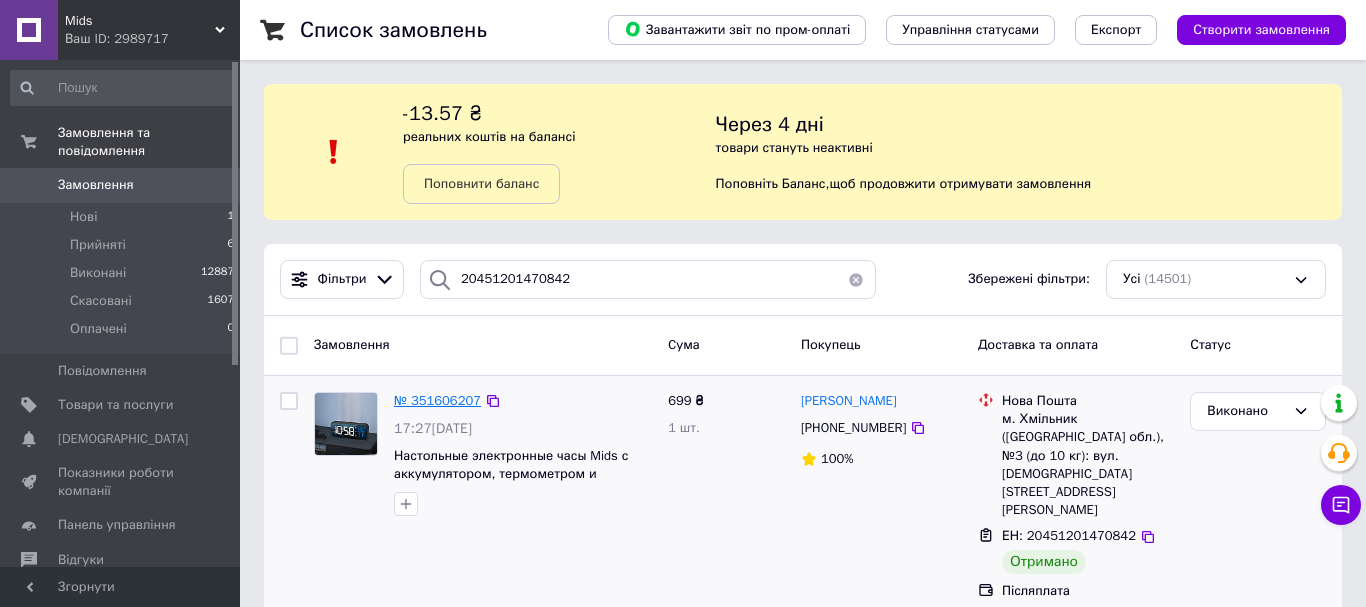 click on "№ 351606207" at bounding box center [437, 400] 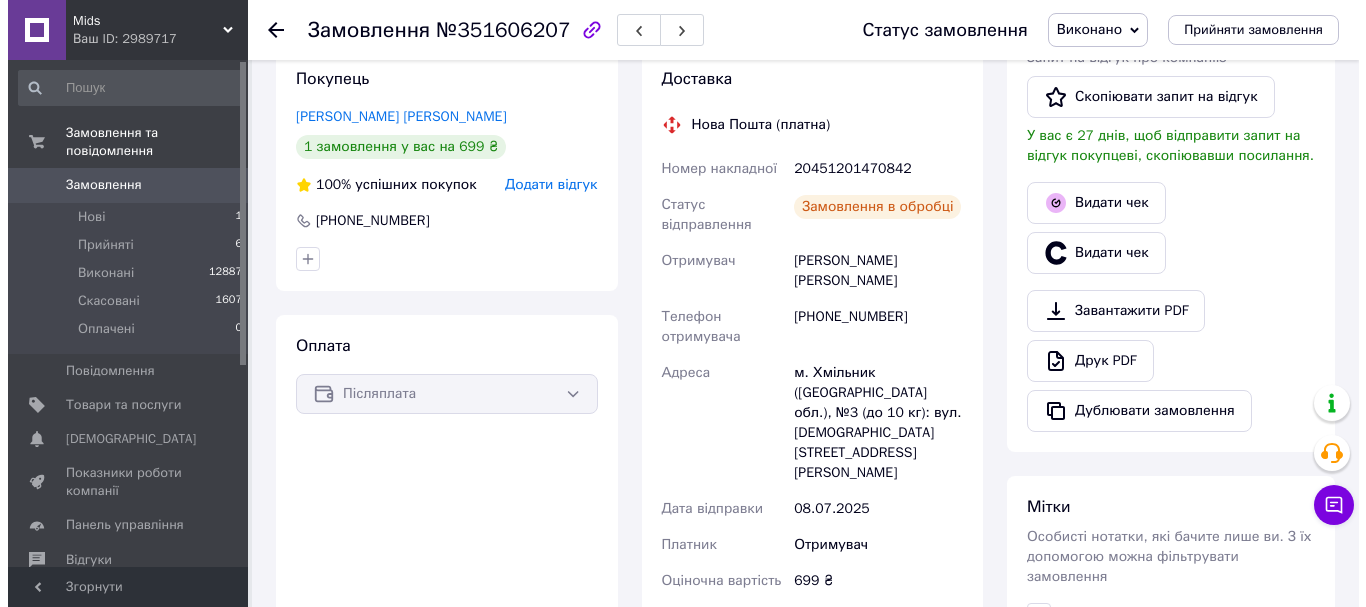 scroll, scrollTop: 400, scrollLeft: 0, axis: vertical 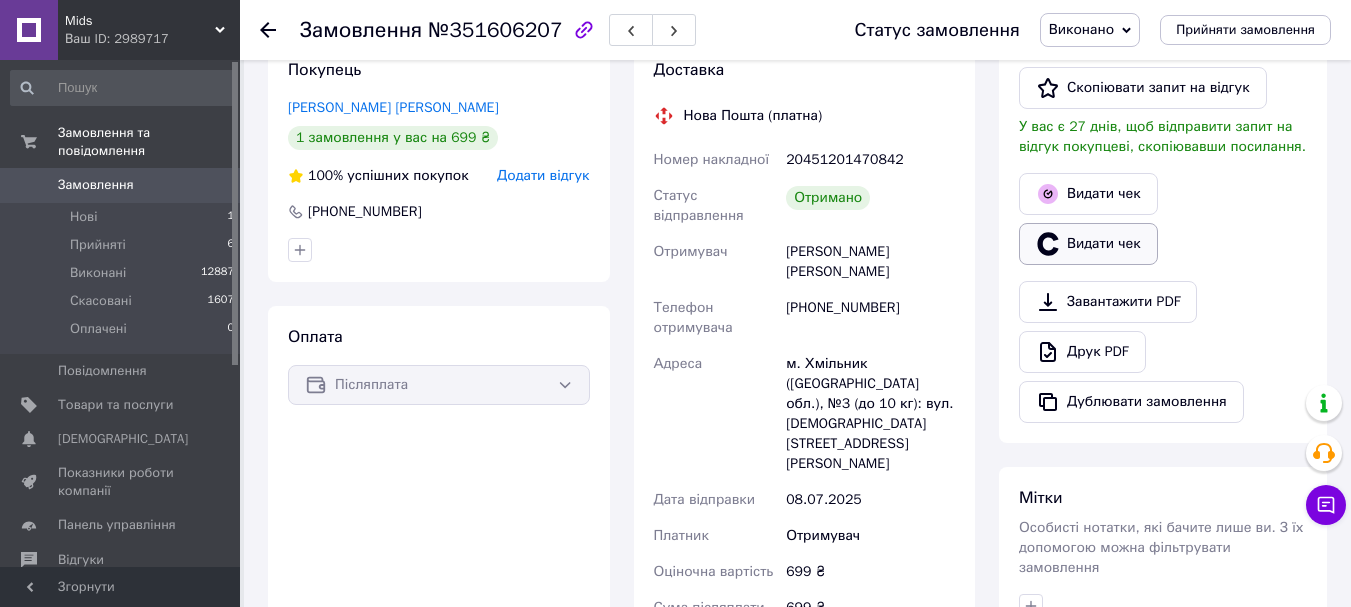 click on "Видати чек" at bounding box center (1088, 244) 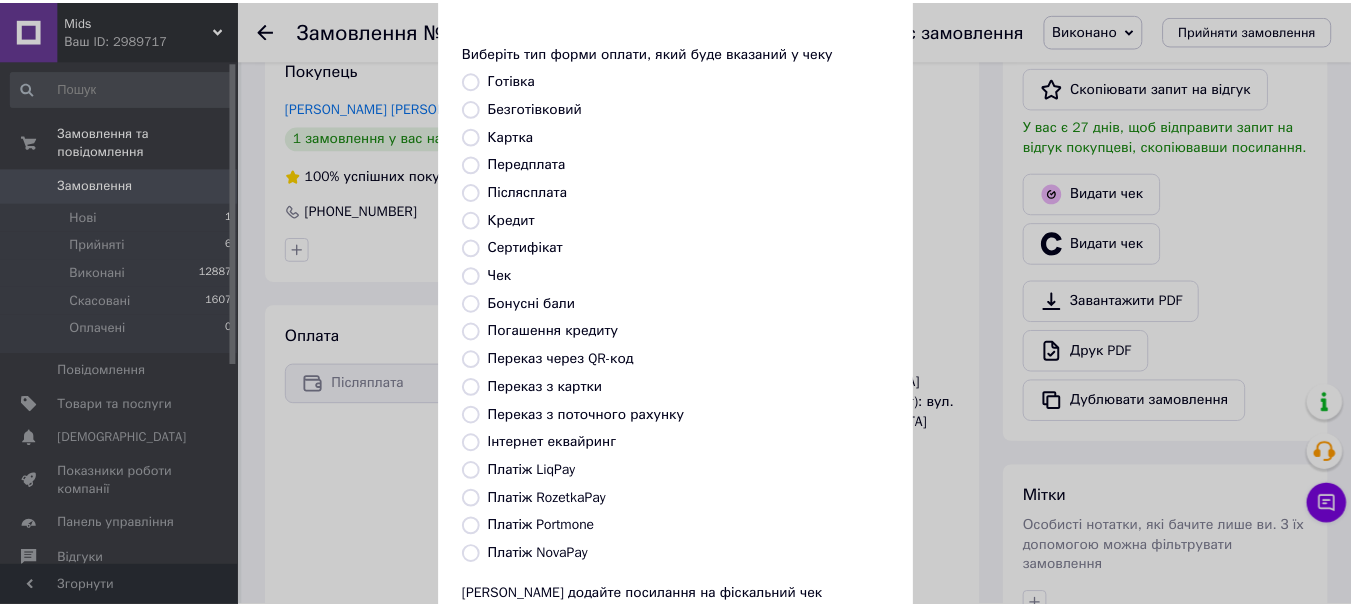 scroll, scrollTop: 200, scrollLeft: 0, axis: vertical 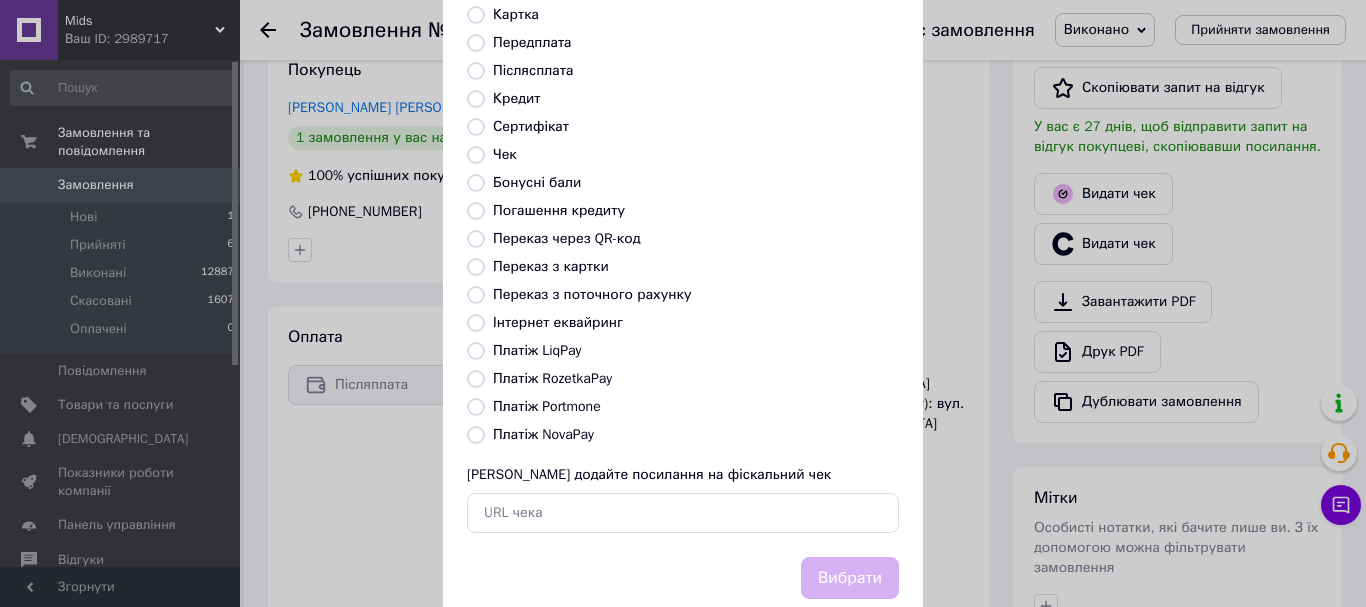 click on "Платіж NovaPay" at bounding box center [543, 434] 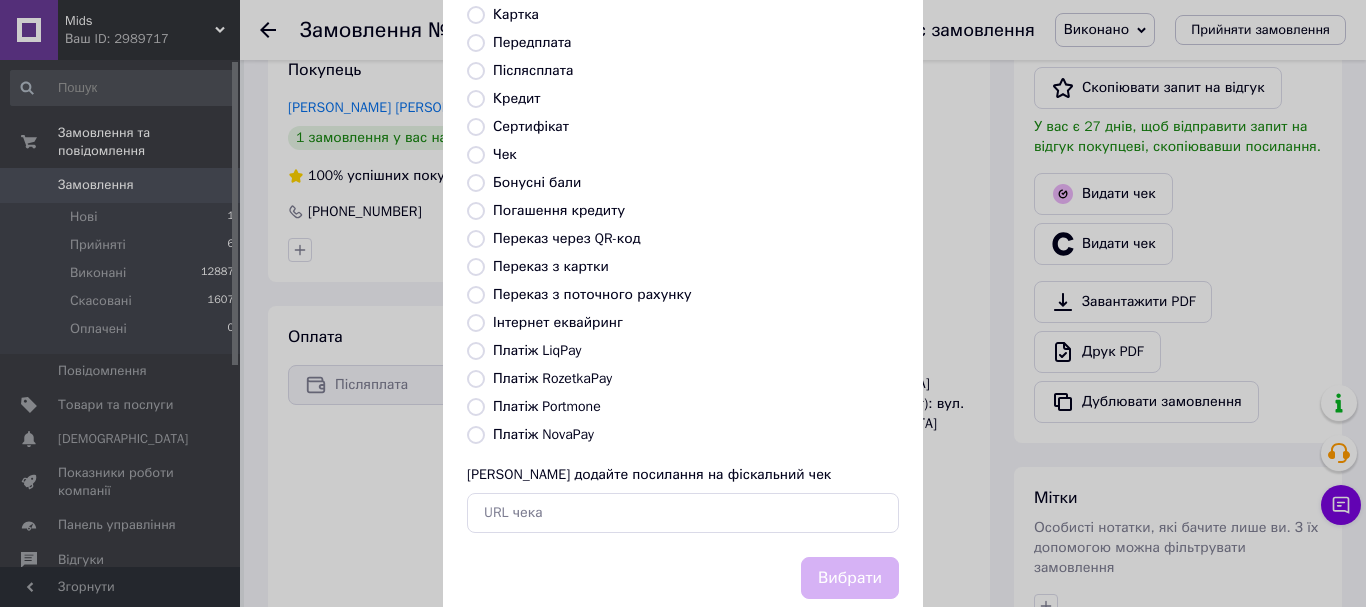 radio on "true" 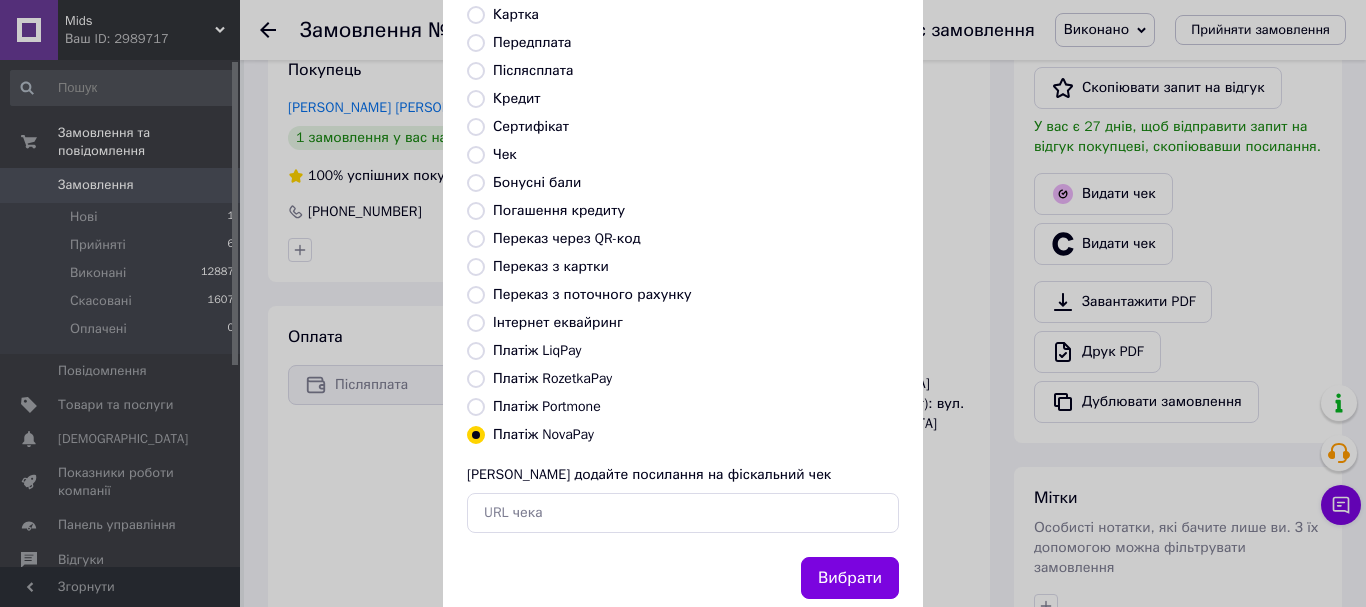 click on "Вибрати" at bounding box center (850, 578) 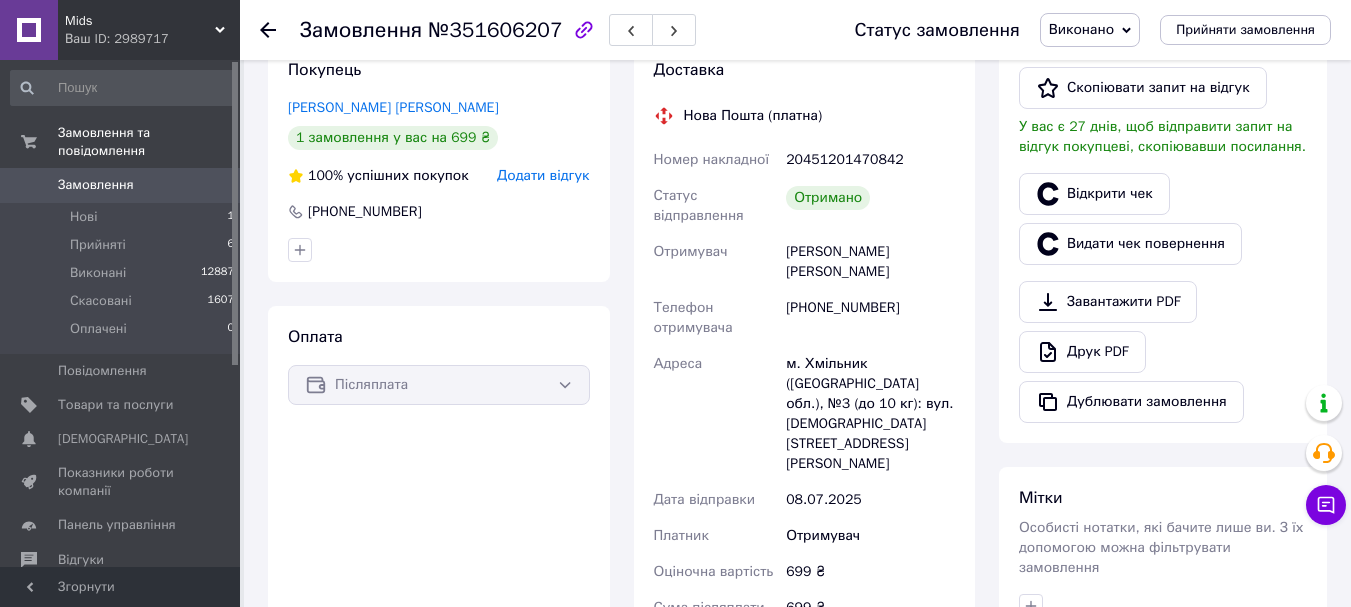 click on "Замовлення" at bounding box center (121, 185) 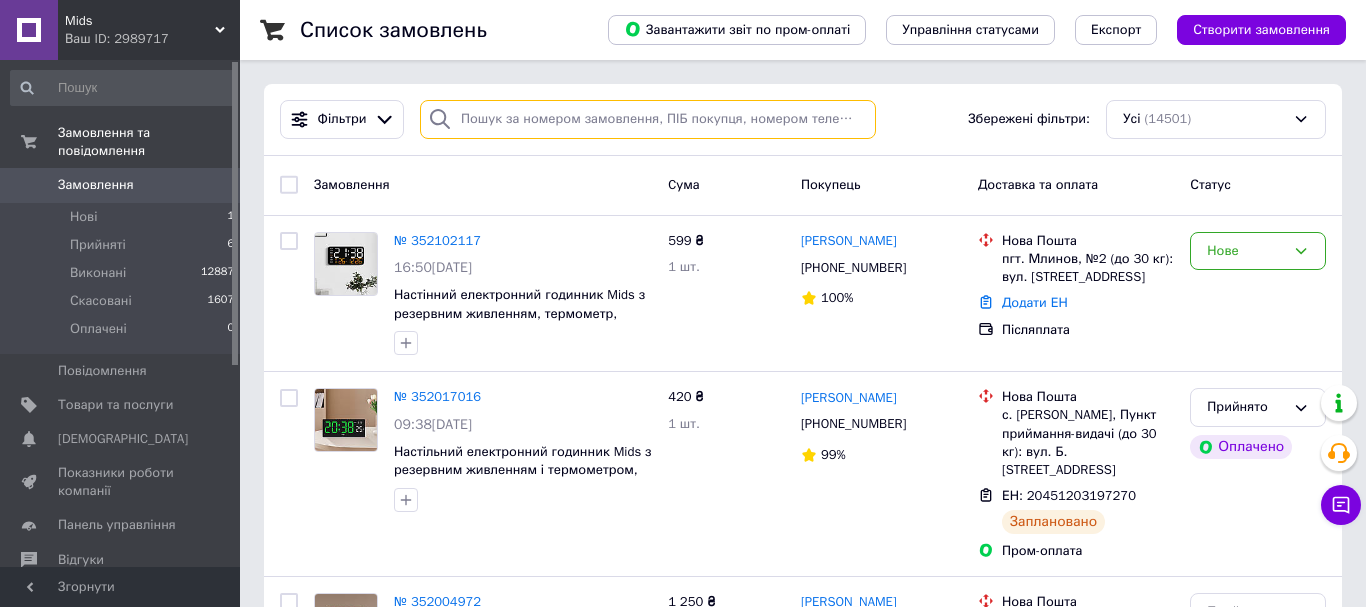 click at bounding box center (648, 119) 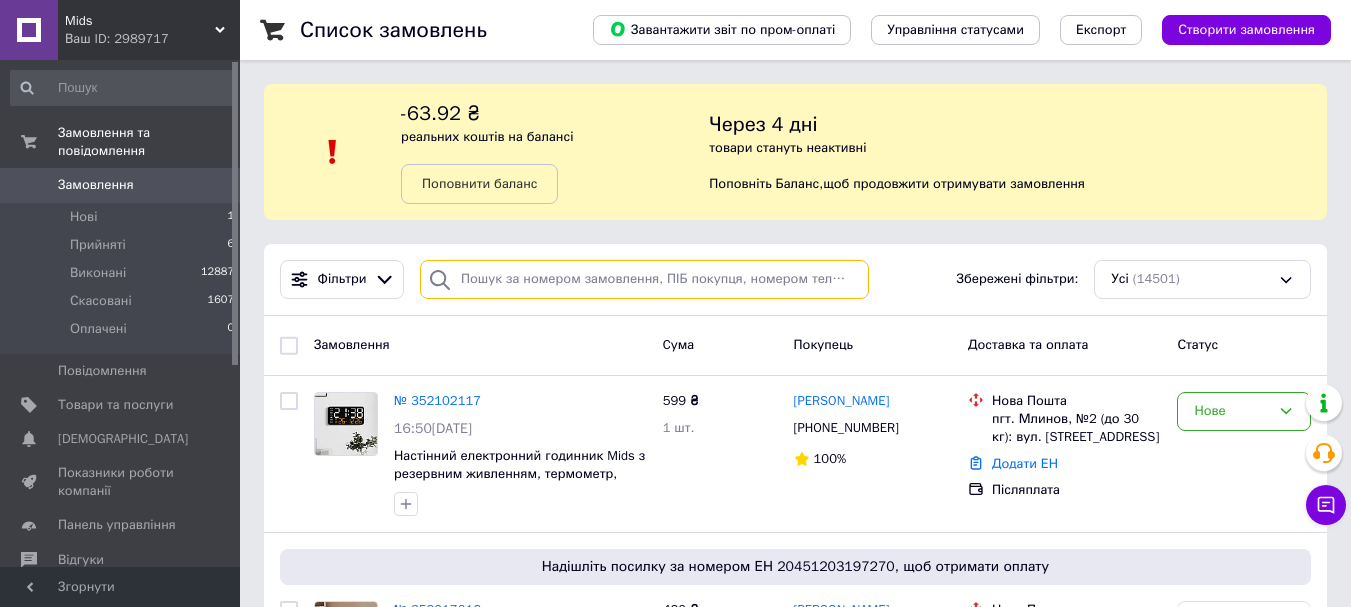 paste on "20451202360799" 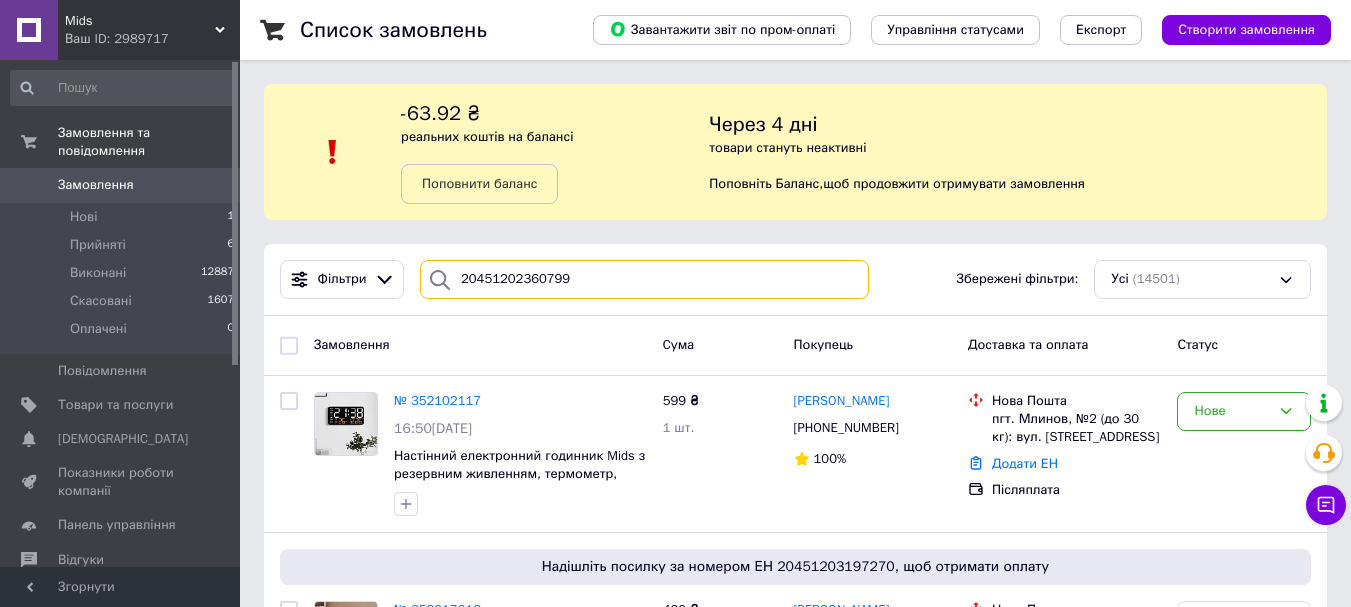 type on "20451202360799" 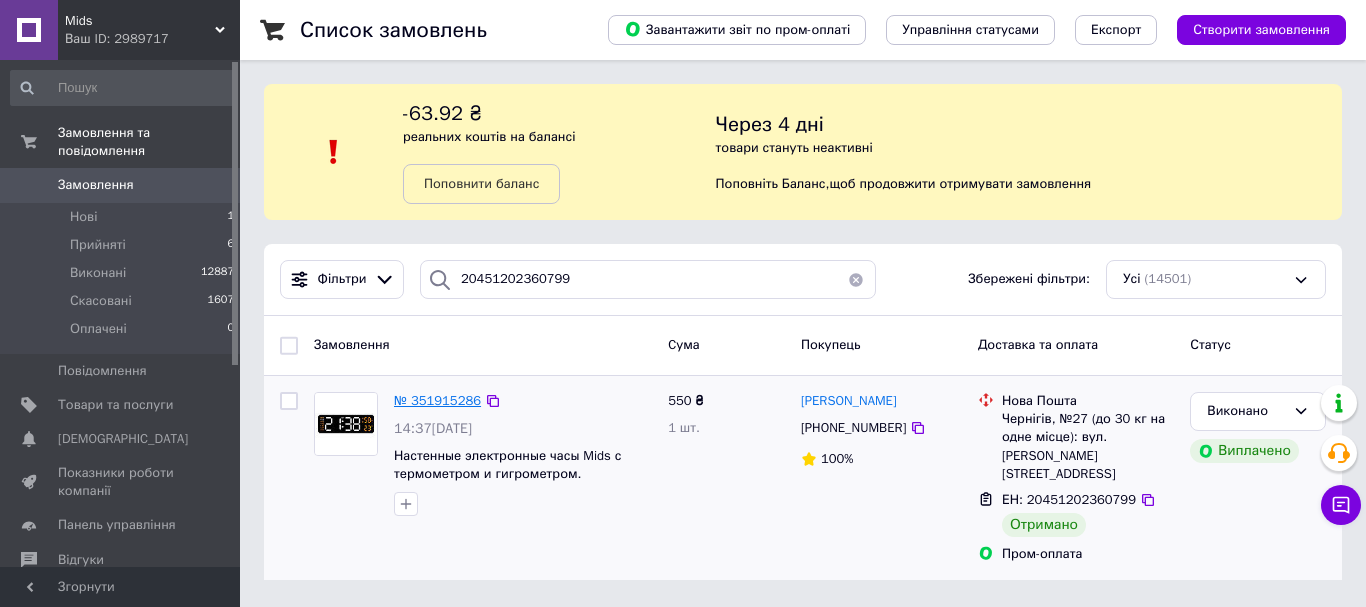 click on "№ 351915286" at bounding box center [437, 400] 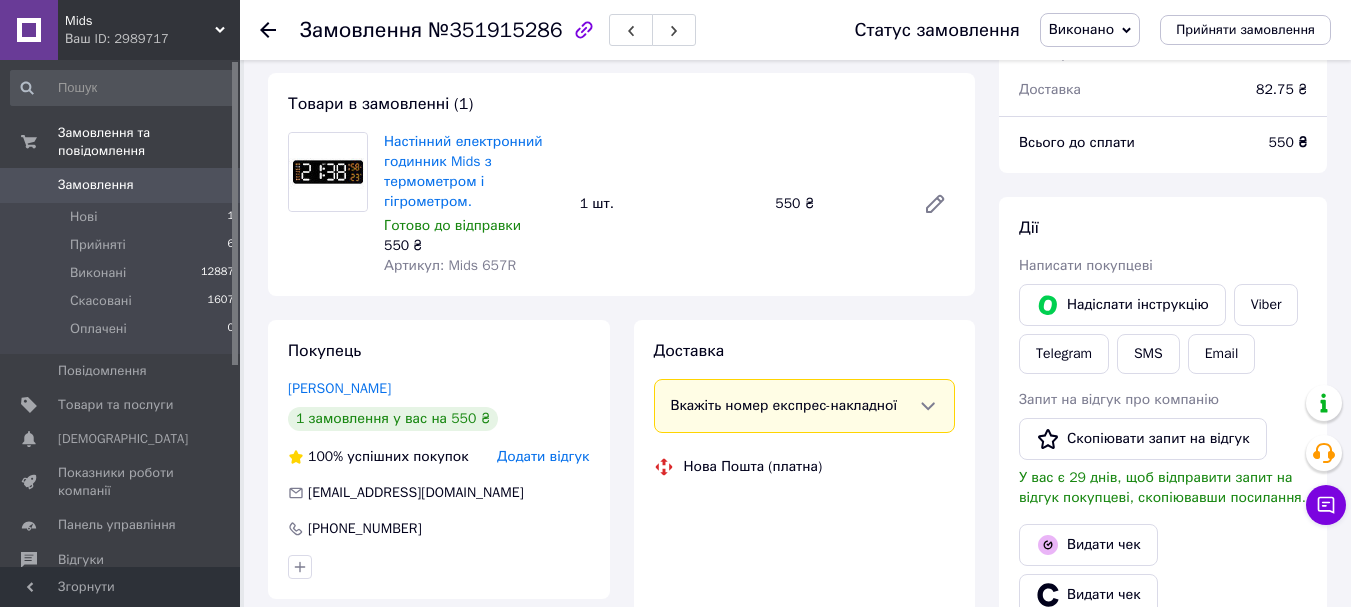 scroll, scrollTop: 367, scrollLeft: 0, axis: vertical 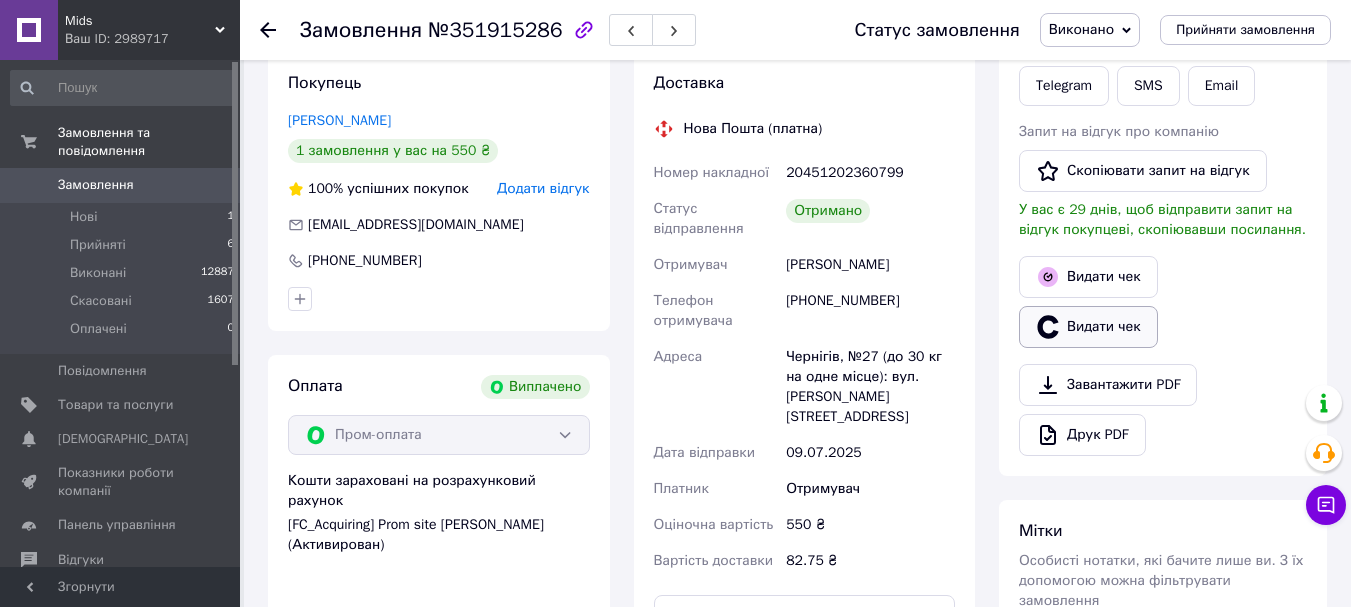 click on "Видати чек" at bounding box center (1088, 327) 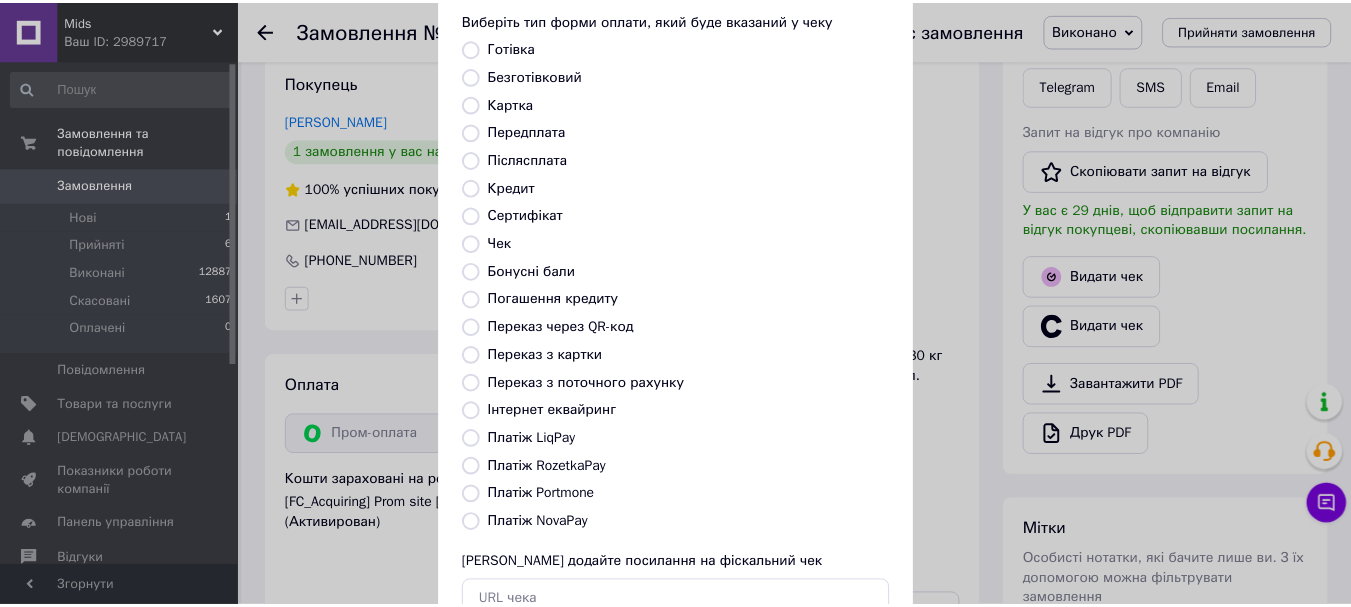 scroll, scrollTop: 200, scrollLeft: 0, axis: vertical 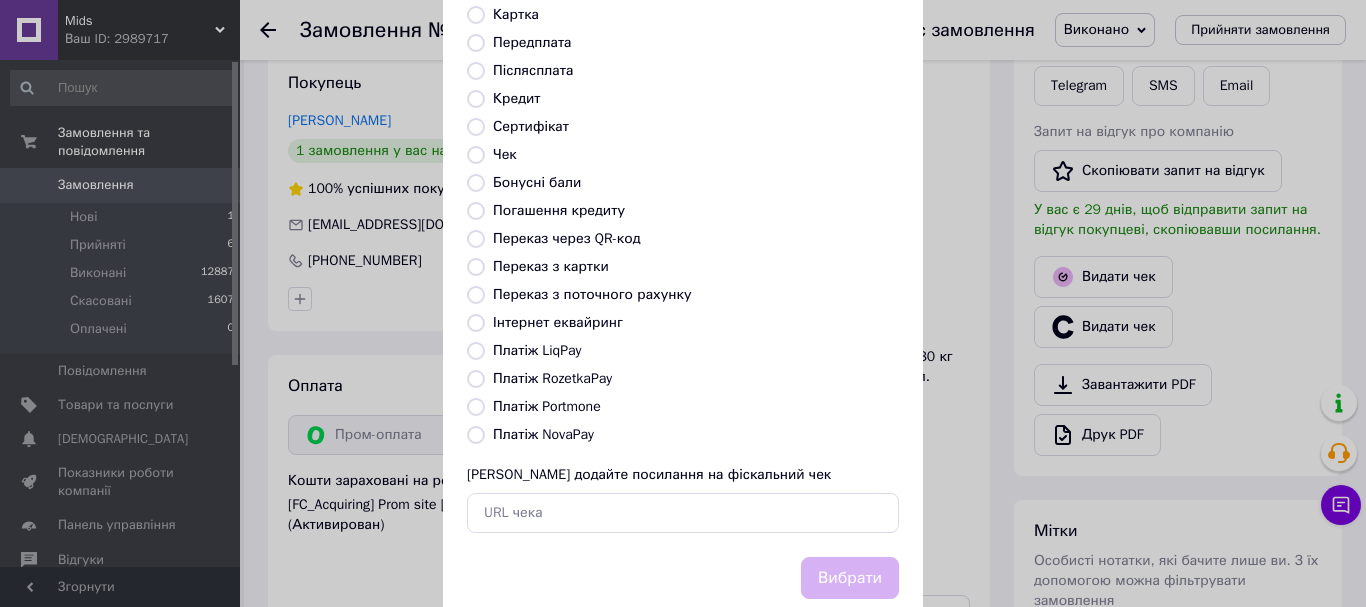click on "Платіж RozetkaPay" at bounding box center [552, 378] 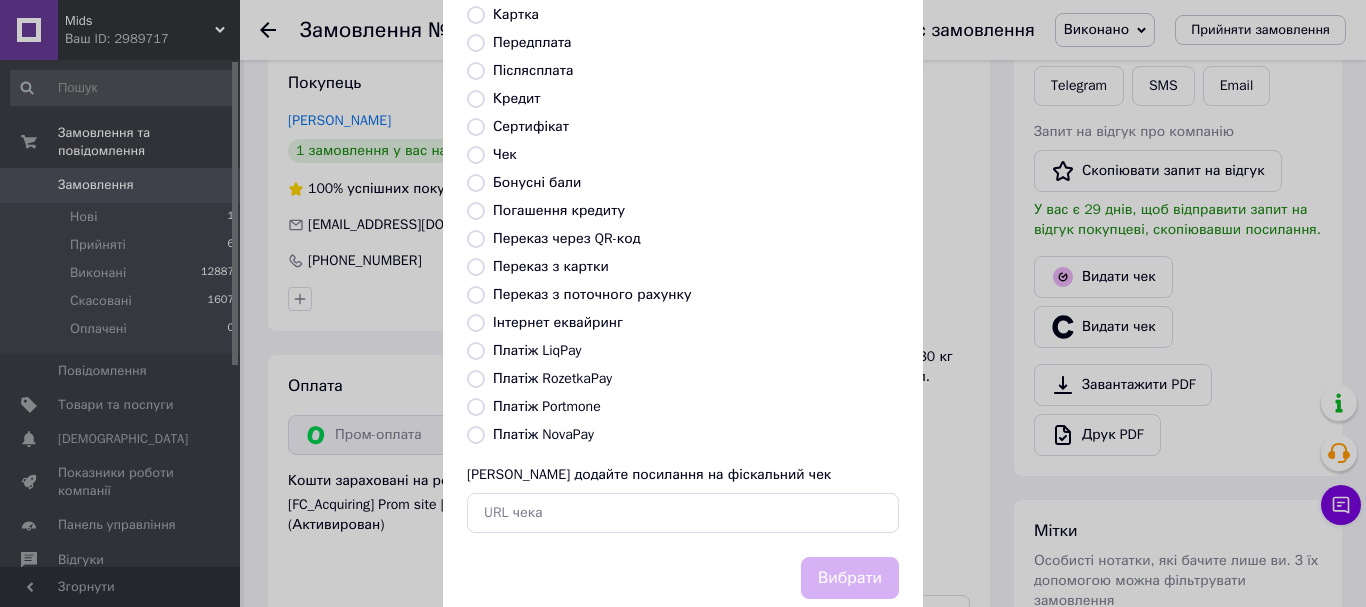 radio on "true" 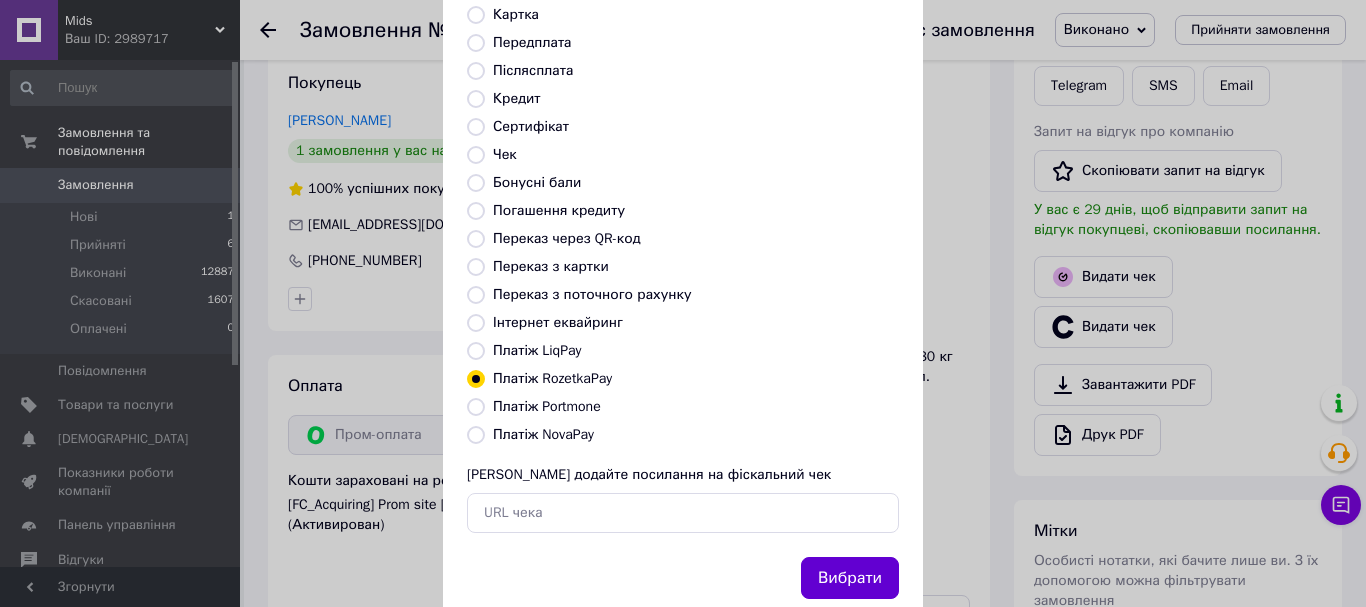 click on "Вибрати" at bounding box center [850, 578] 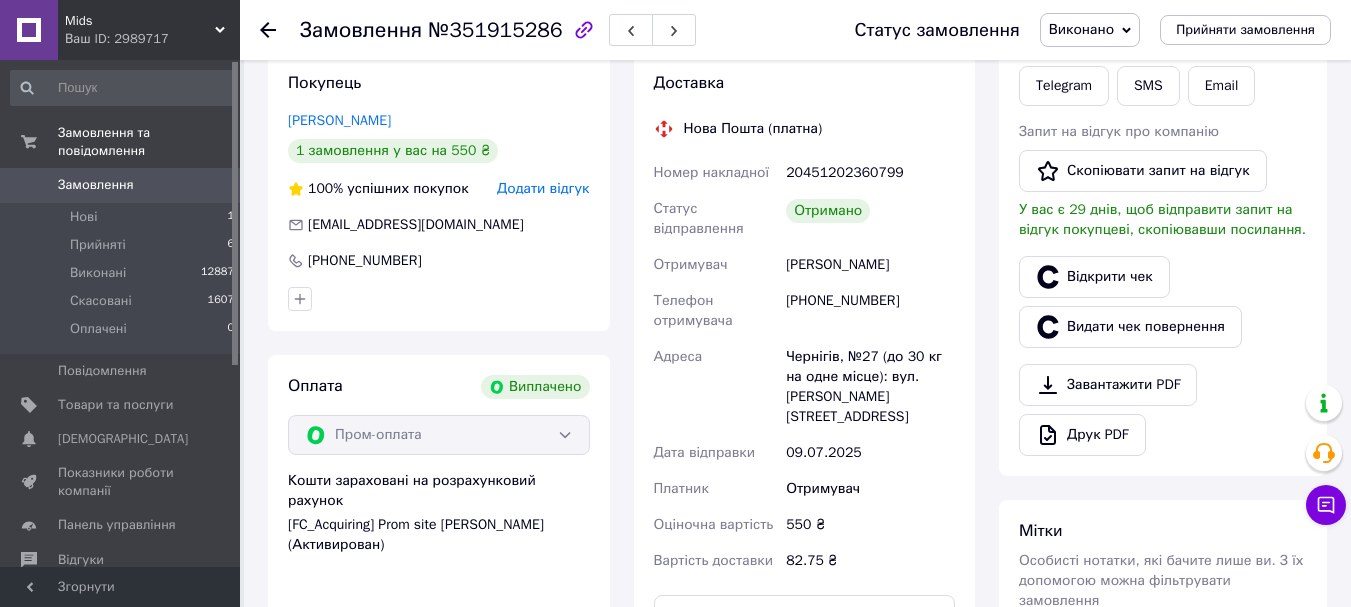 click on "Замовлення" at bounding box center (121, 185) 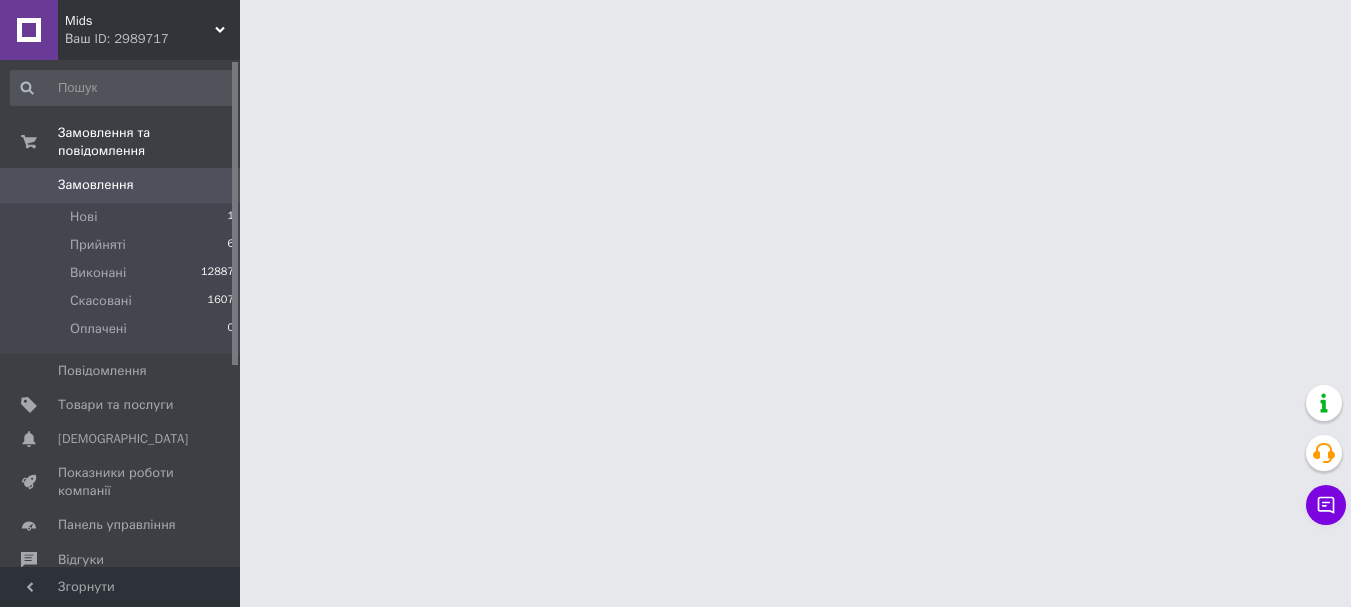 scroll, scrollTop: 0, scrollLeft: 0, axis: both 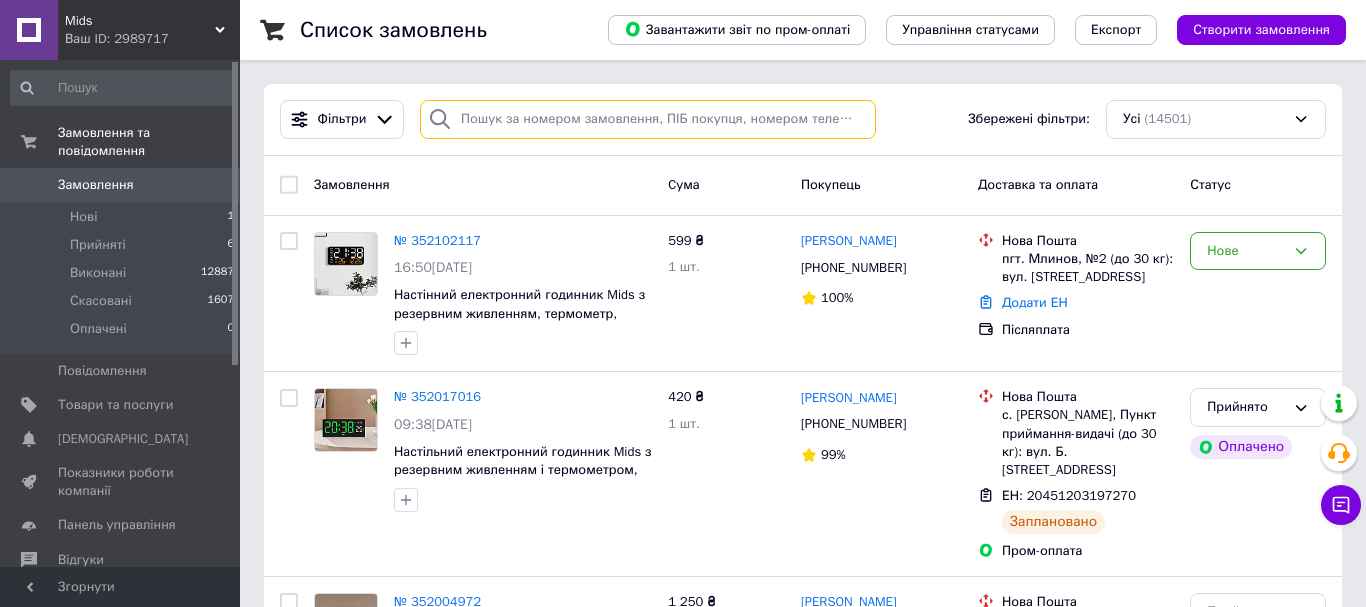 click at bounding box center [648, 119] 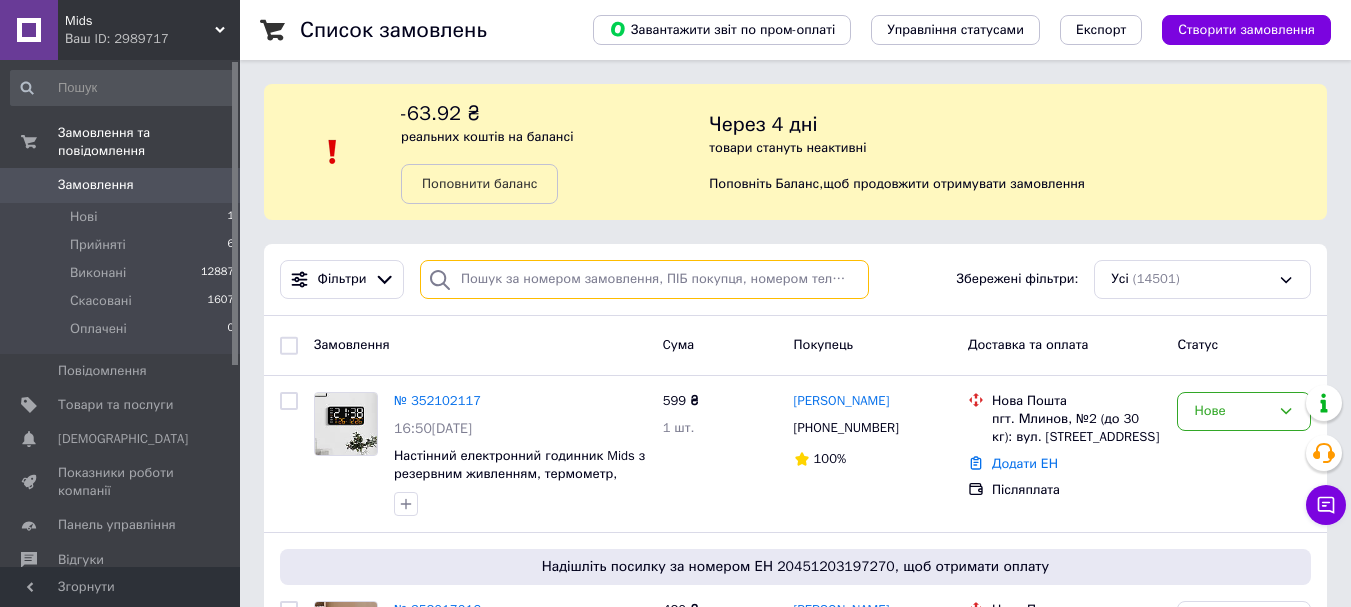 drag, startPoint x: 594, startPoint y: 115, endPoint x: 495, endPoint y: 274, distance: 187.3019 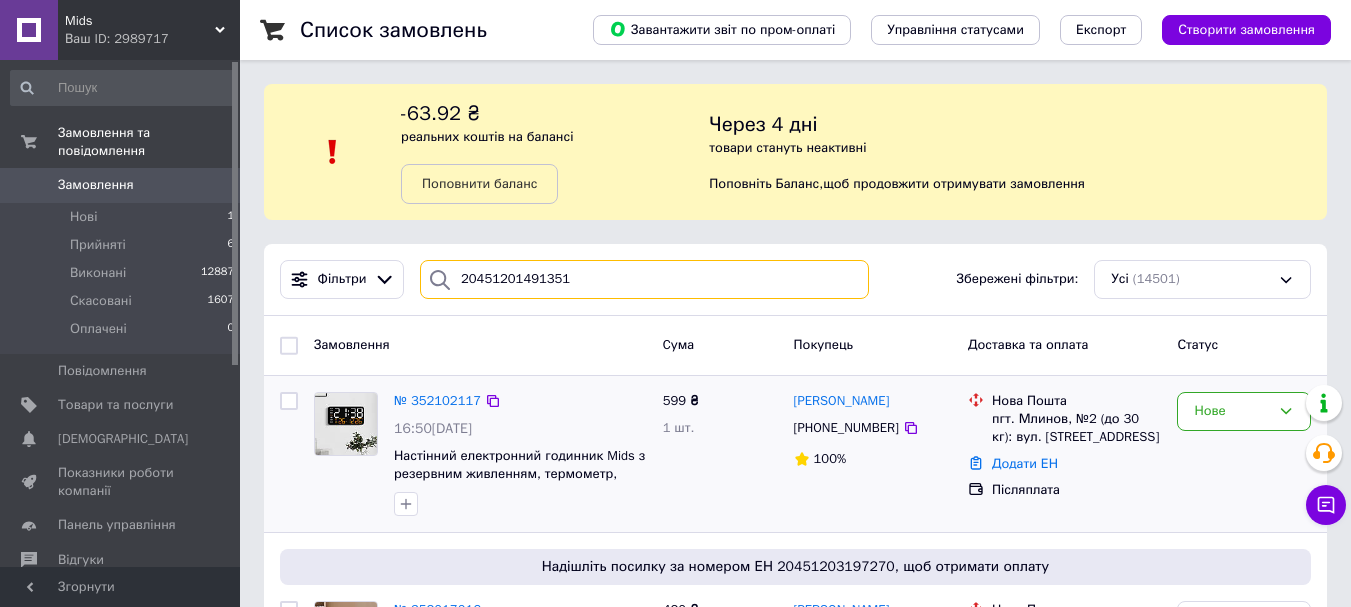 type on "20451201491351" 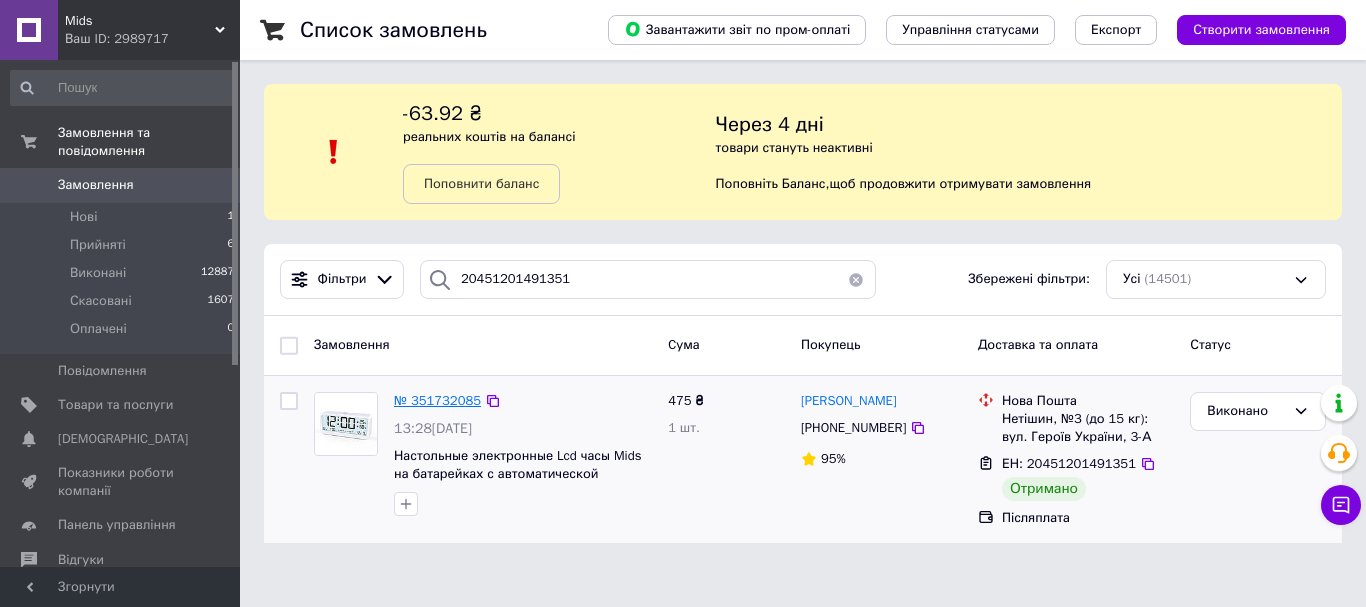 click on "№ 351732085" at bounding box center [437, 400] 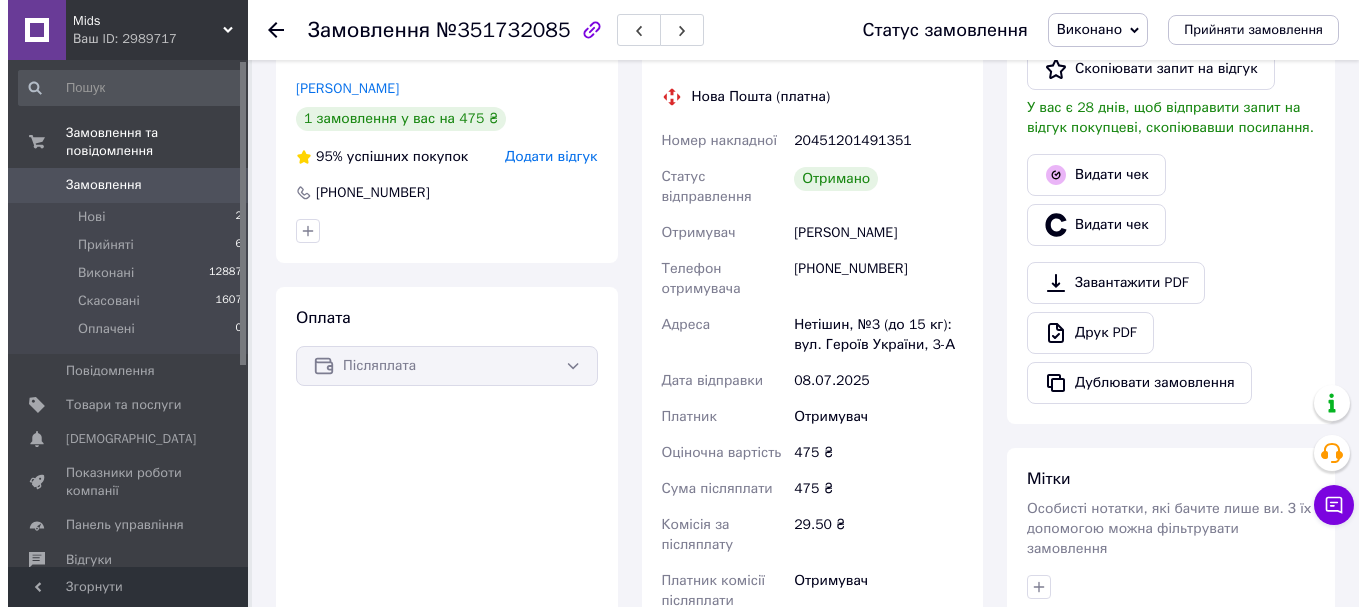scroll, scrollTop: 500, scrollLeft: 0, axis: vertical 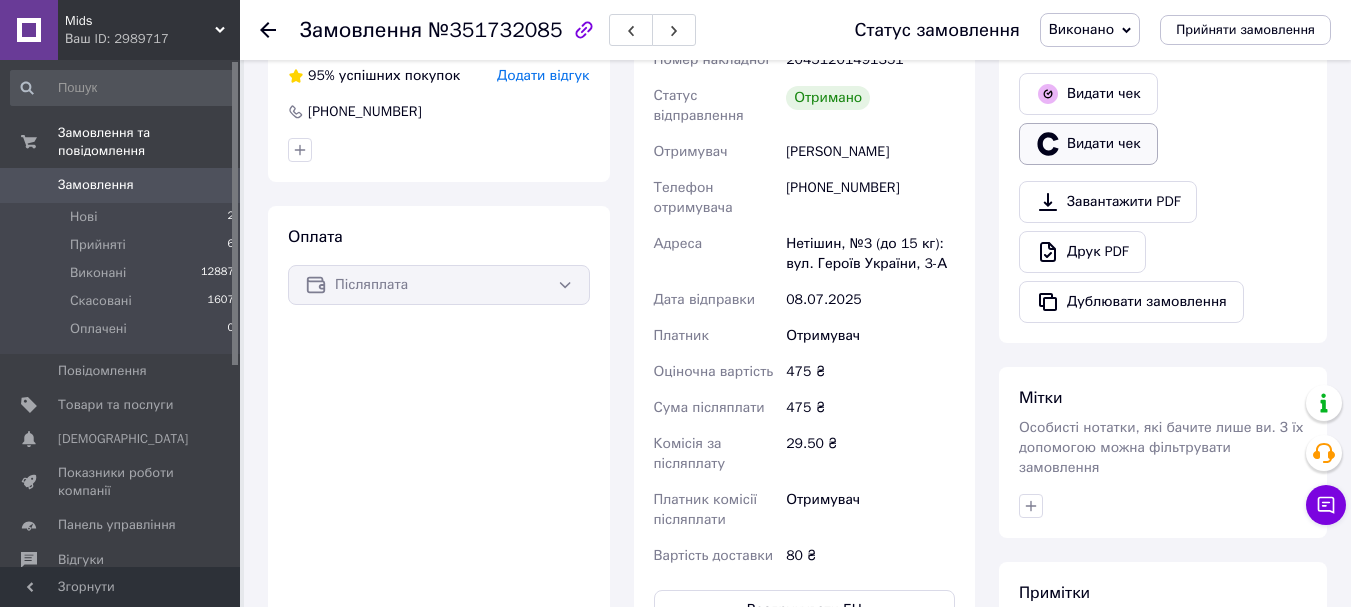 click on "Видати чек" at bounding box center [1088, 144] 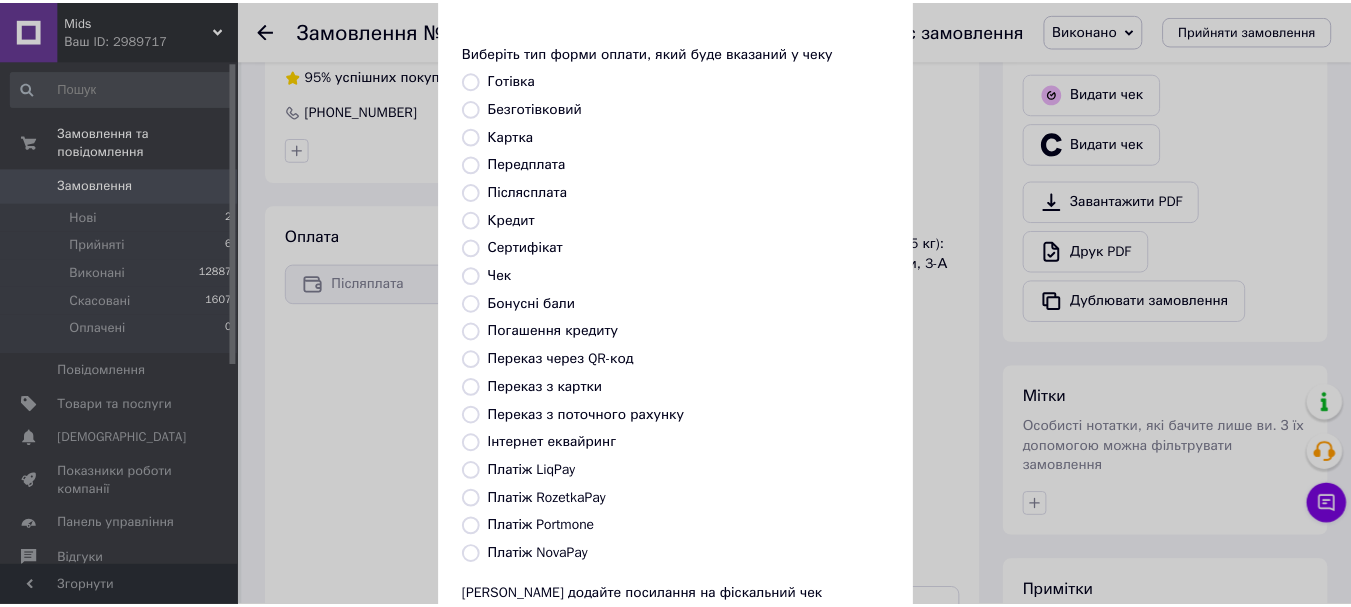 scroll, scrollTop: 200, scrollLeft: 0, axis: vertical 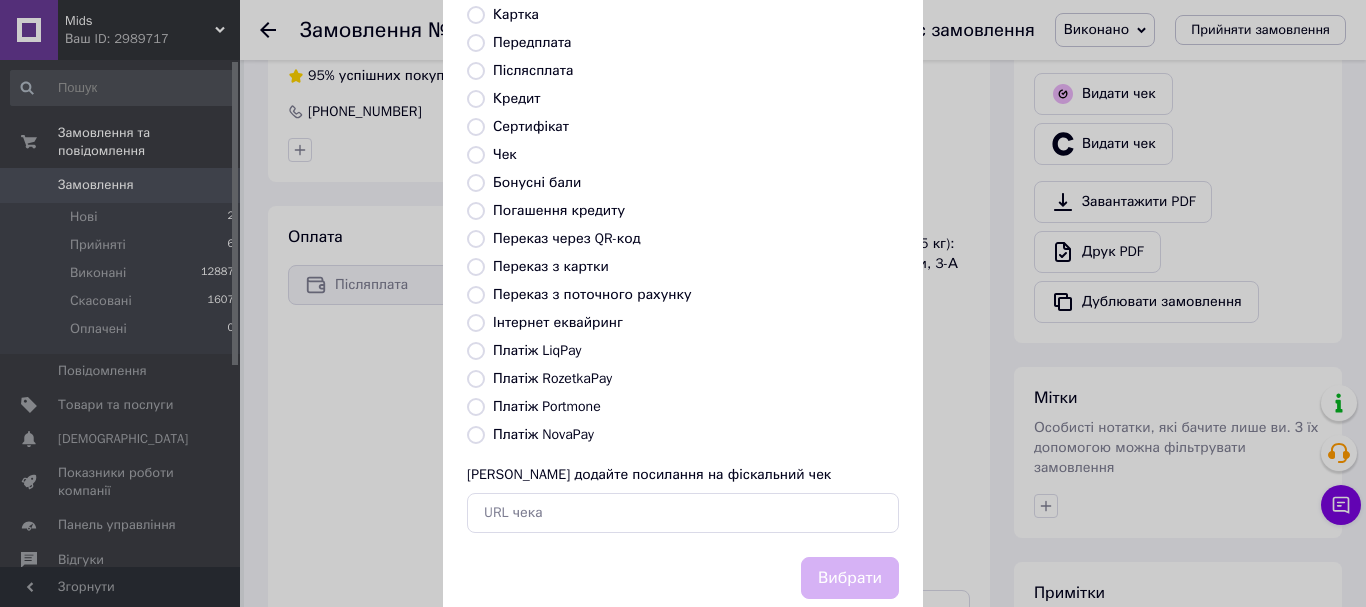 click on "Платіж NovaPay" at bounding box center (543, 434) 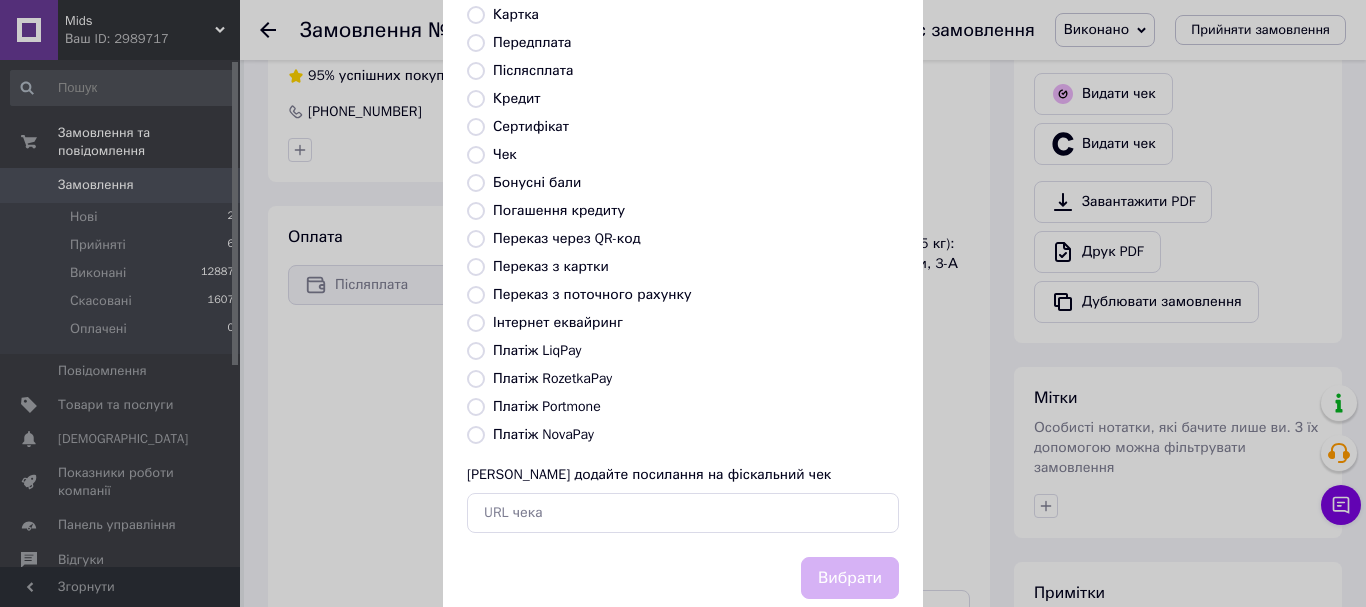 radio on "true" 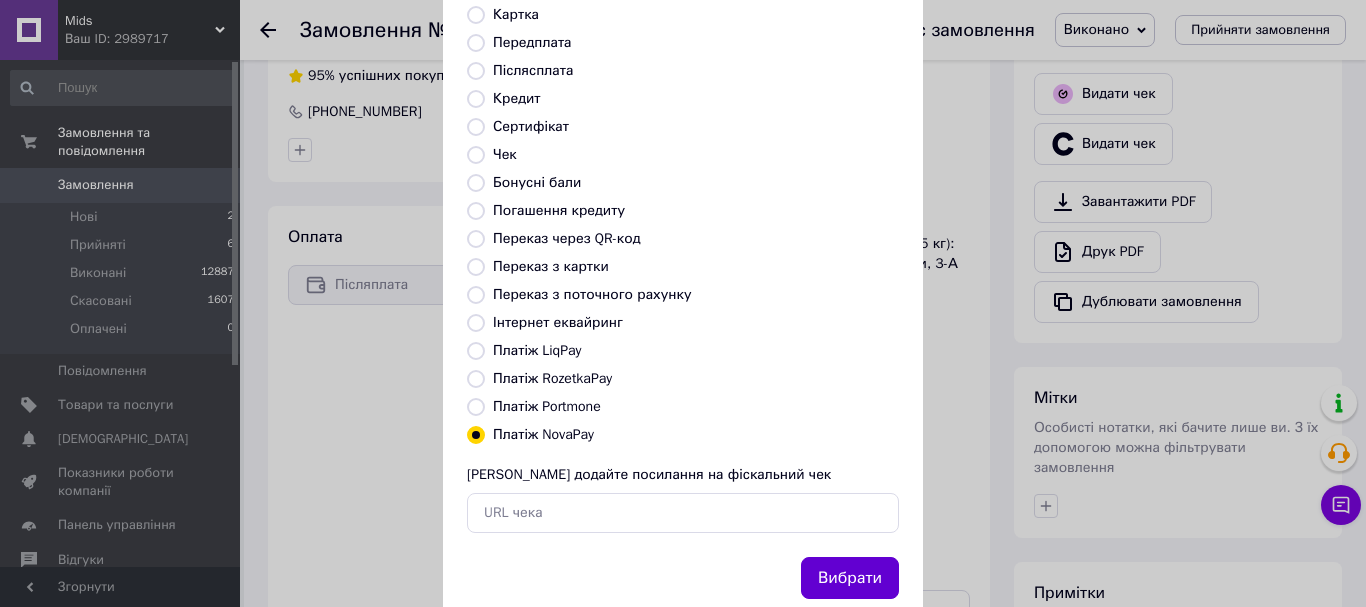 click on "Вибрати" at bounding box center [850, 578] 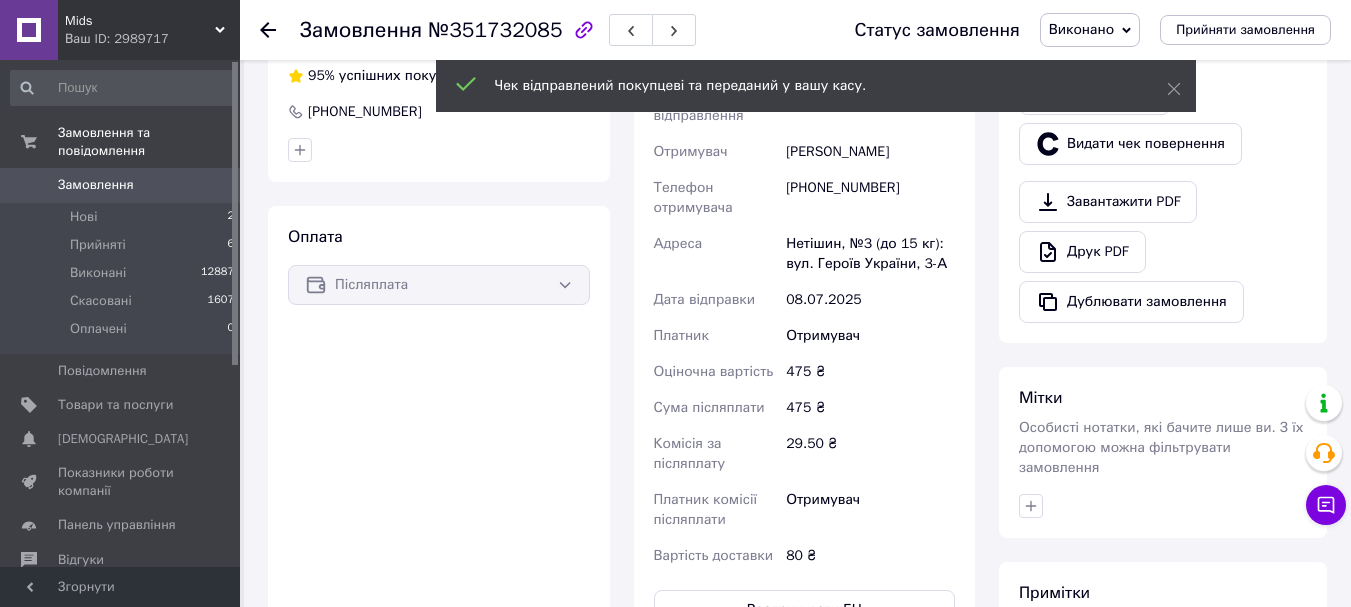 click on "Замовлення" at bounding box center (121, 185) 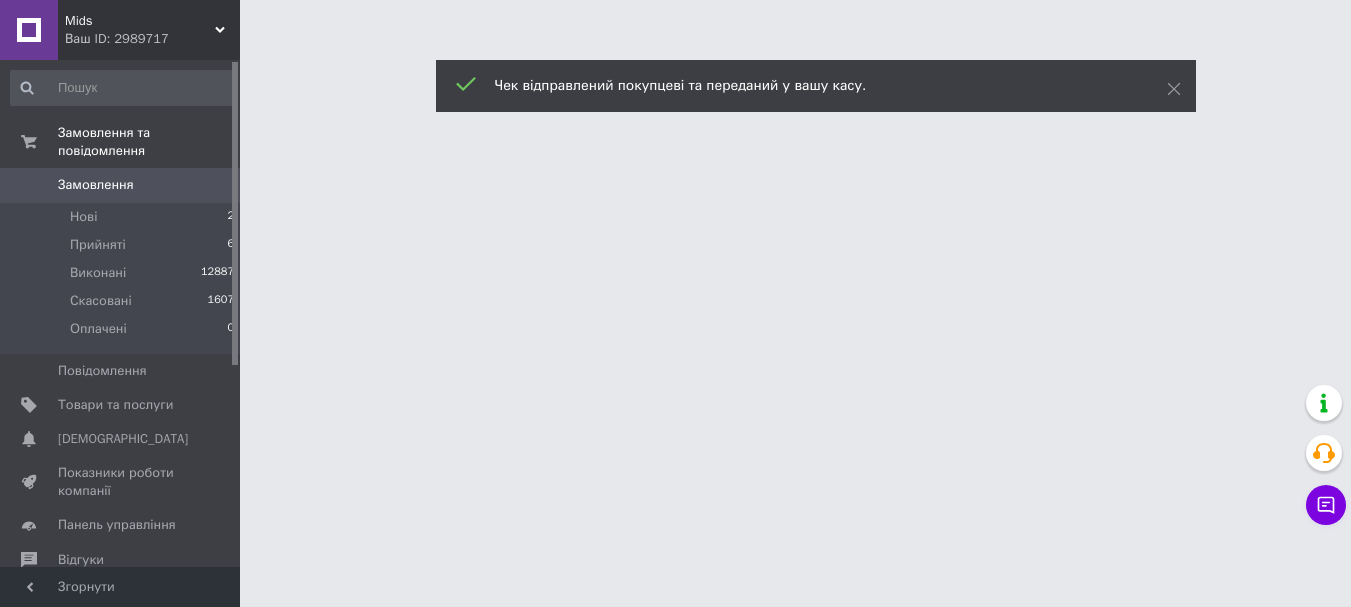 scroll, scrollTop: 0, scrollLeft: 0, axis: both 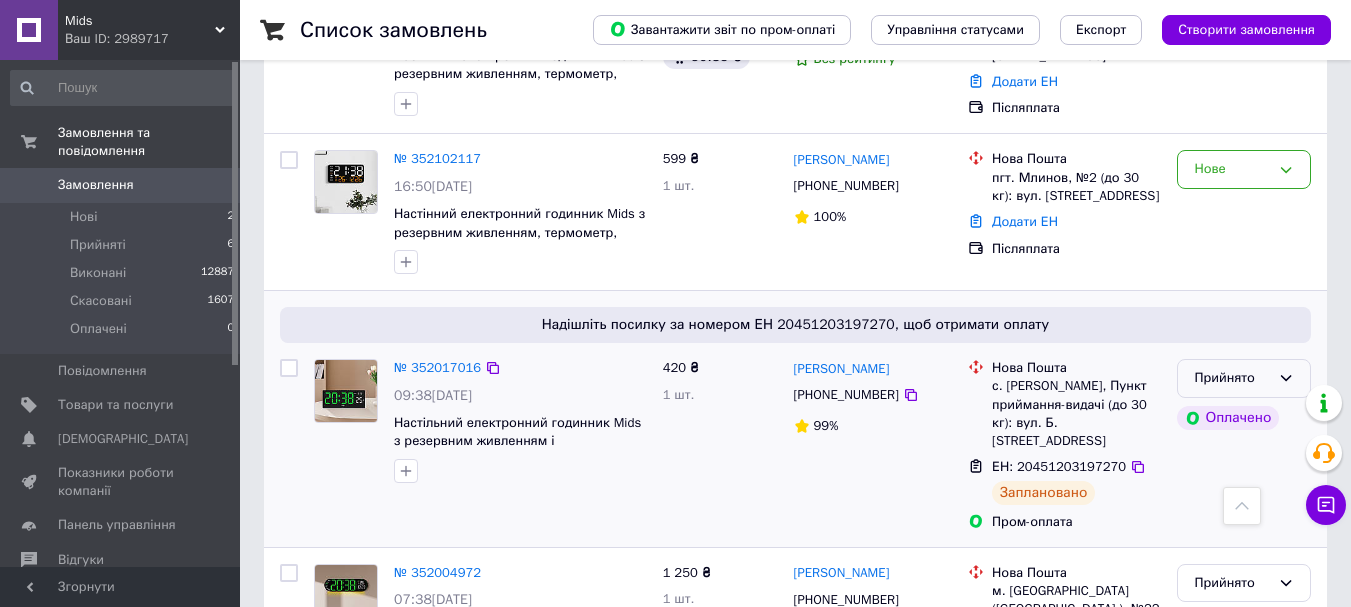 click on "Прийнято" at bounding box center [1244, 378] 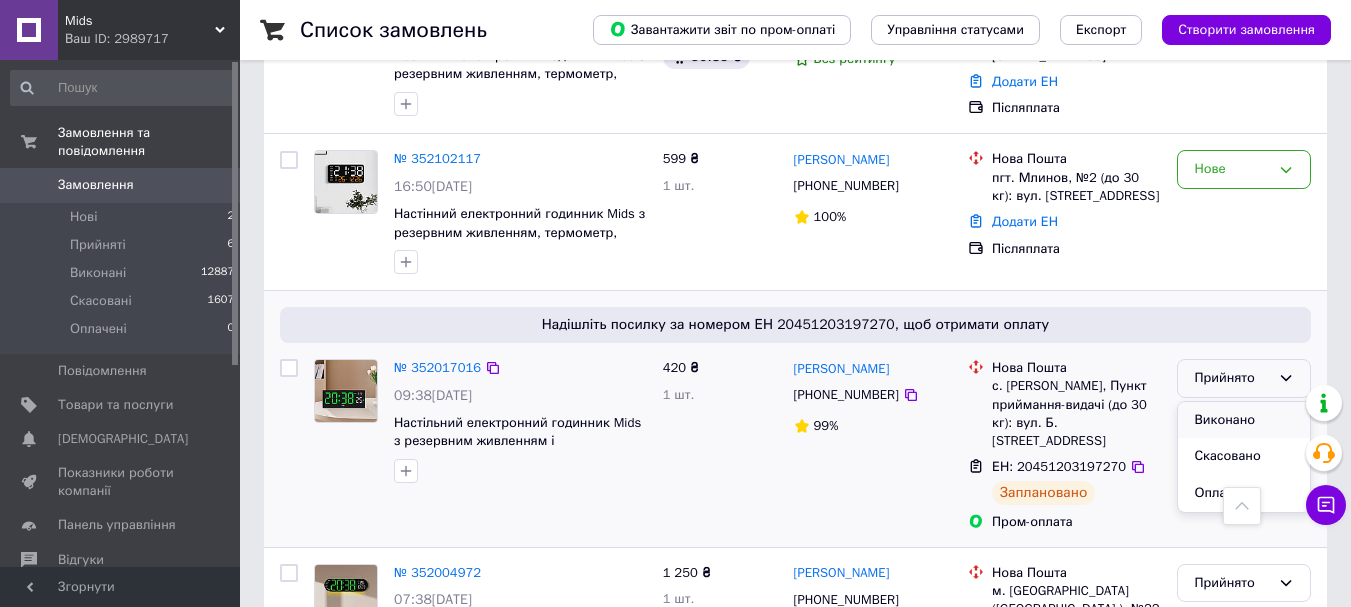 click on "Виконано" at bounding box center [1244, 420] 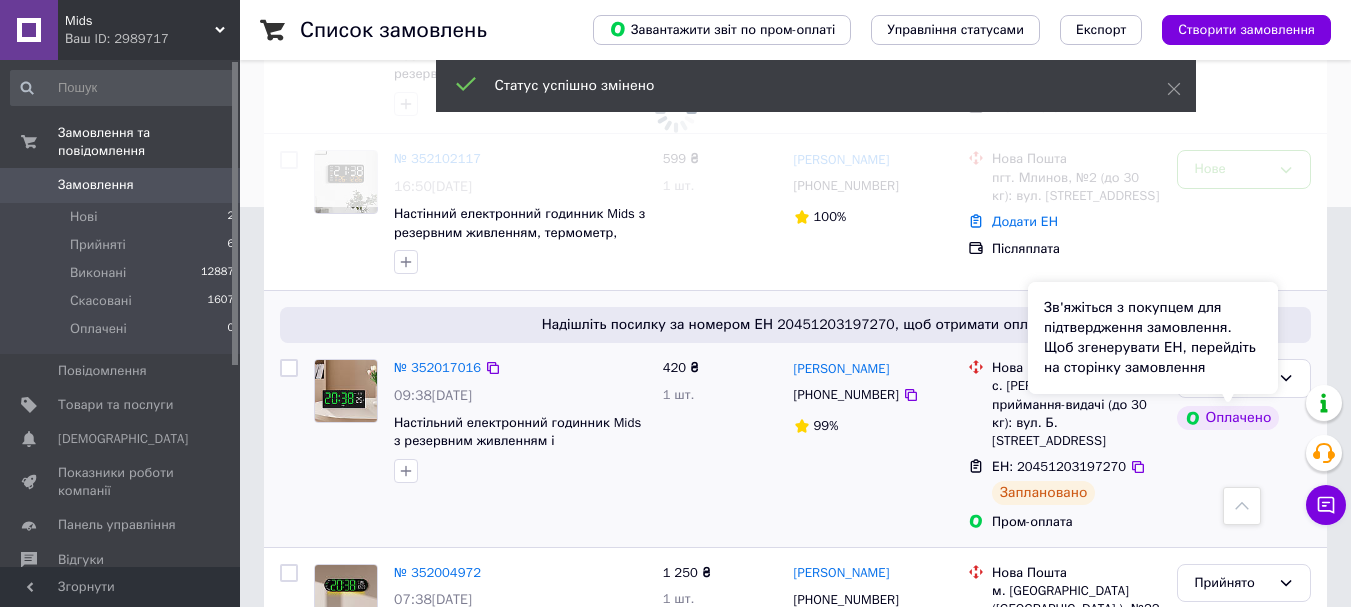 scroll, scrollTop: 700, scrollLeft: 0, axis: vertical 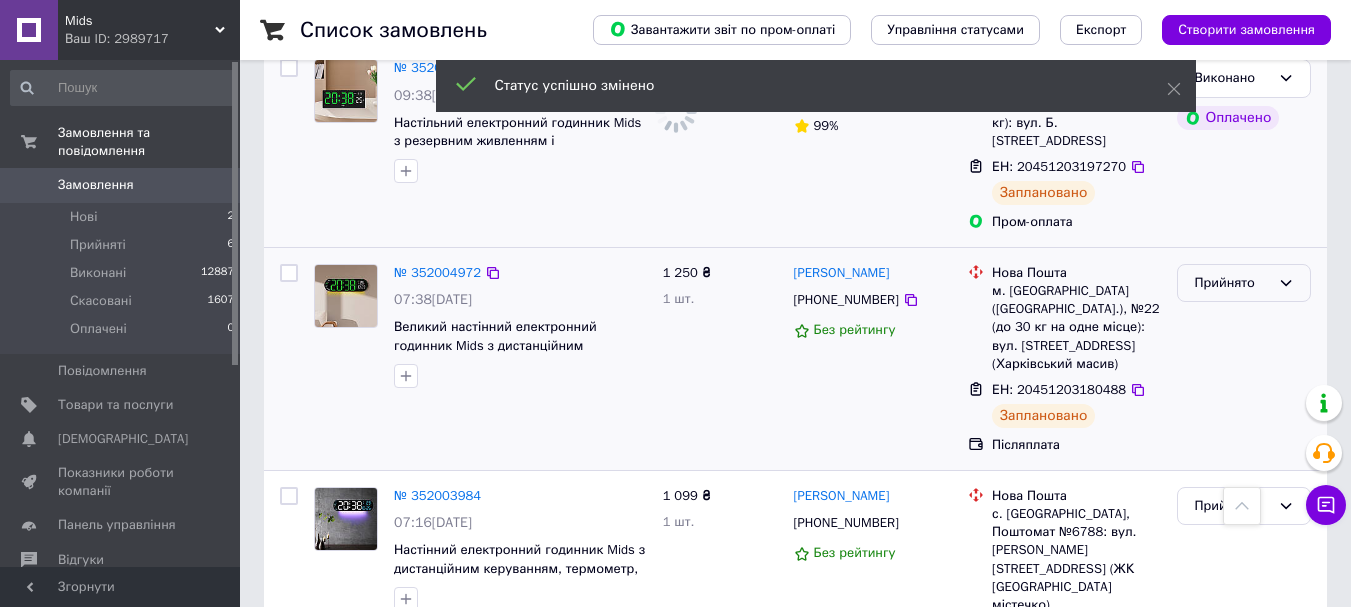 click on "Прийнято" at bounding box center [1232, 283] 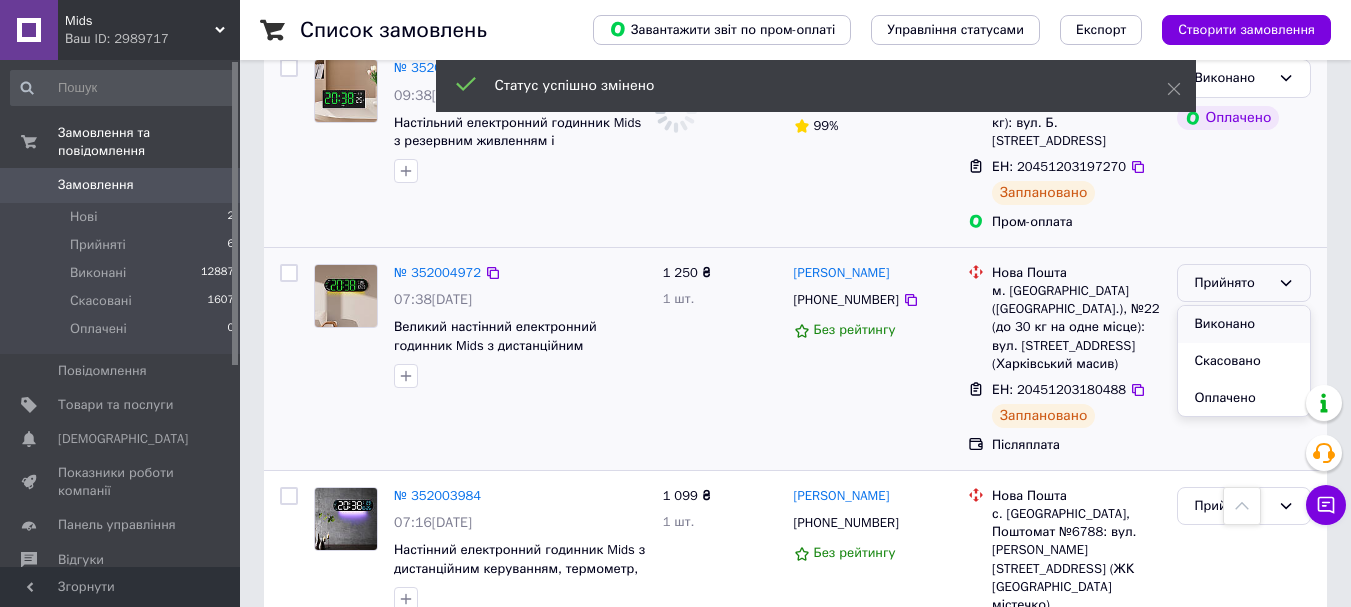 click on "Виконано" at bounding box center [1244, 324] 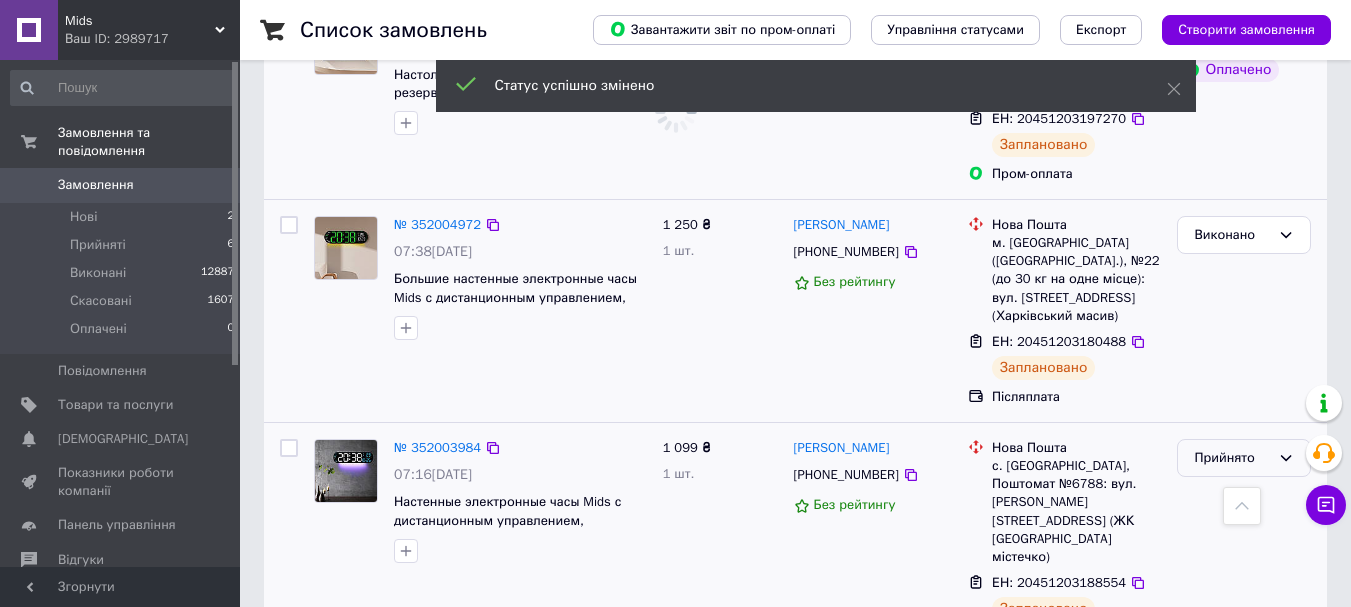 scroll, scrollTop: 1000, scrollLeft: 0, axis: vertical 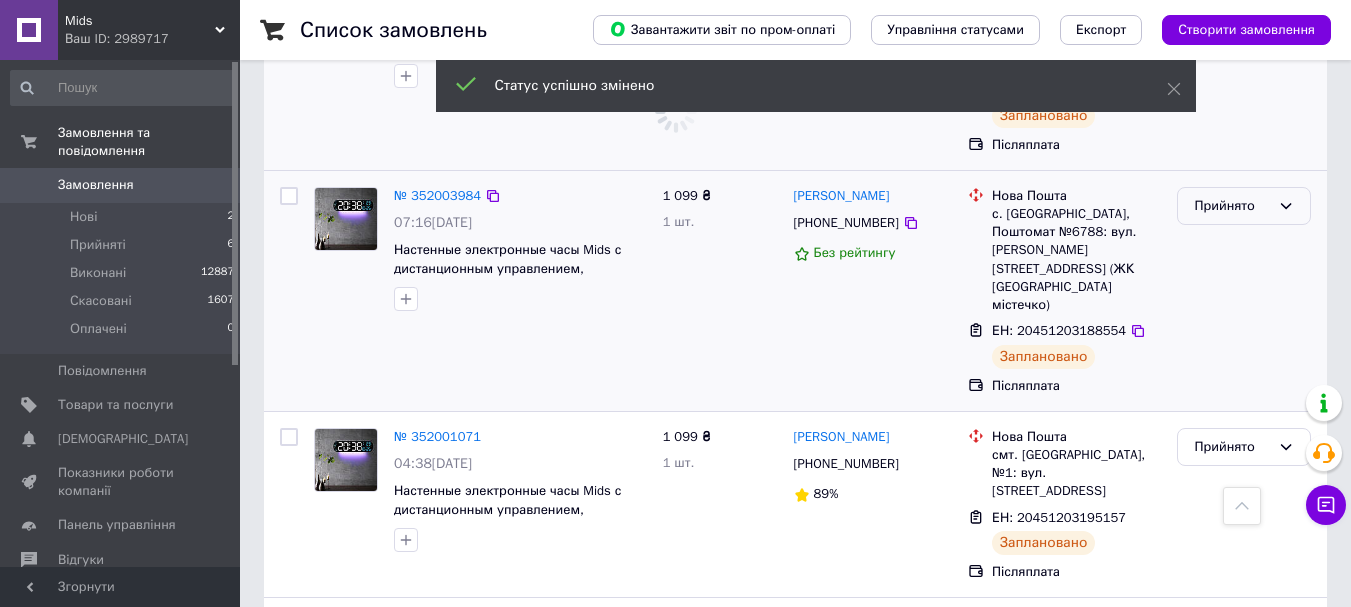 click on "Прийнято" at bounding box center [1232, 206] 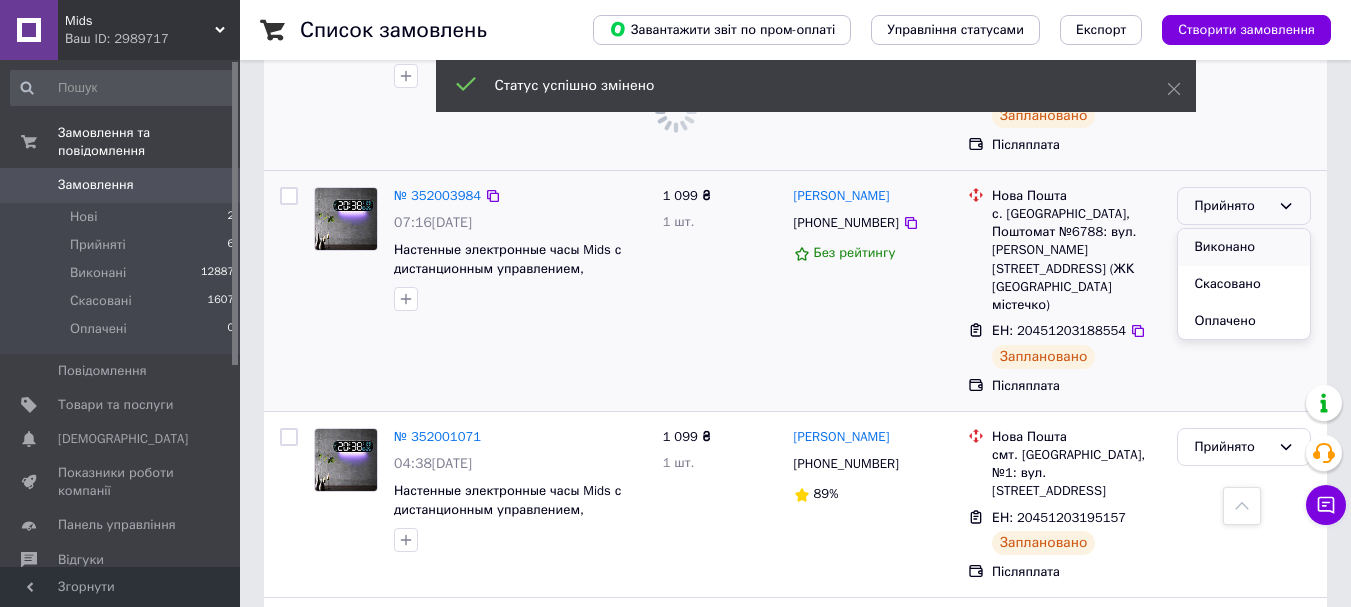 click on "Виконано" at bounding box center [1244, 247] 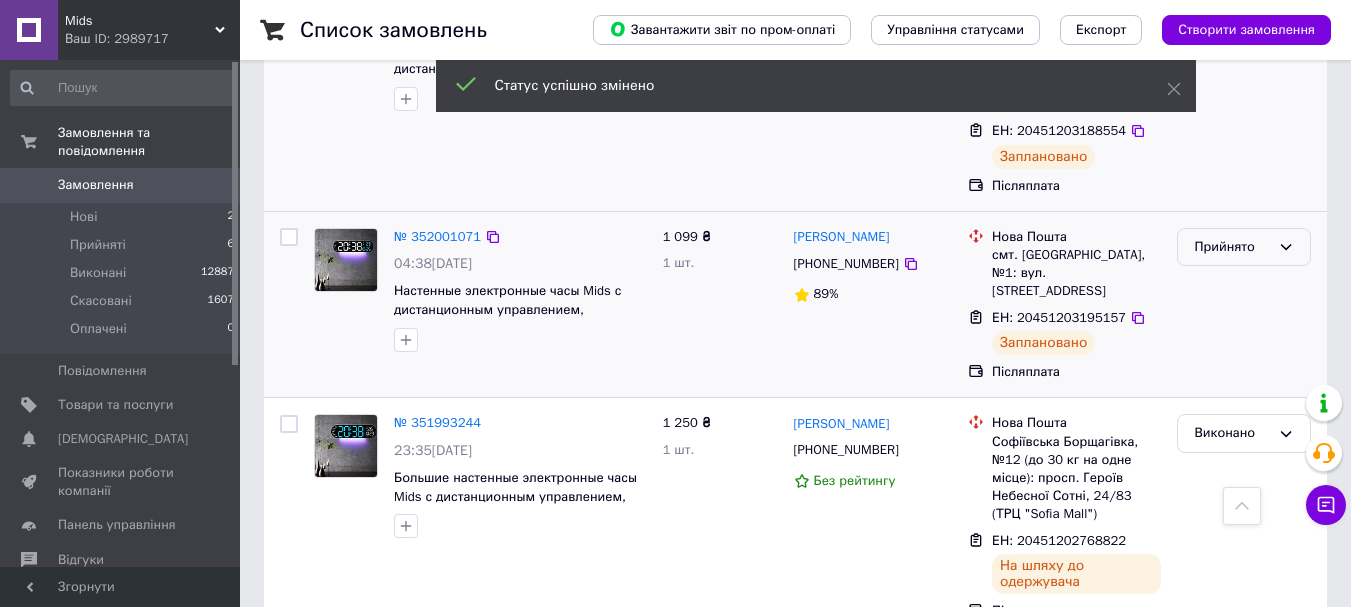 click on "Прийнято" at bounding box center (1232, 247) 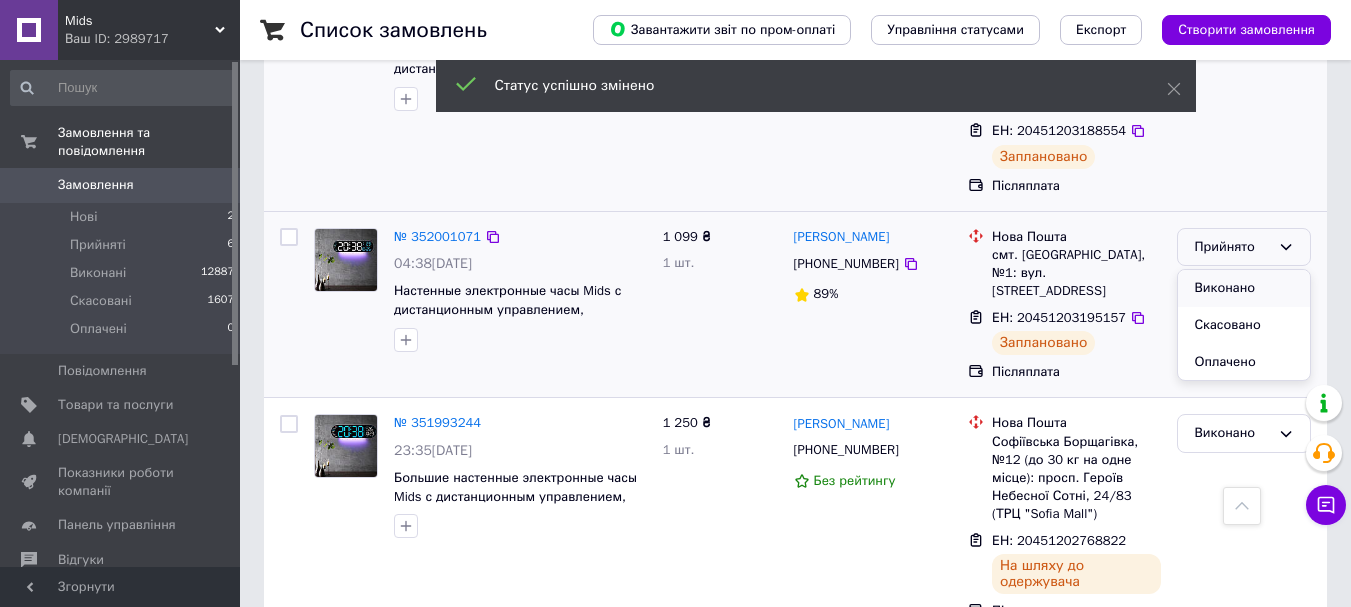 click on "Виконано" at bounding box center [1244, 288] 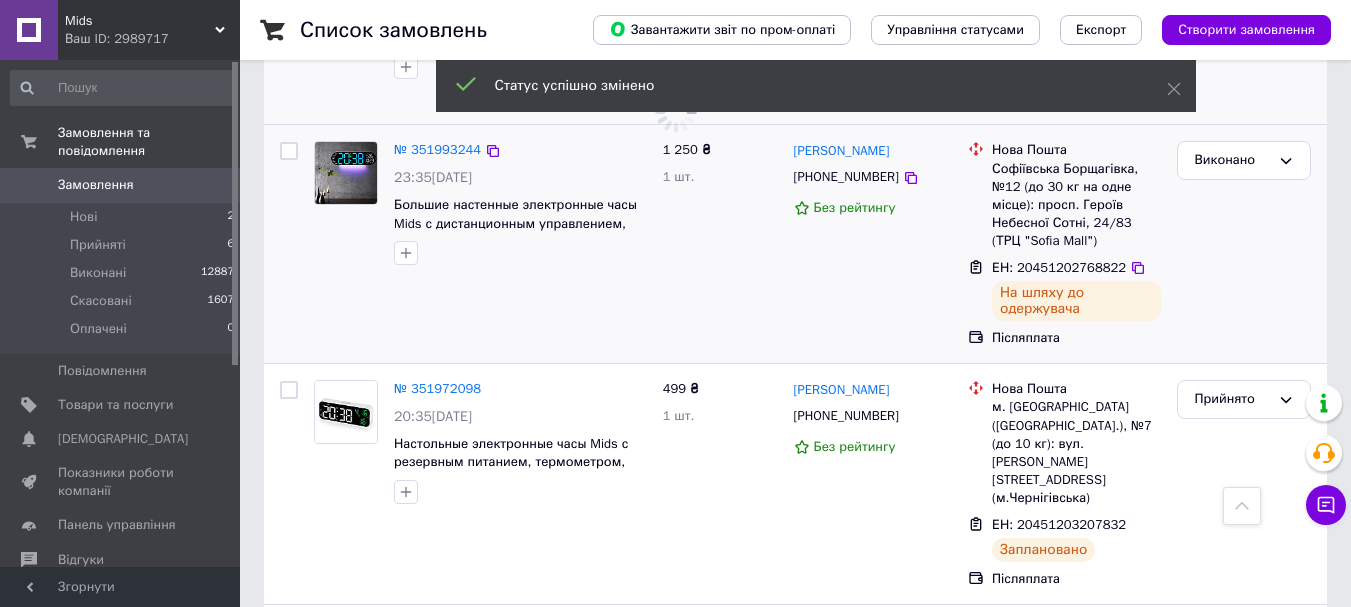scroll, scrollTop: 1600, scrollLeft: 0, axis: vertical 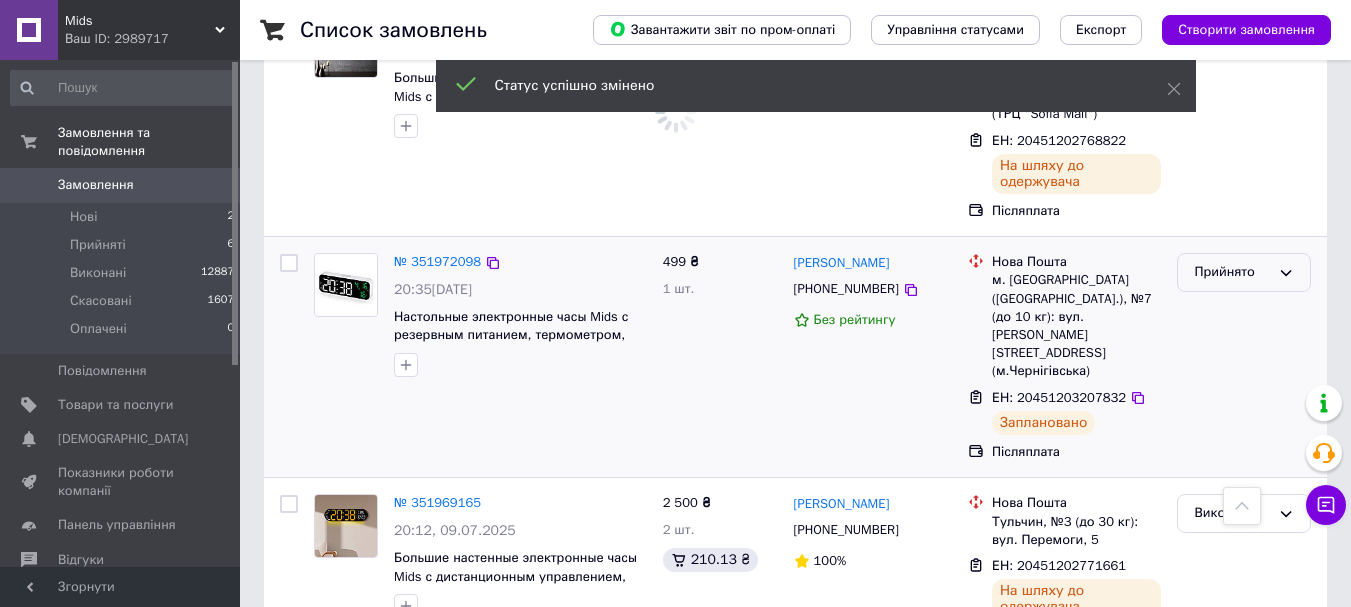 click on "Прийнято" at bounding box center (1232, 272) 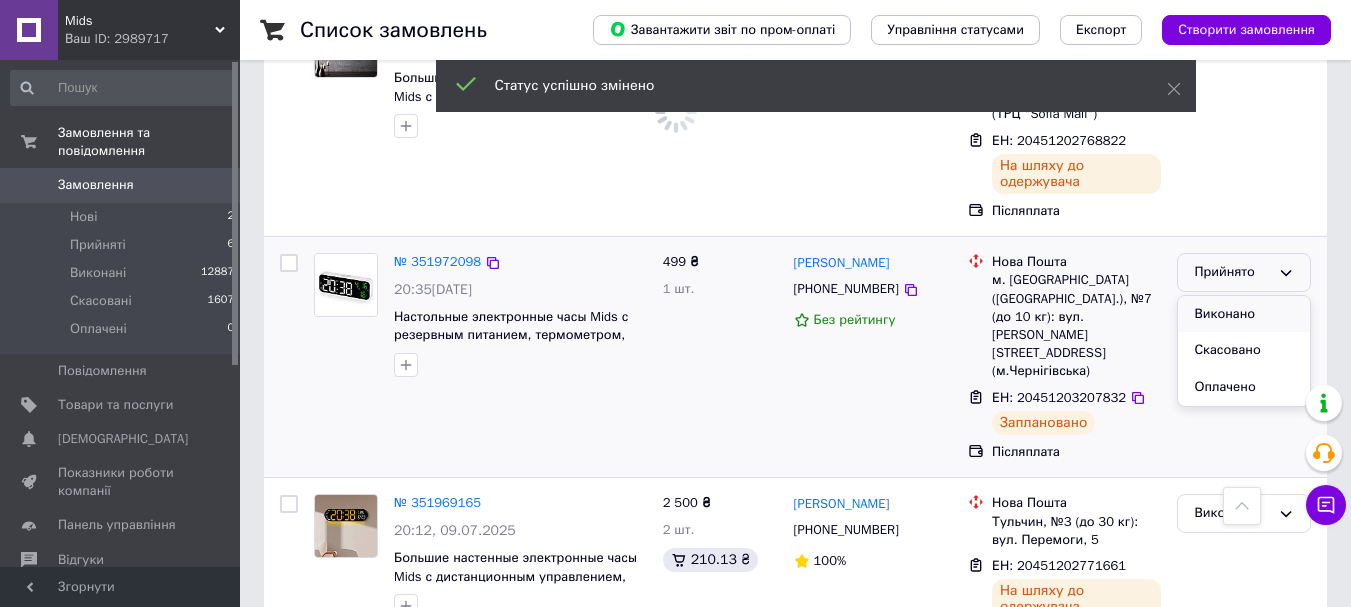 click on "Виконано" at bounding box center (1244, 314) 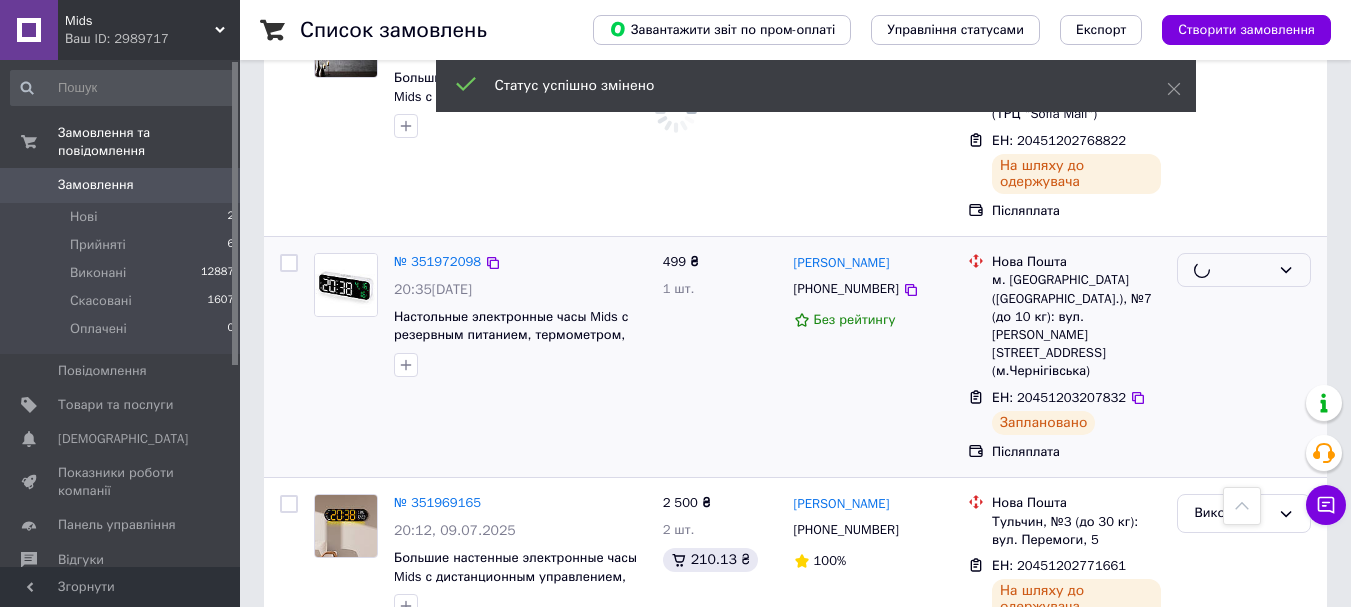 scroll, scrollTop: 1548, scrollLeft: 0, axis: vertical 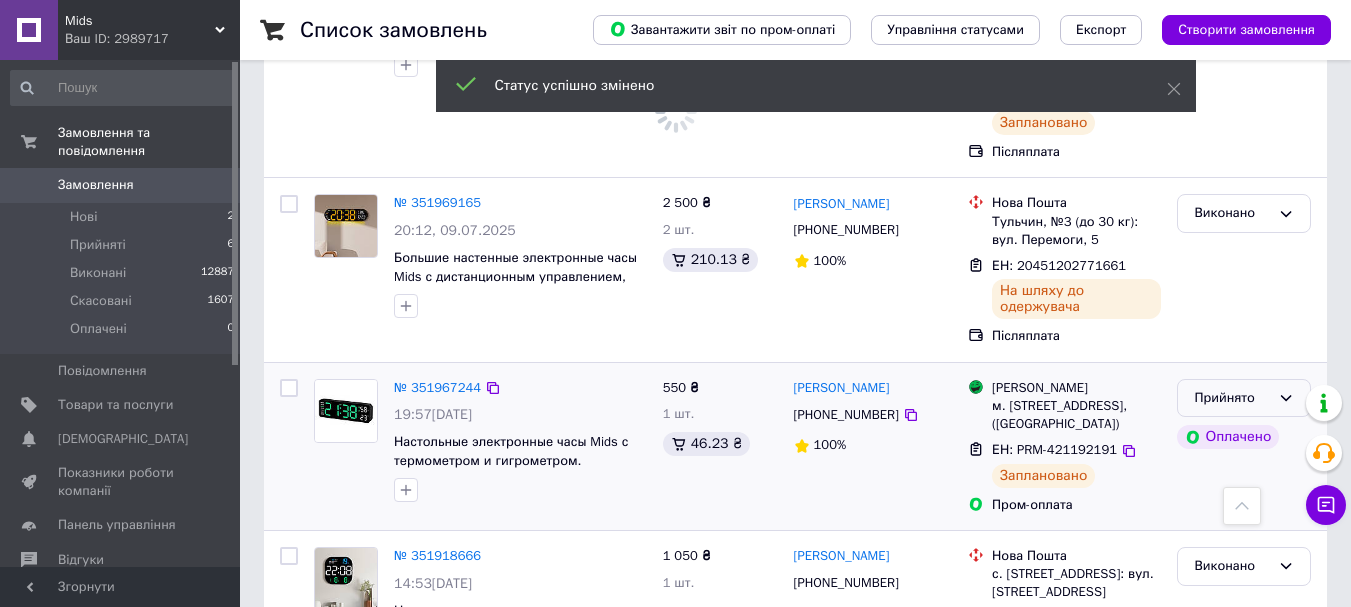 click 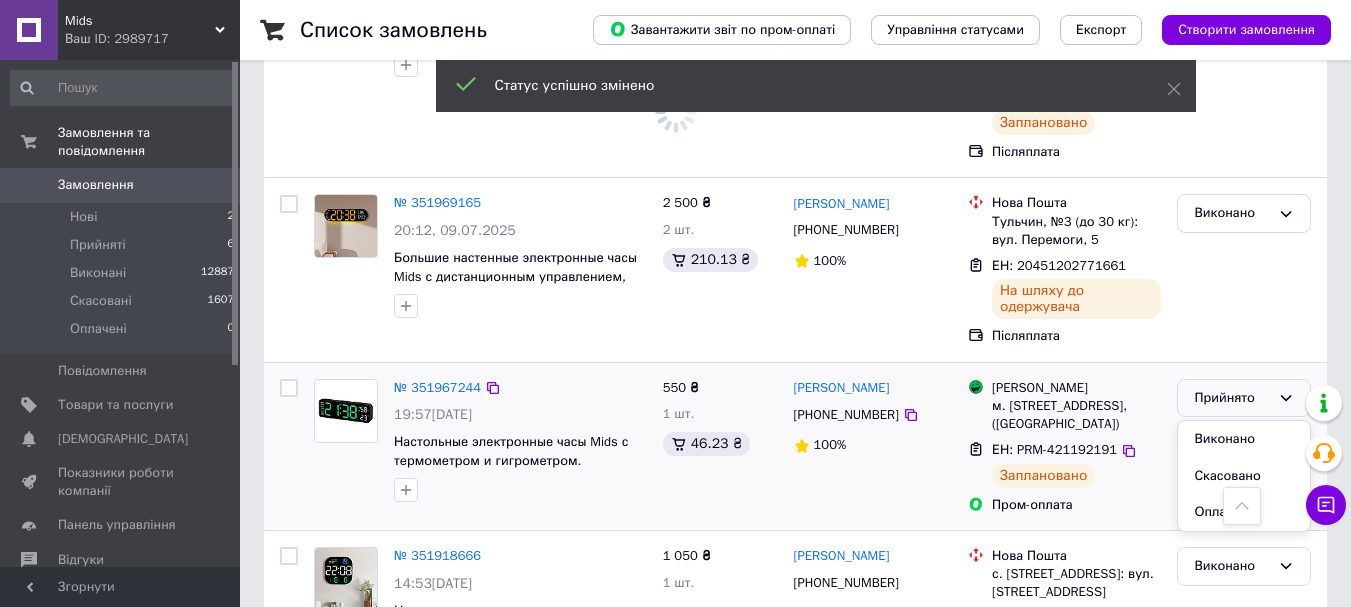 click on "Виконано" at bounding box center [1244, 439] 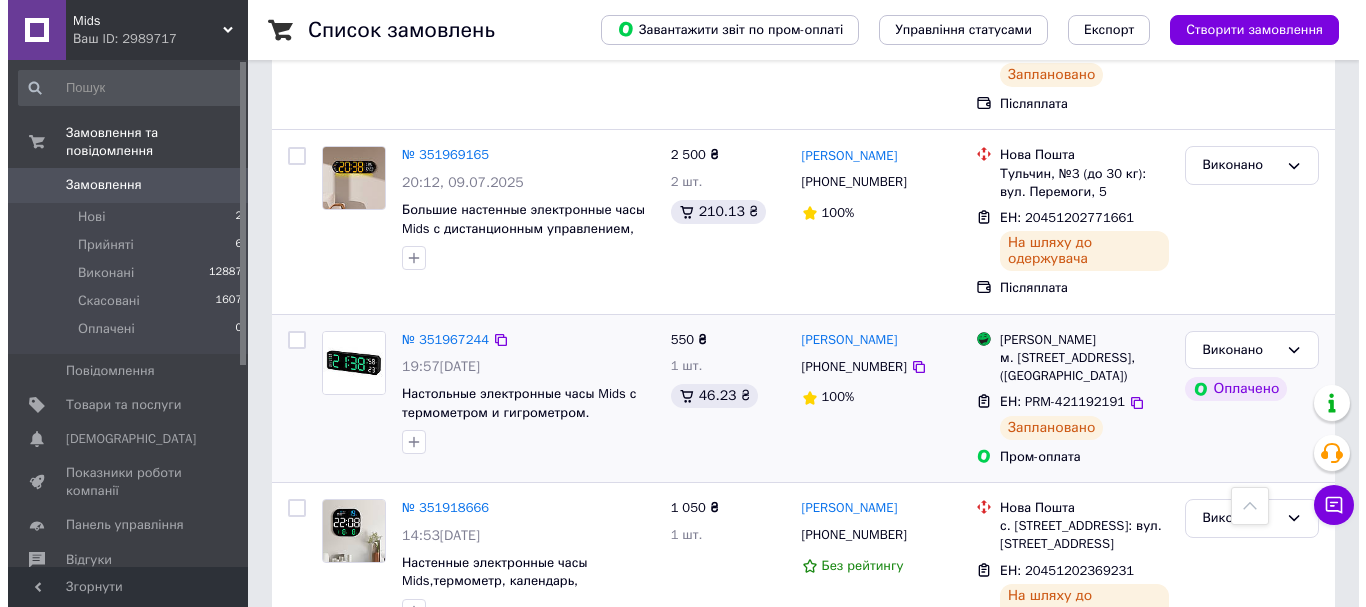 scroll, scrollTop: 2000, scrollLeft: 0, axis: vertical 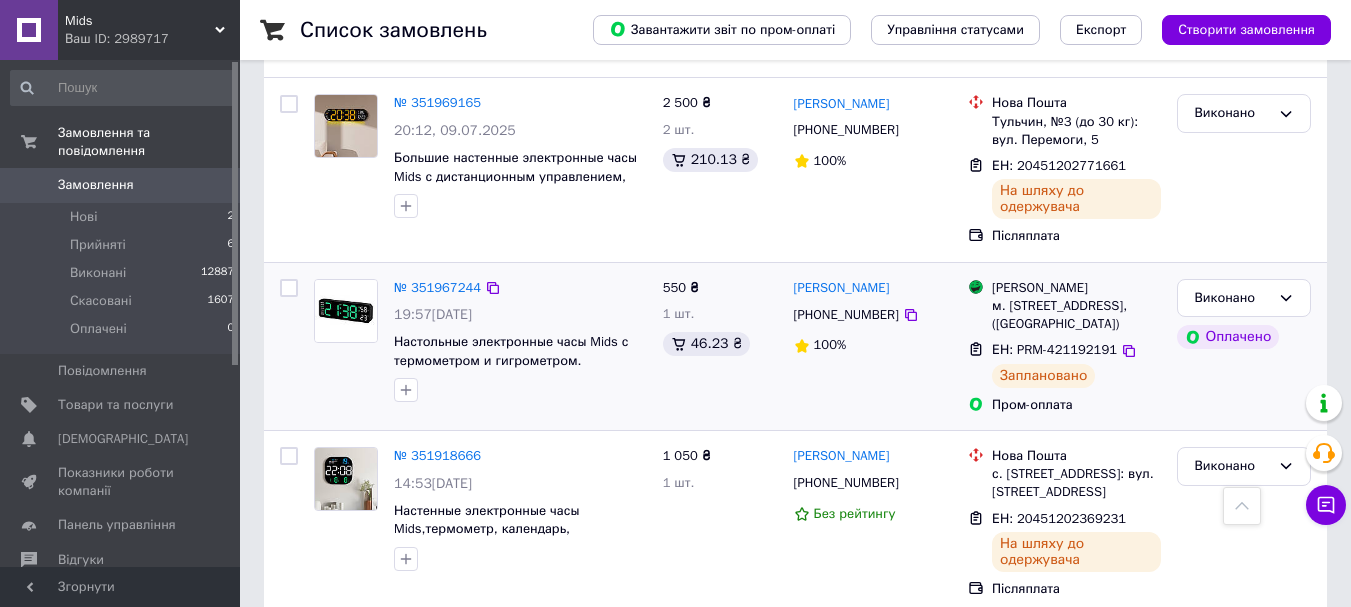 drag, startPoint x: 1119, startPoint y: 256, endPoint x: 964, endPoint y: 211, distance: 161.40013 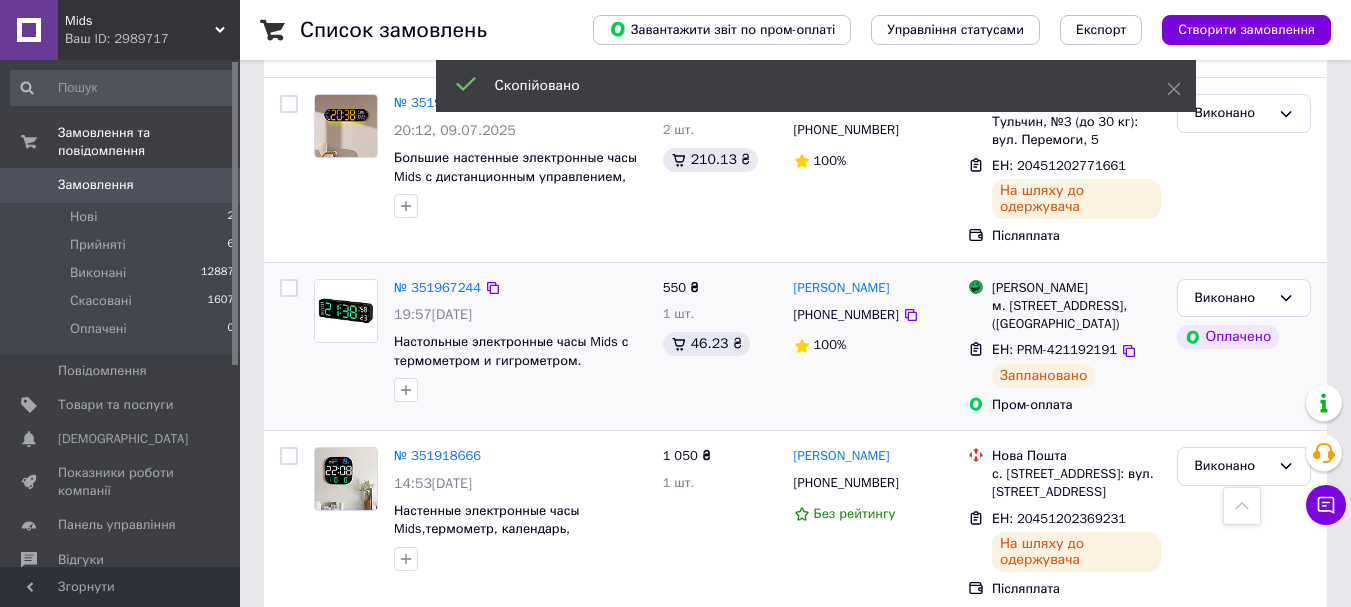 click on "[PHONE_NUMBER]" at bounding box center [846, 314] 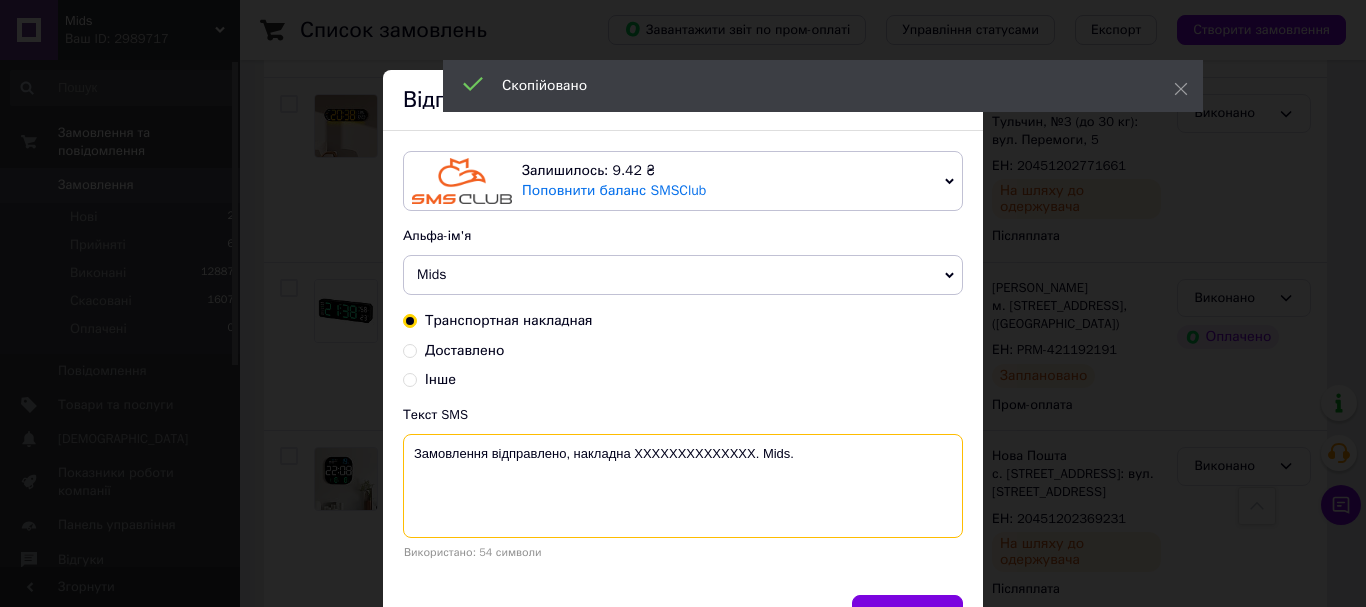click on "Замовлення відправлено, накладна XXXXXXXXXXXXXX. Mids." at bounding box center [683, 486] 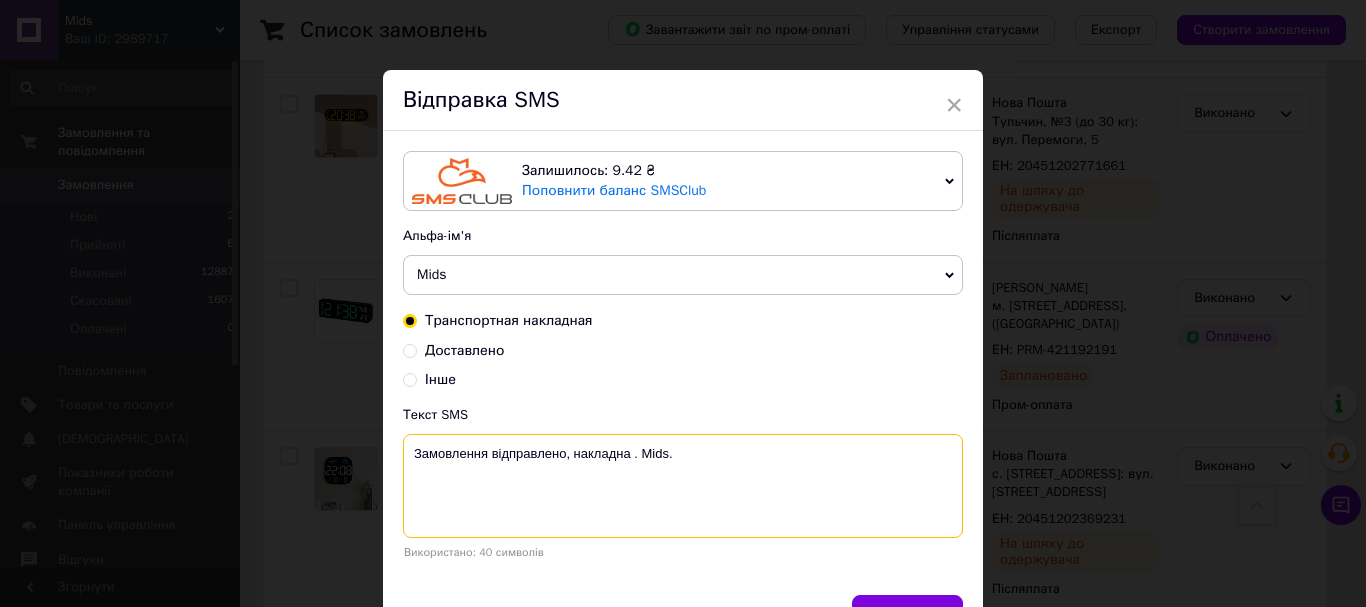 paste on "PRM-421192191" 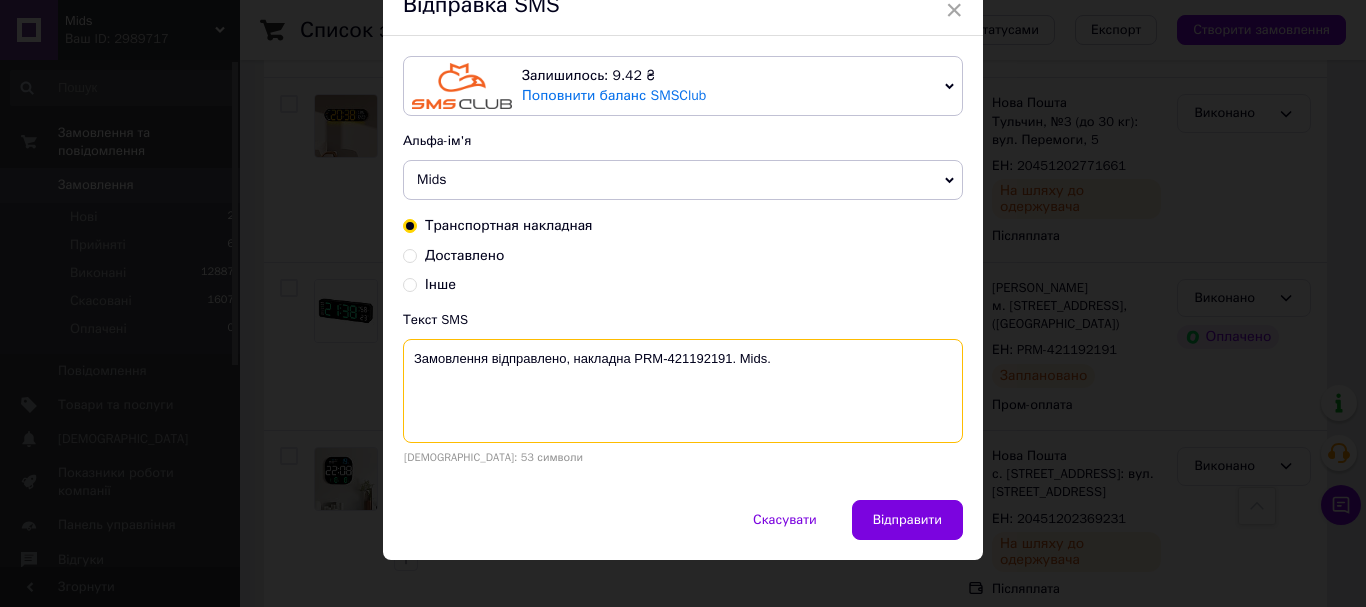 scroll, scrollTop: 117, scrollLeft: 0, axis: vertical 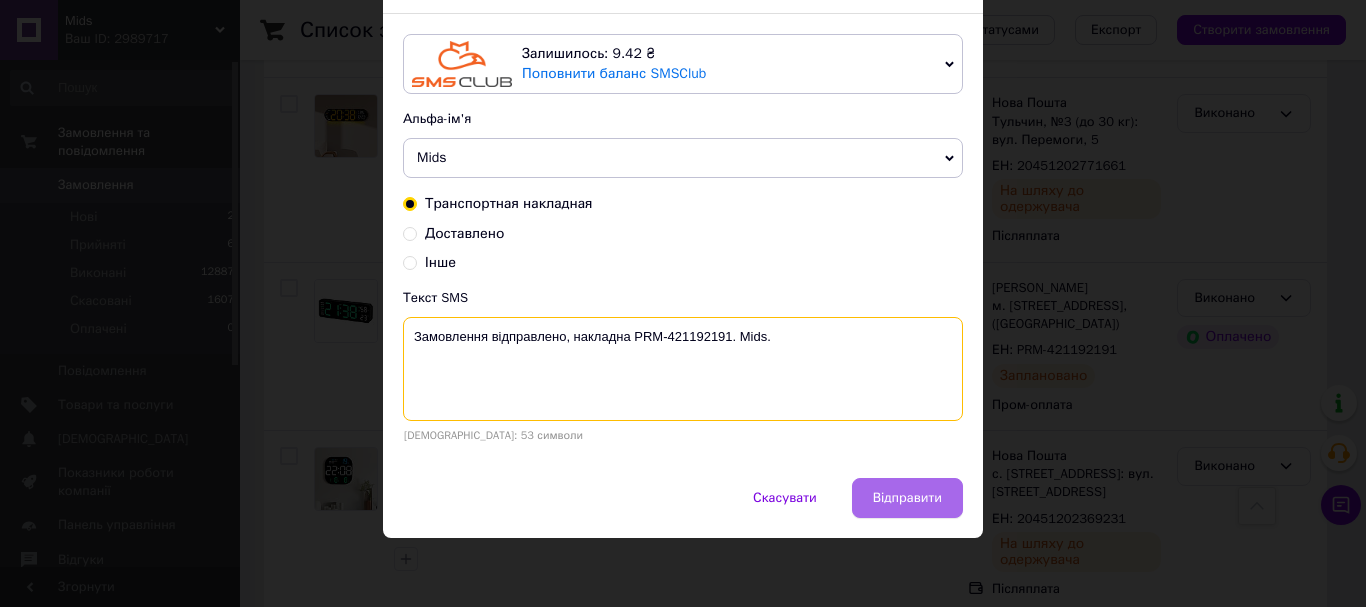 type on "Замовлення відправлено, накладна PRM-421192191. Mids." 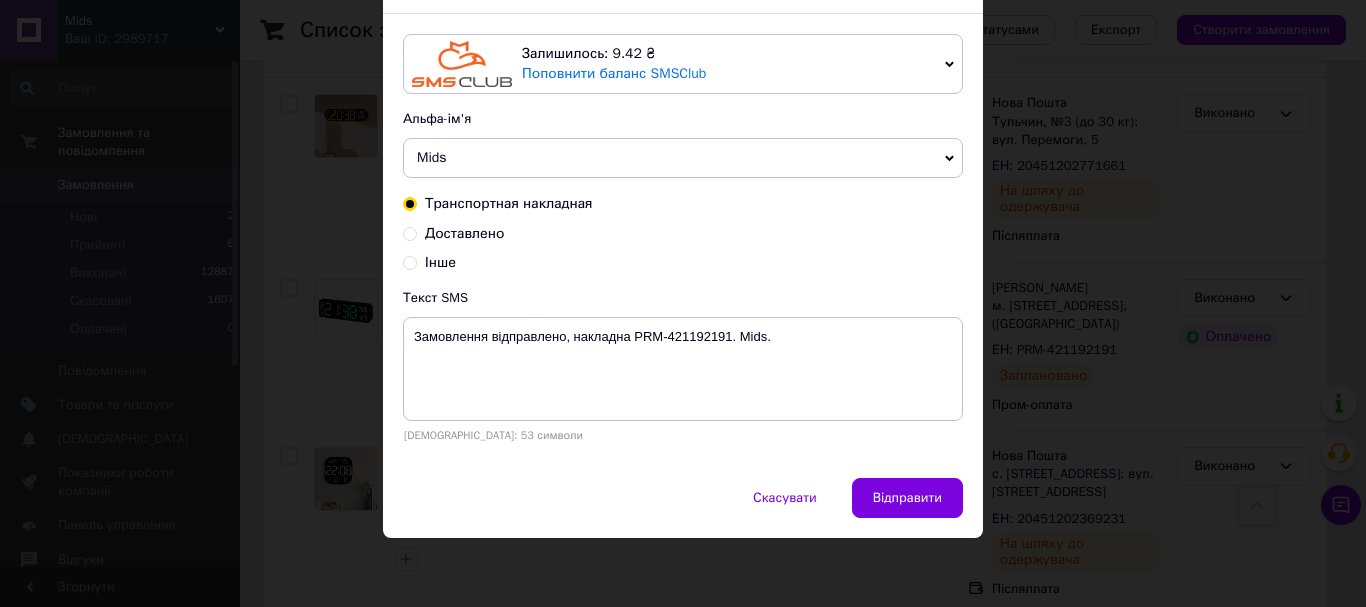 drag, startPoint x: 889, startPoint y: 479, endPoint x: 911, endPoint y: 483, distance: 22.36068 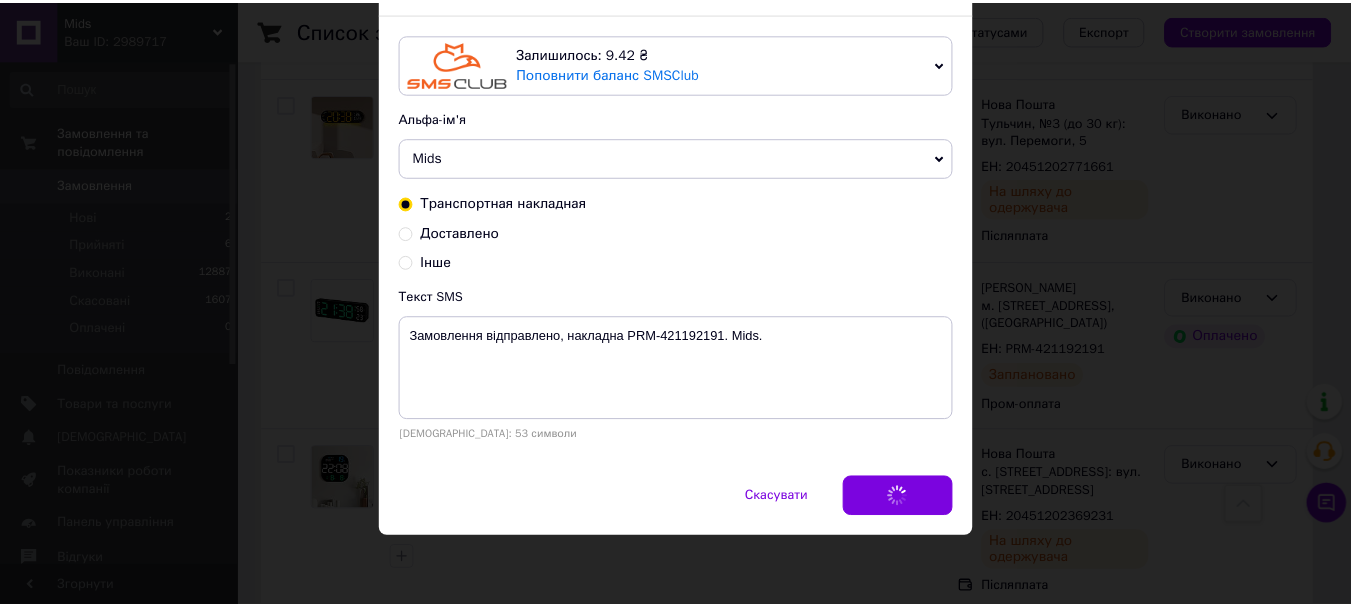 scroll, scrollTop: 0, scrollLeft: 0, axis: both 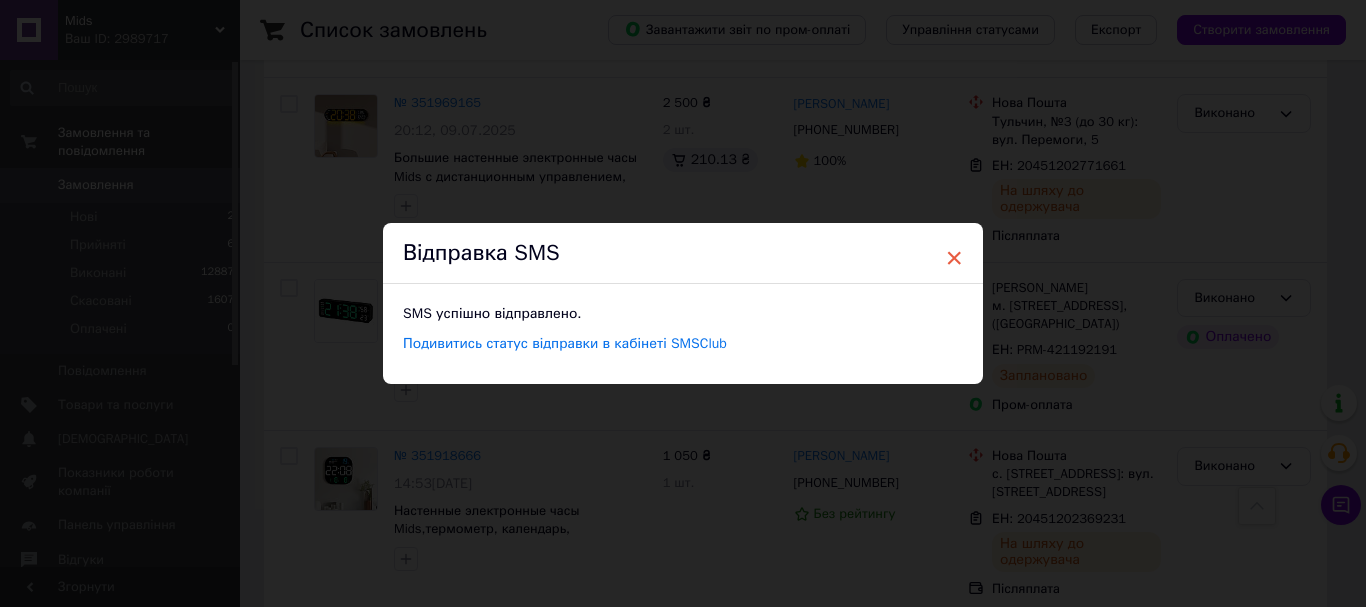 click on "×" at bounding box center [954, 258] 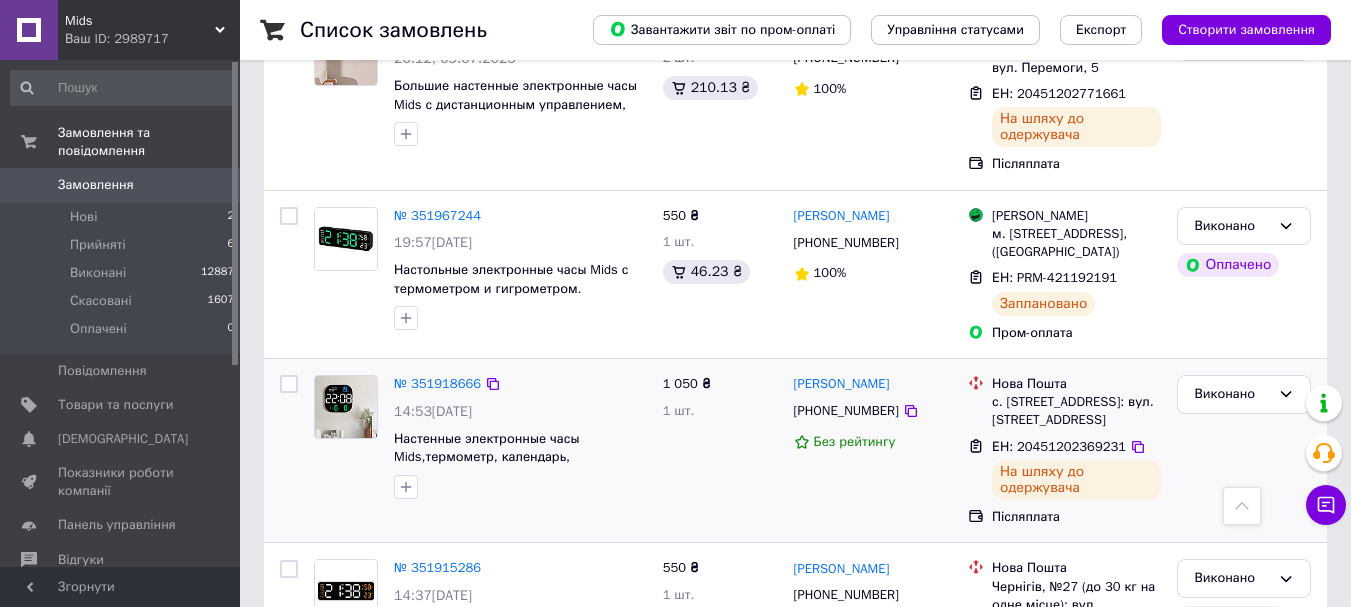 scroll, scrollTop: 2200, scrollLeft: 0, axis: vertical 